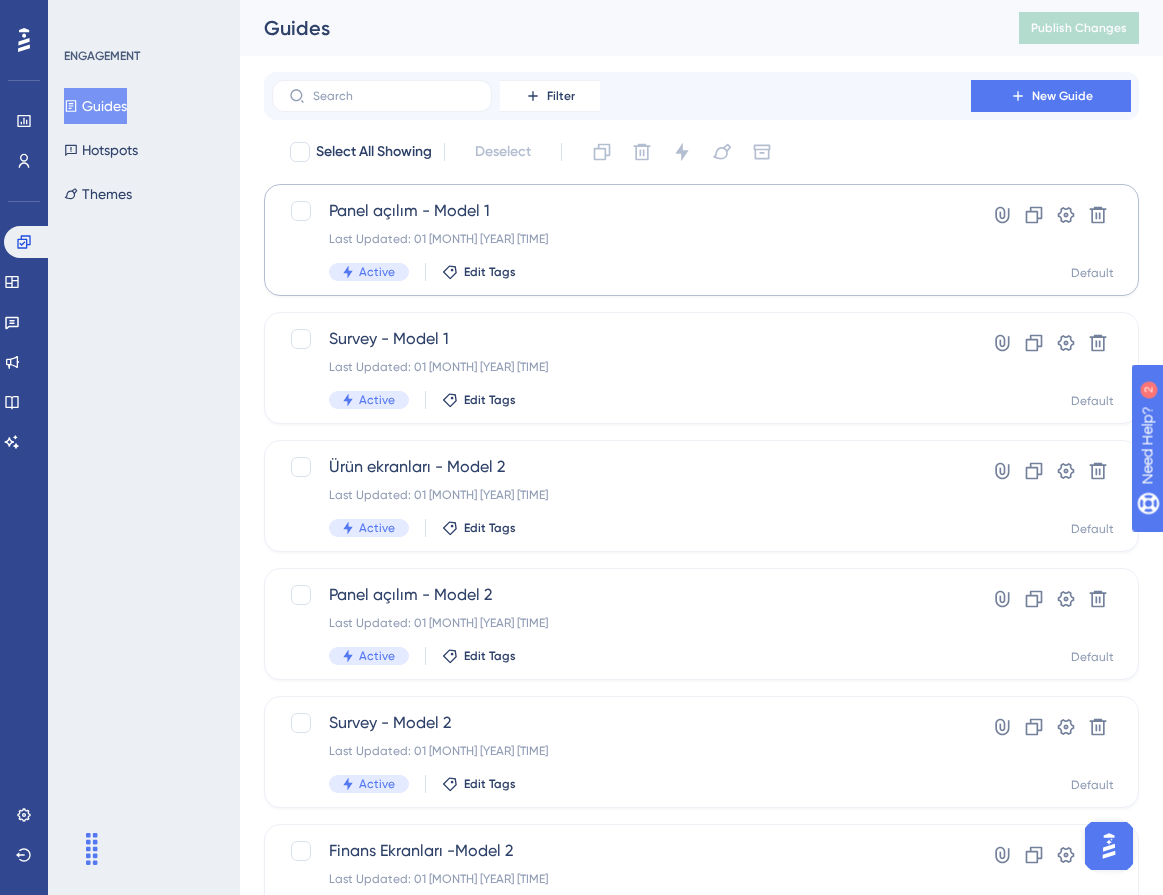 scroll, scrollTop: 0, scrollLeft: 0, axis: both 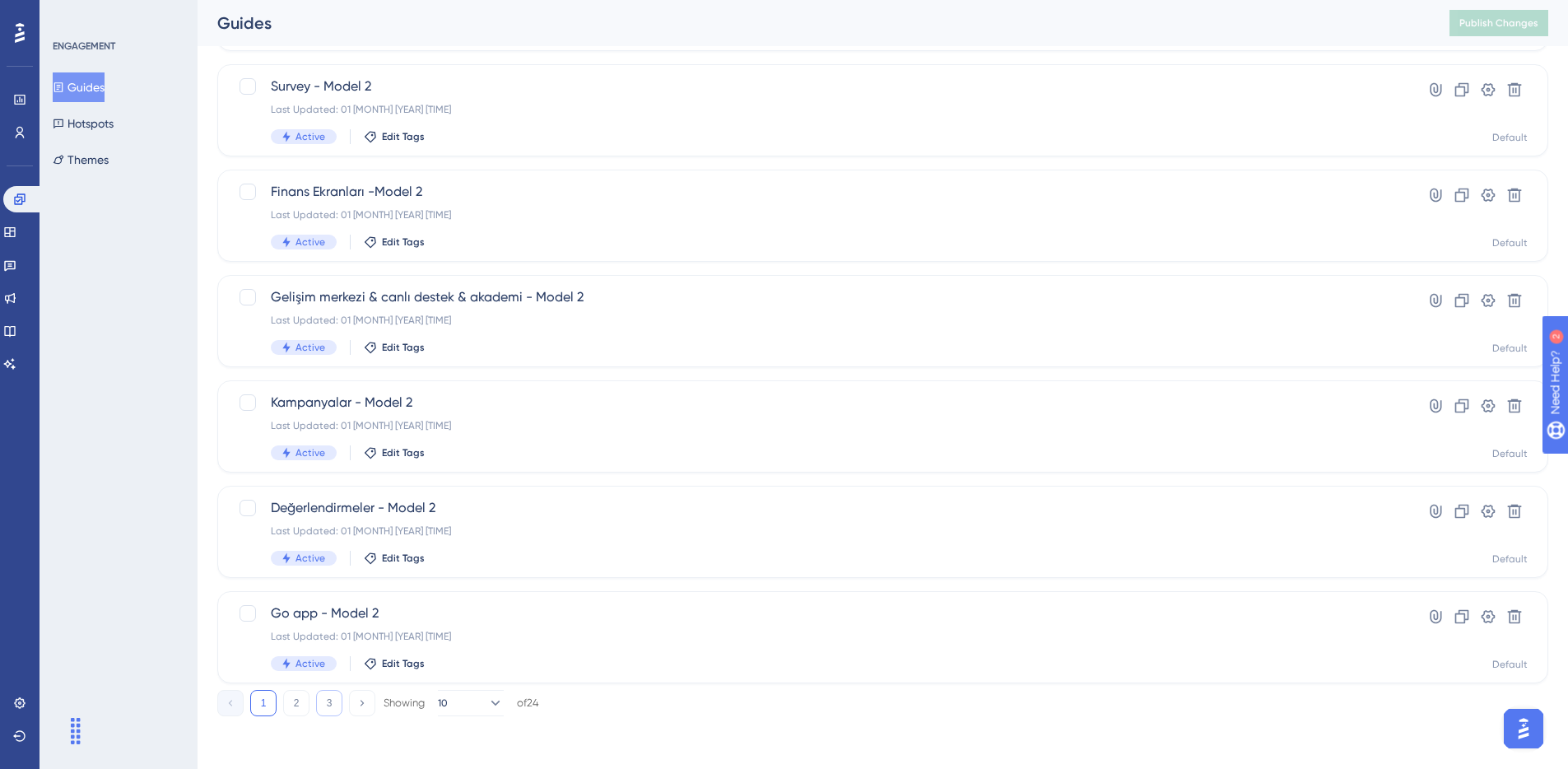 click on "3" at bounding box center (329, 703) 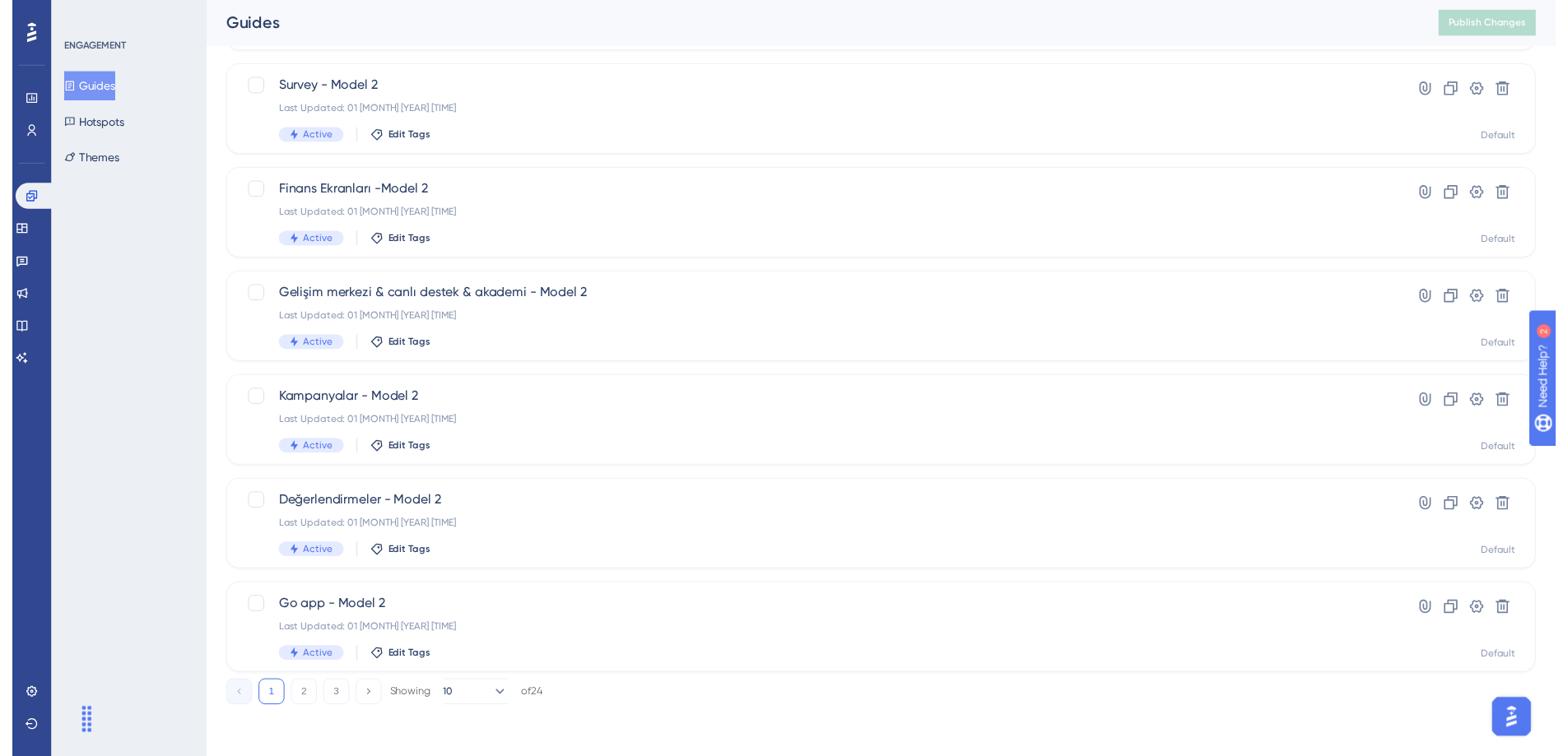 scroll, scrollTop: 0, scrollLeft: 0, axis: both 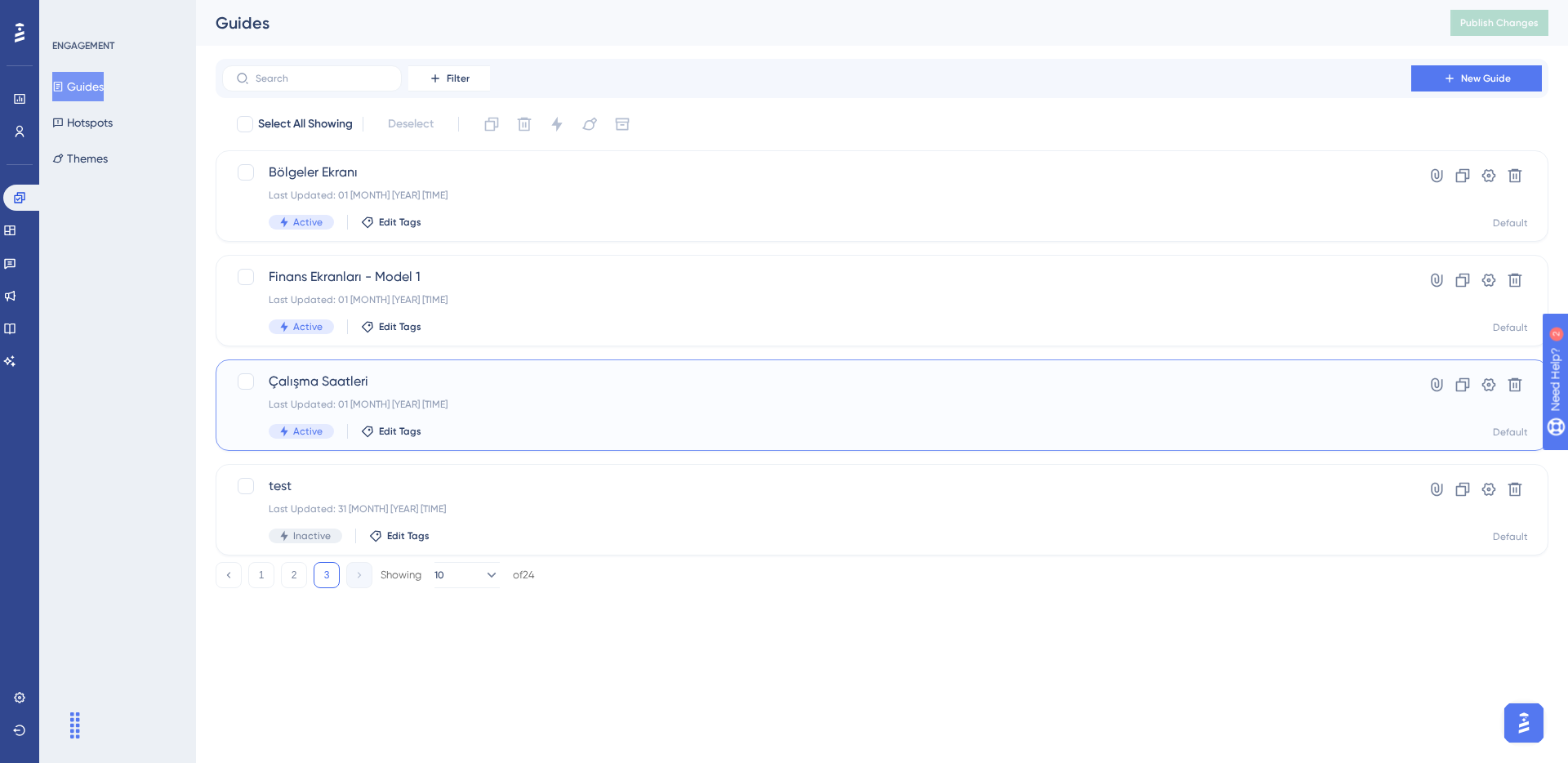 click on "Last Updated: 01 [MONTH] [YEAR] [TIME]" at bounding box center (817, 404) 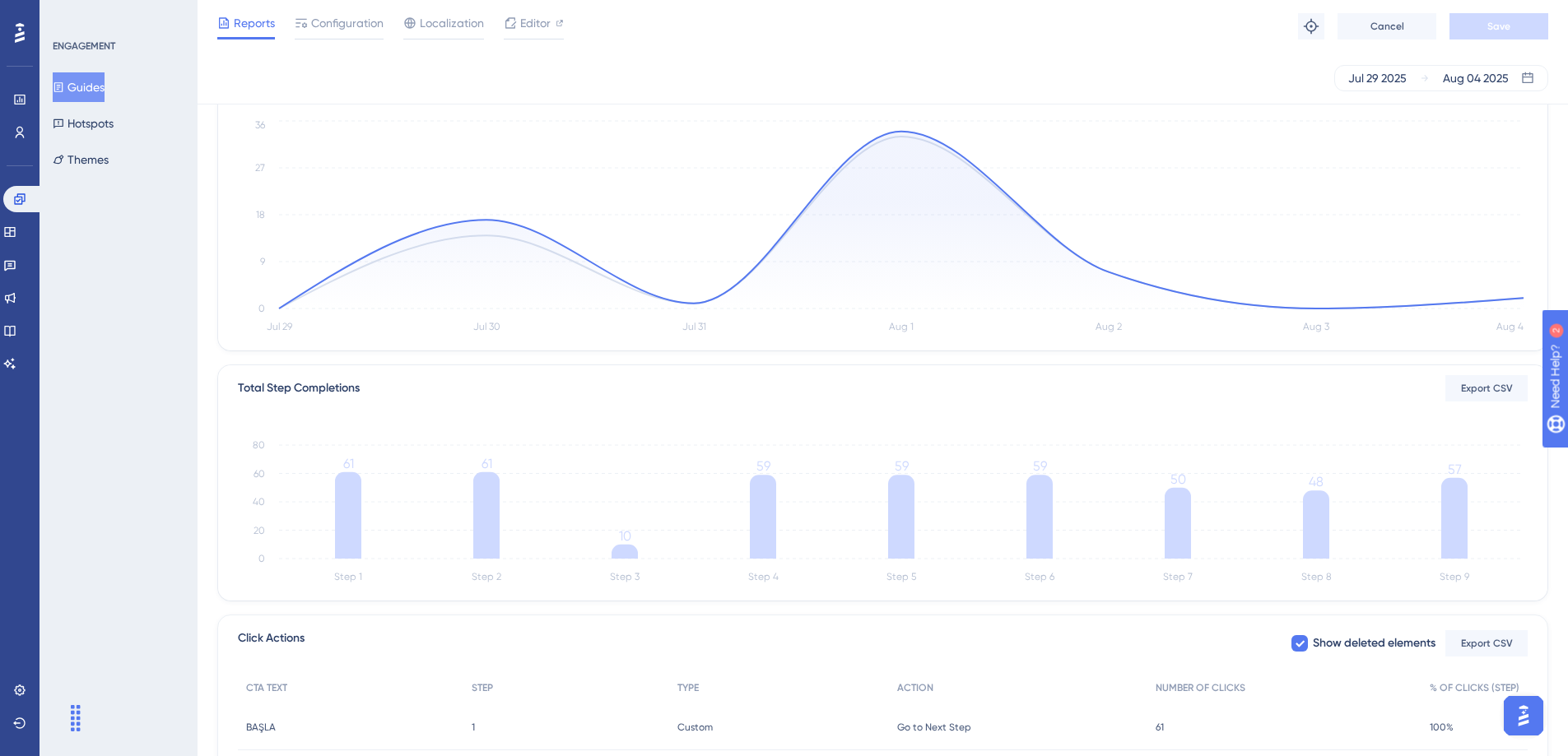 scroll, scrollTop: 143, scrollLeft: 0, axis: vertical 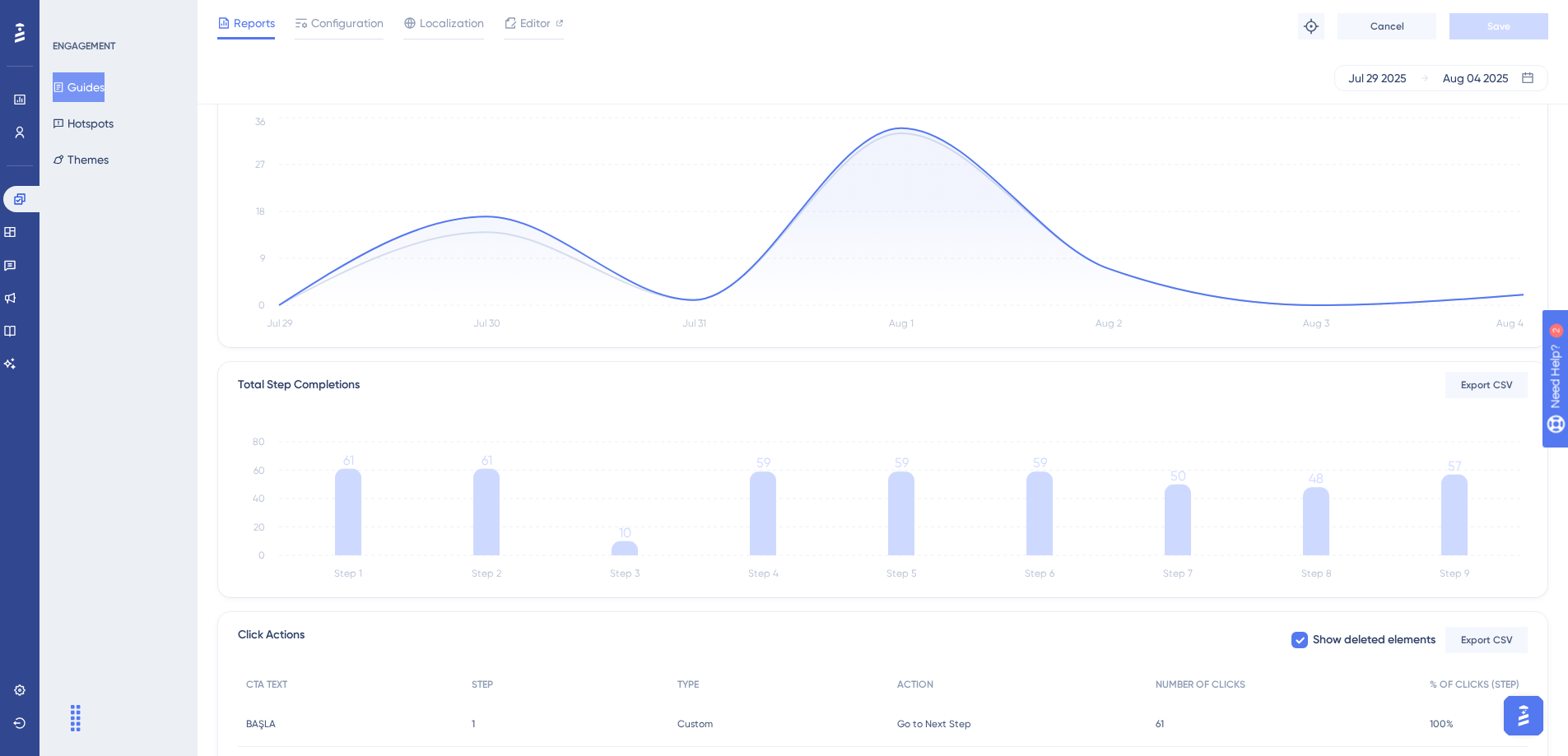 click on "Guides" at bounding box center [78, 87] 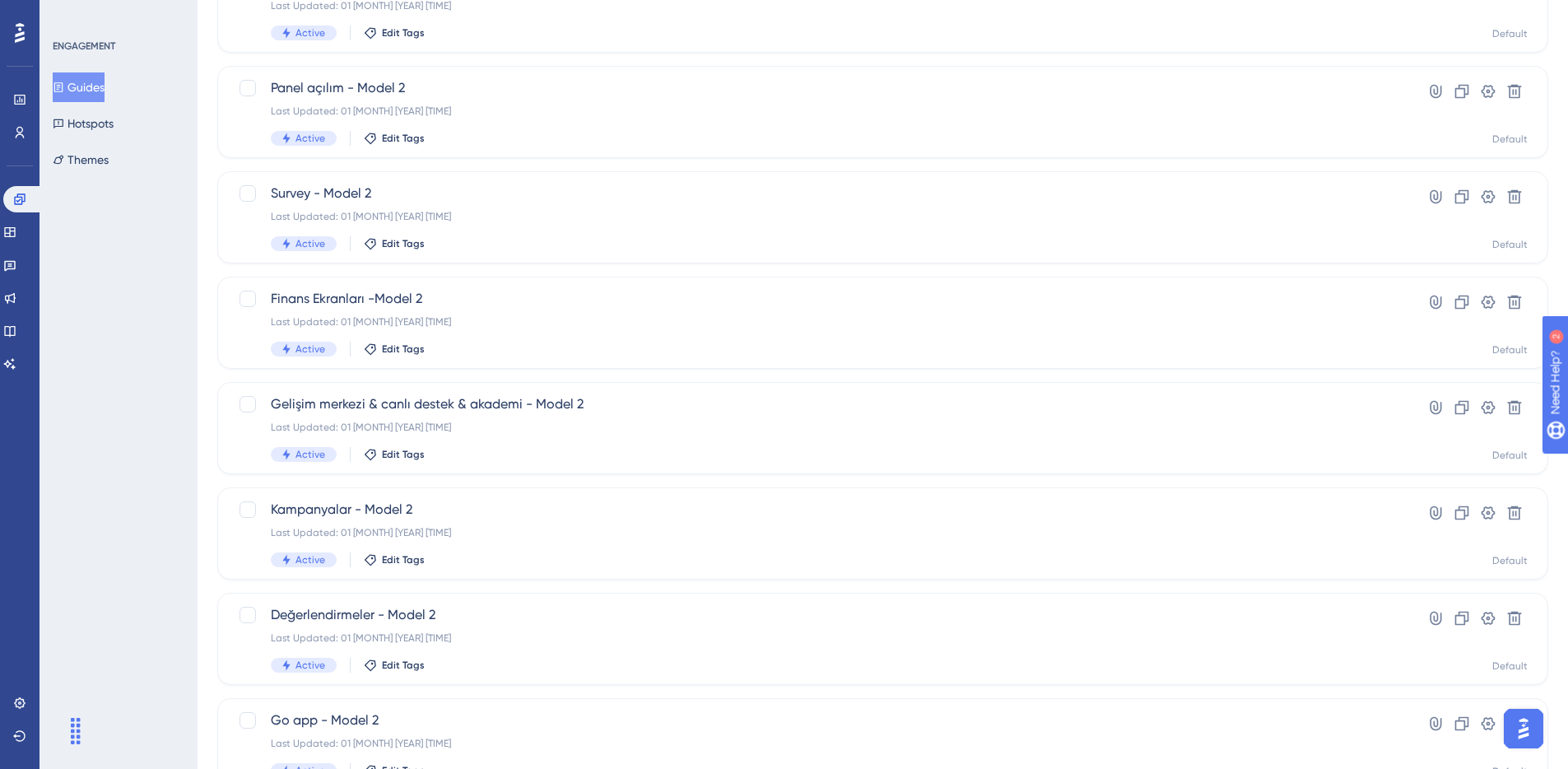 scroll, scrollTop: 0, scrollLeft: 0, axis: both 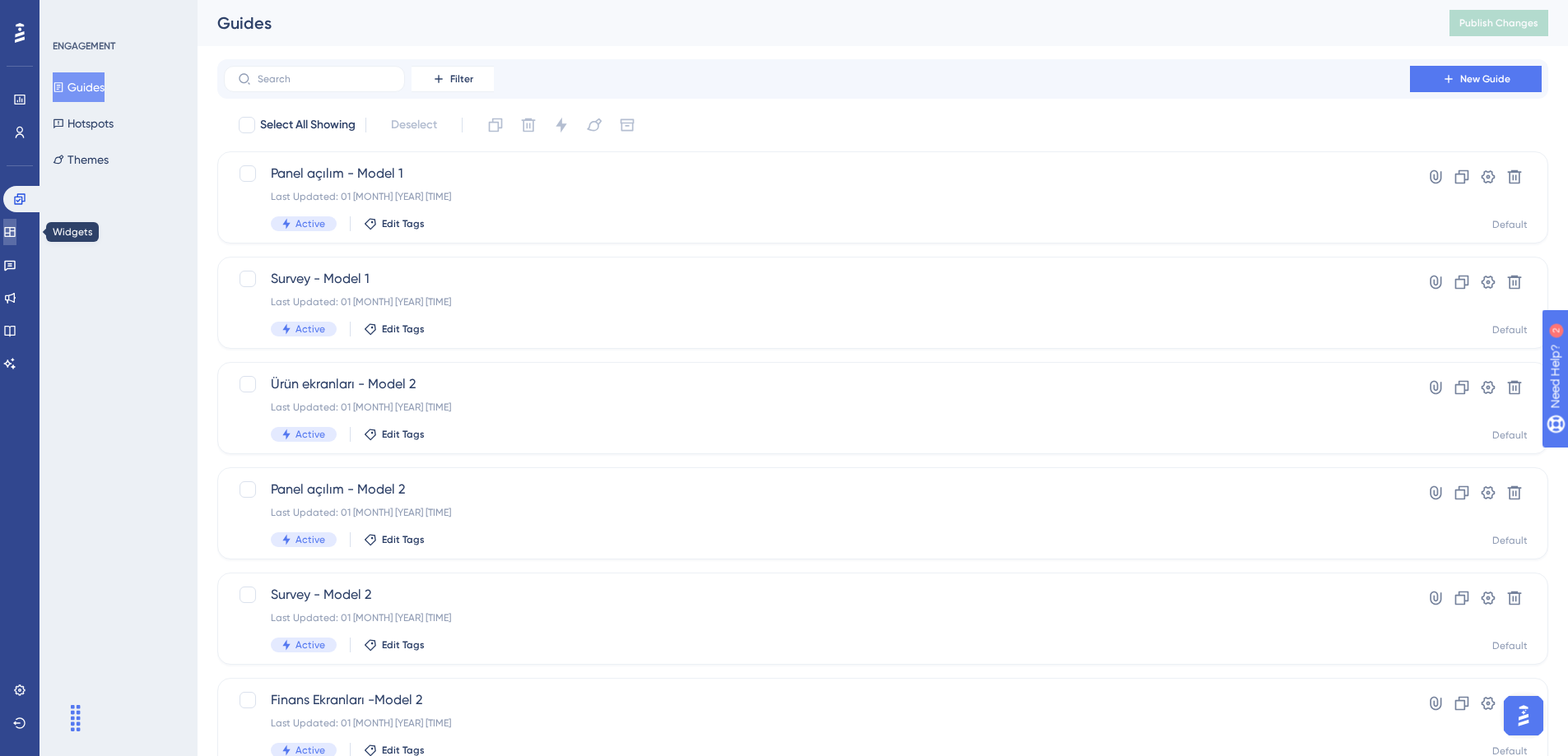 click 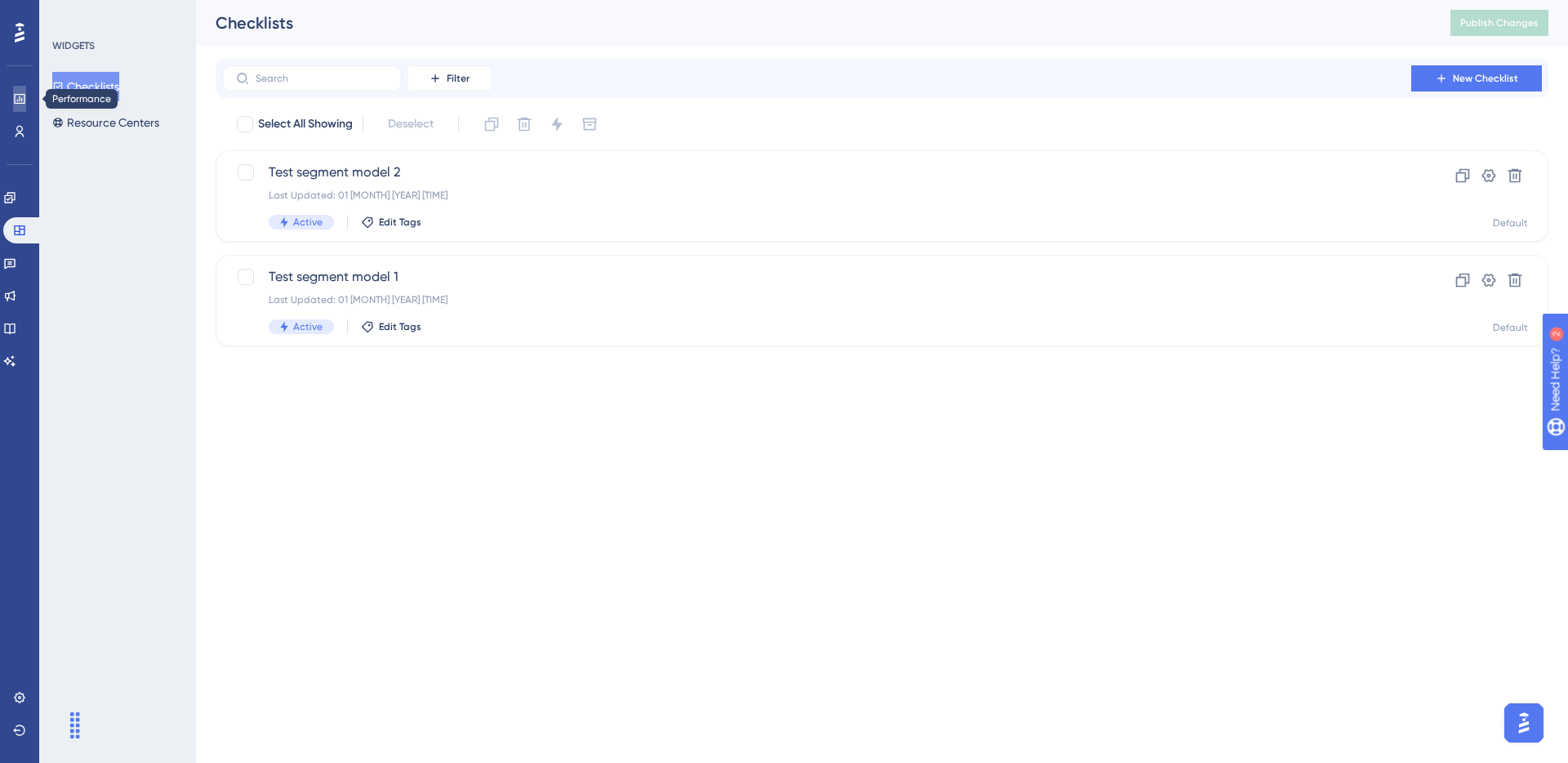 click 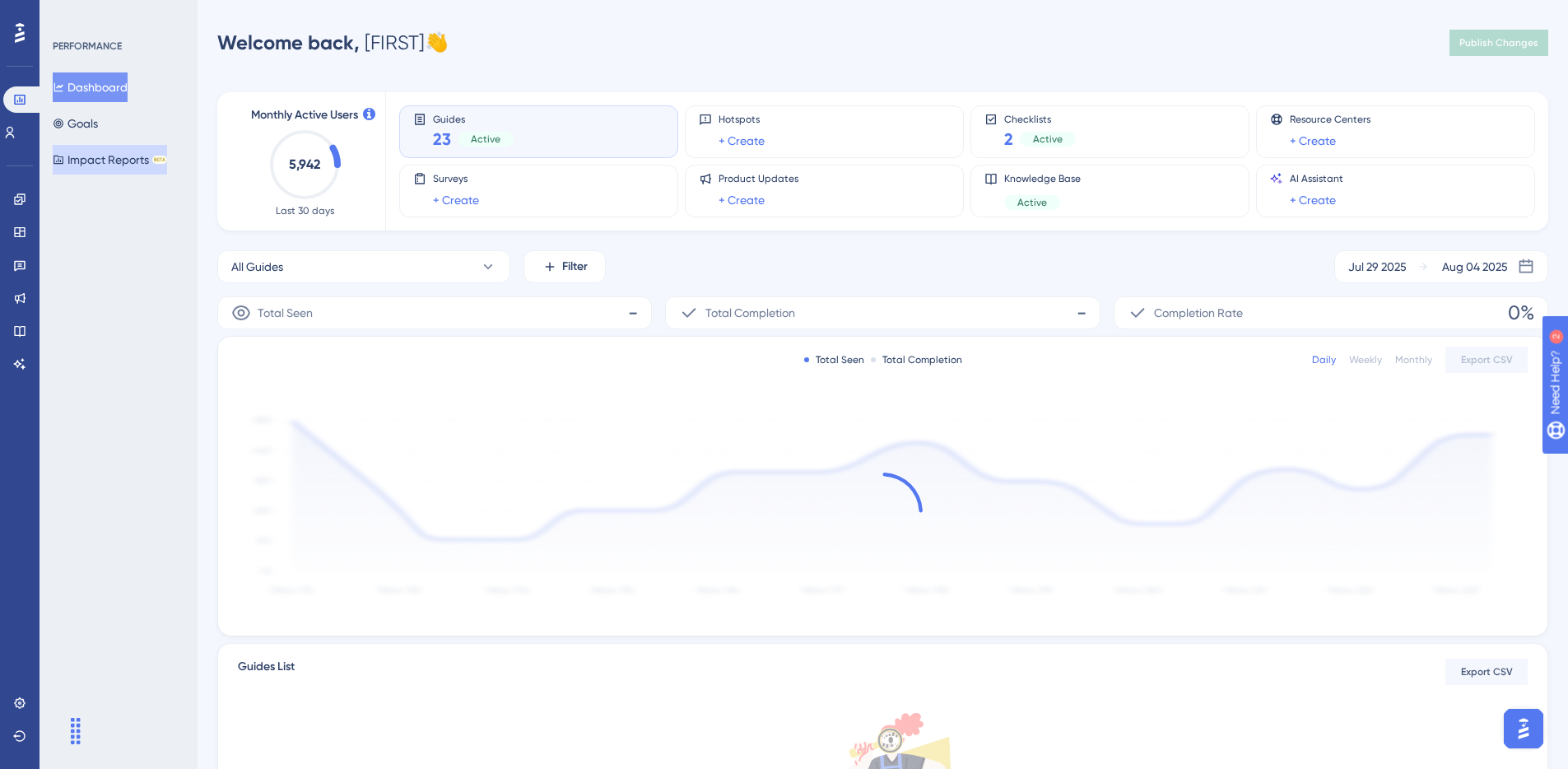 click on "Impact Reports BETA" at bounding box center [109, 160] 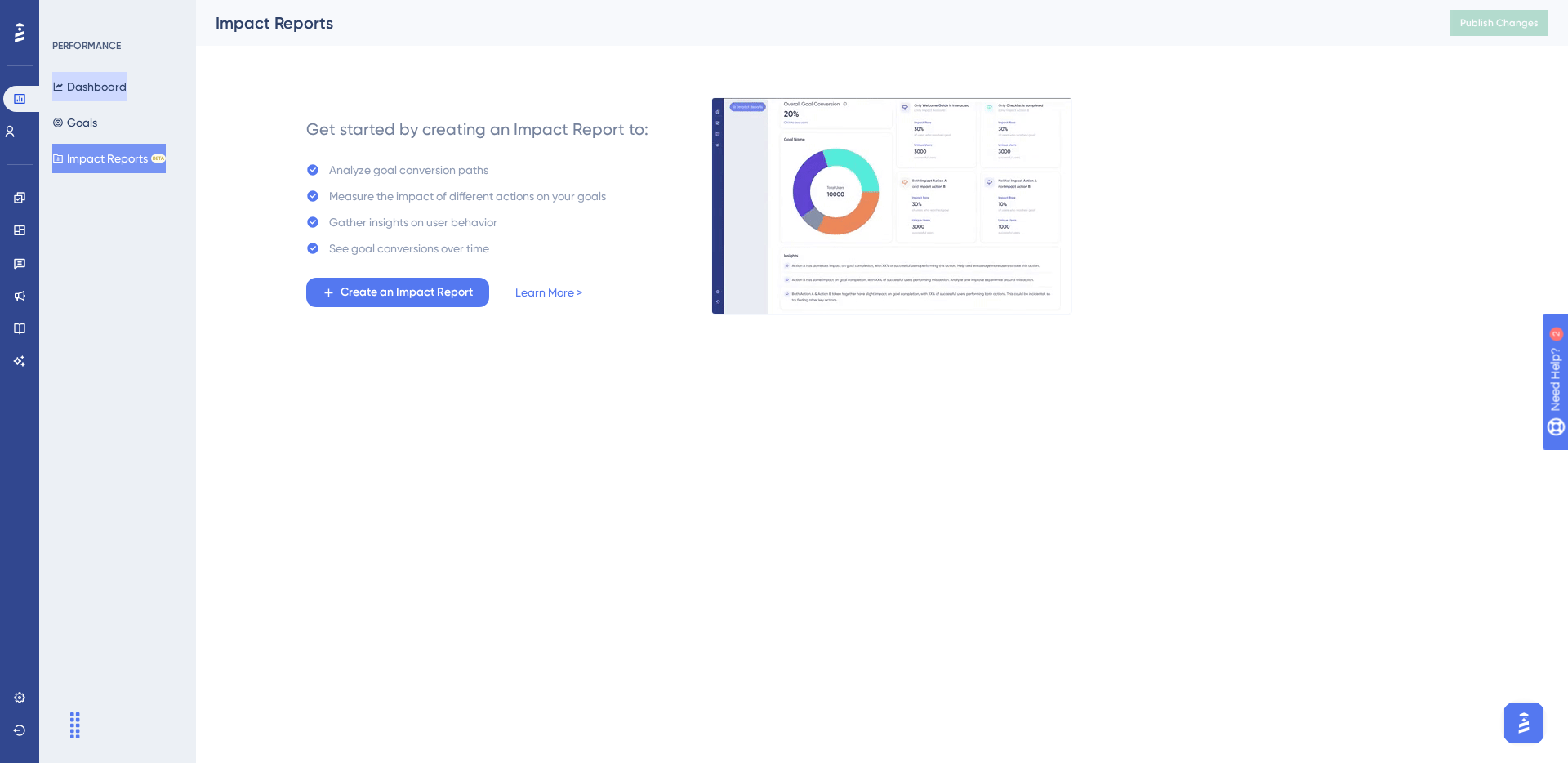 click on "Dashboard" at bounding box center (89, 87) 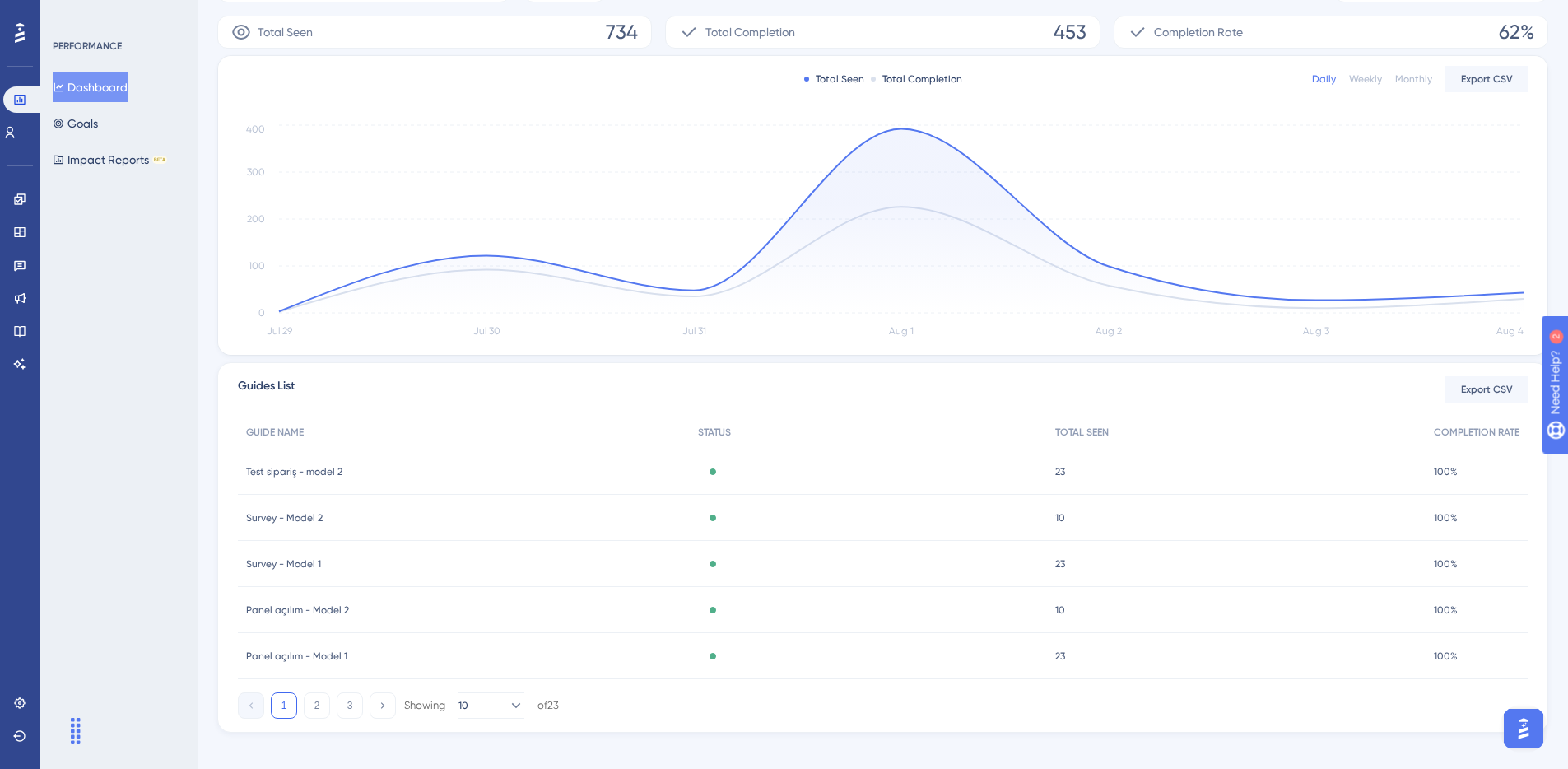 scroll, scrollTop: 277, scrollLeft: 0, axis: vertical 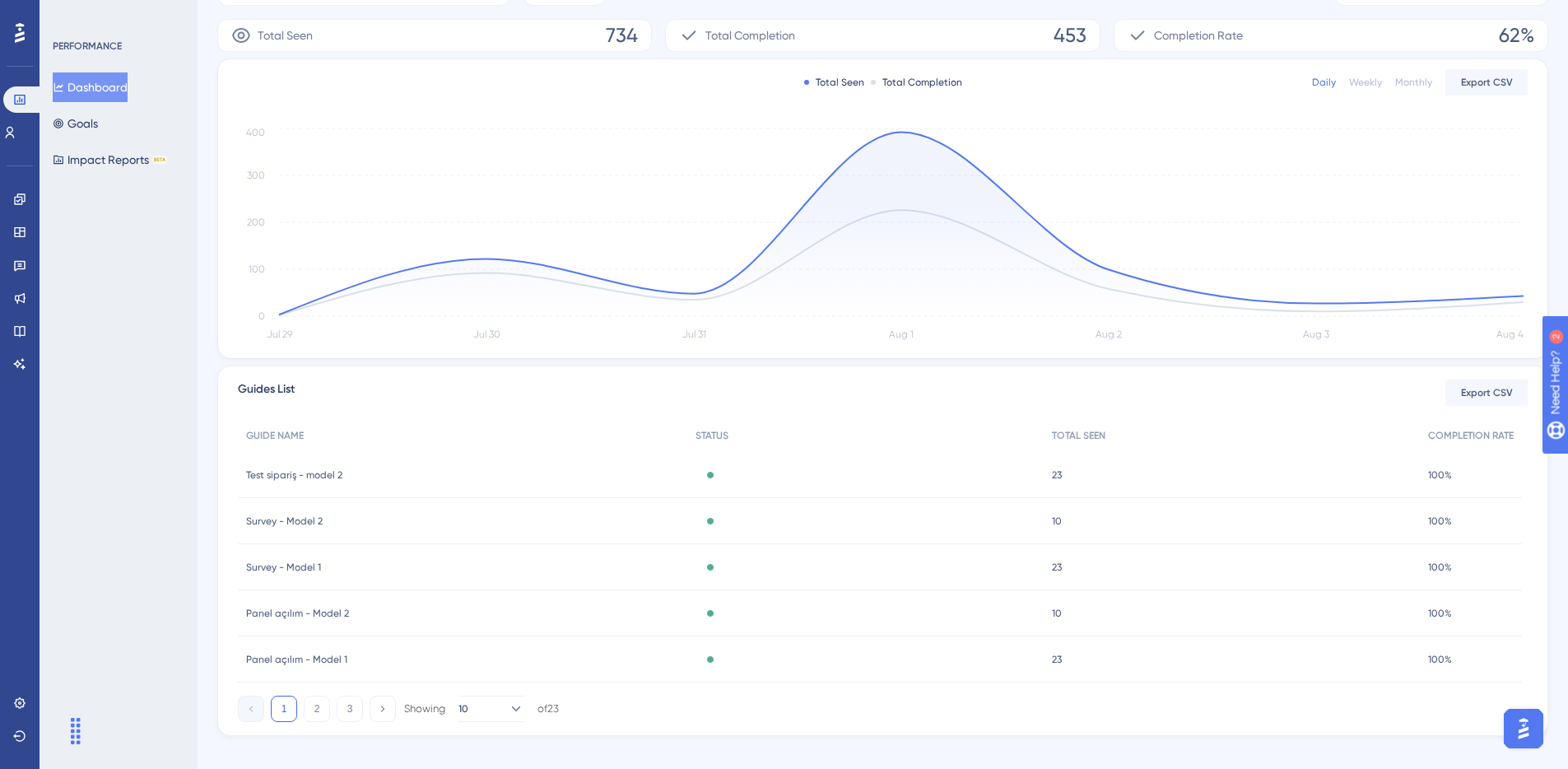 click on "23" at bounding box center [1057, 475] 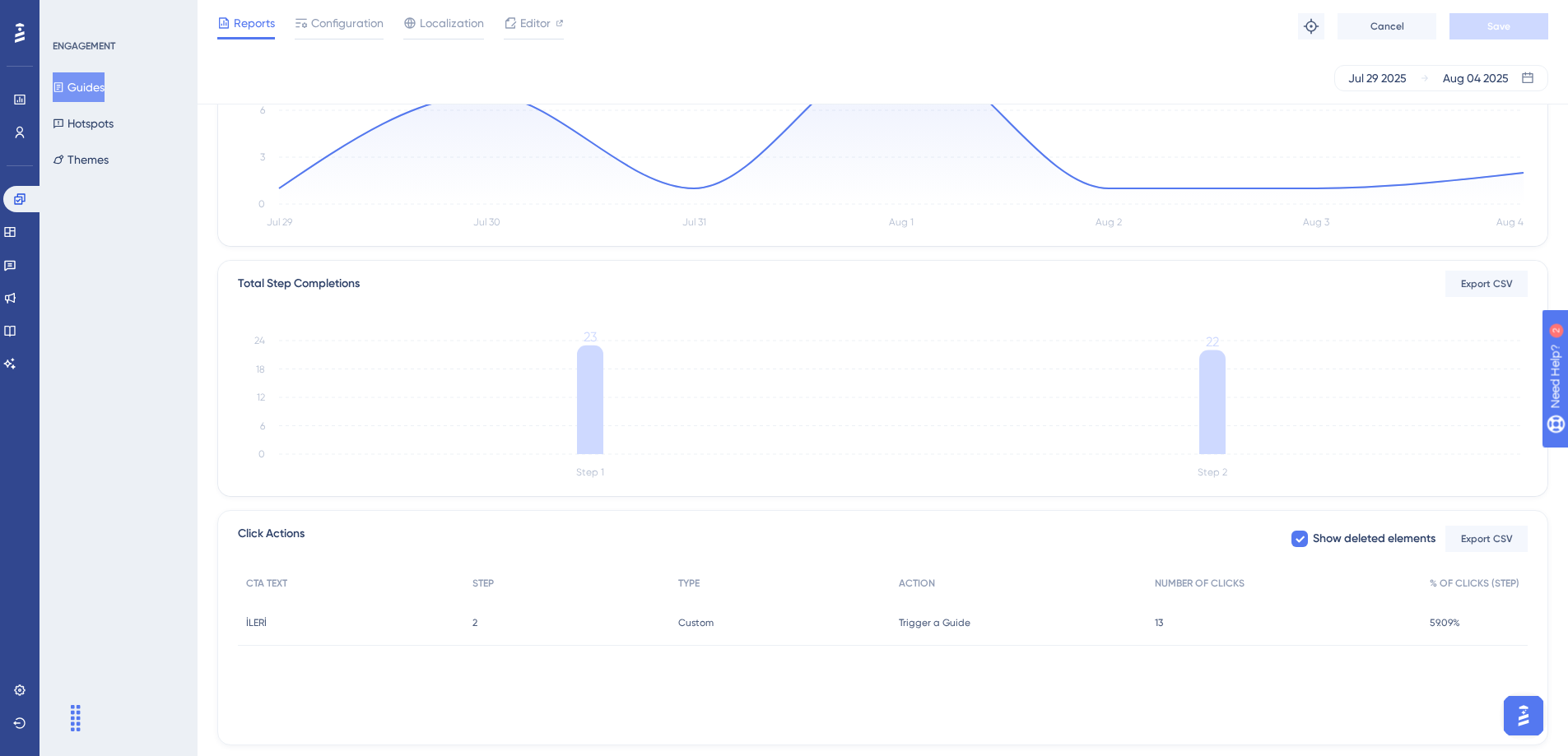 scroll, scrollTop: 0, scrollLeft: 0, axis: both 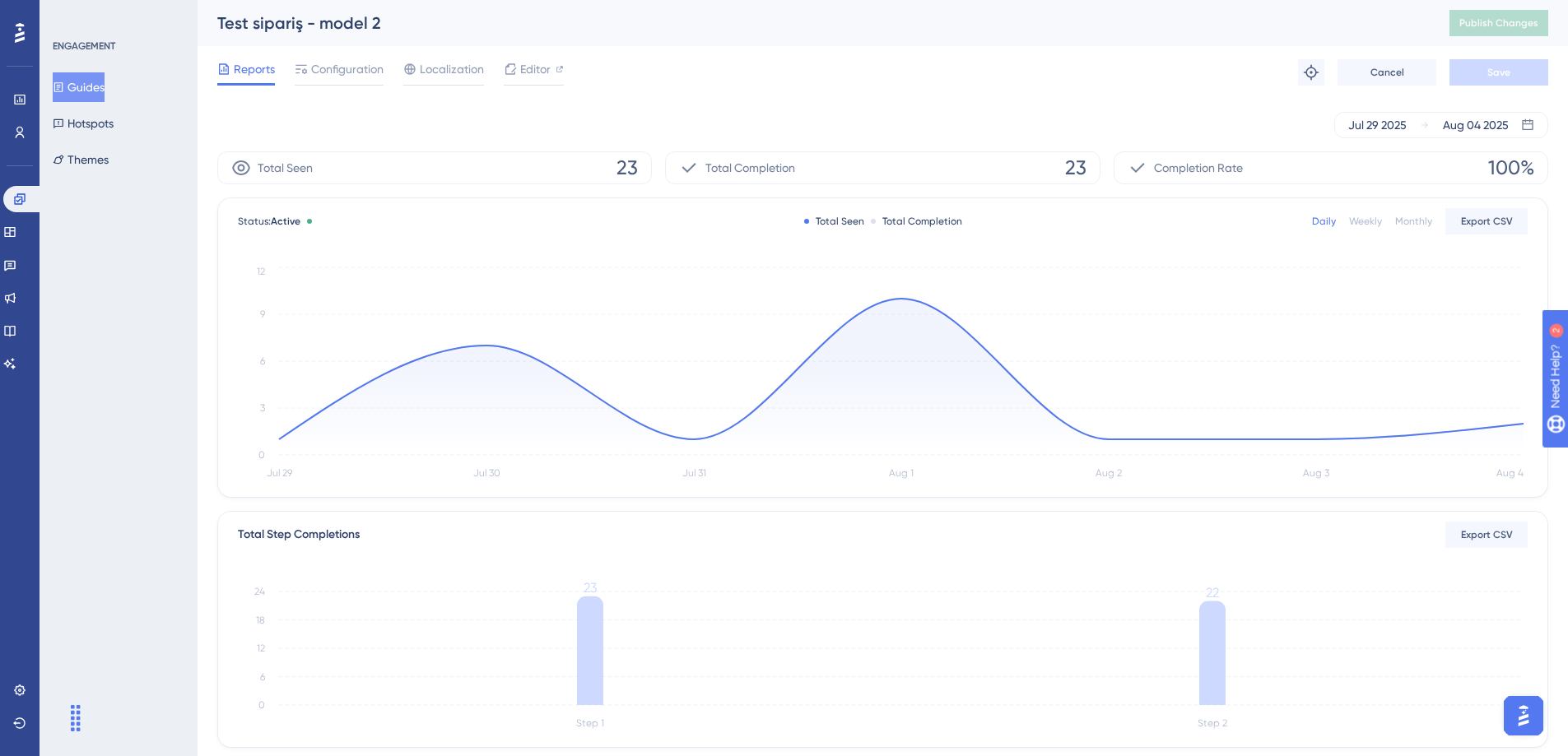 click on "Guides" at bounding box center (78, 87) 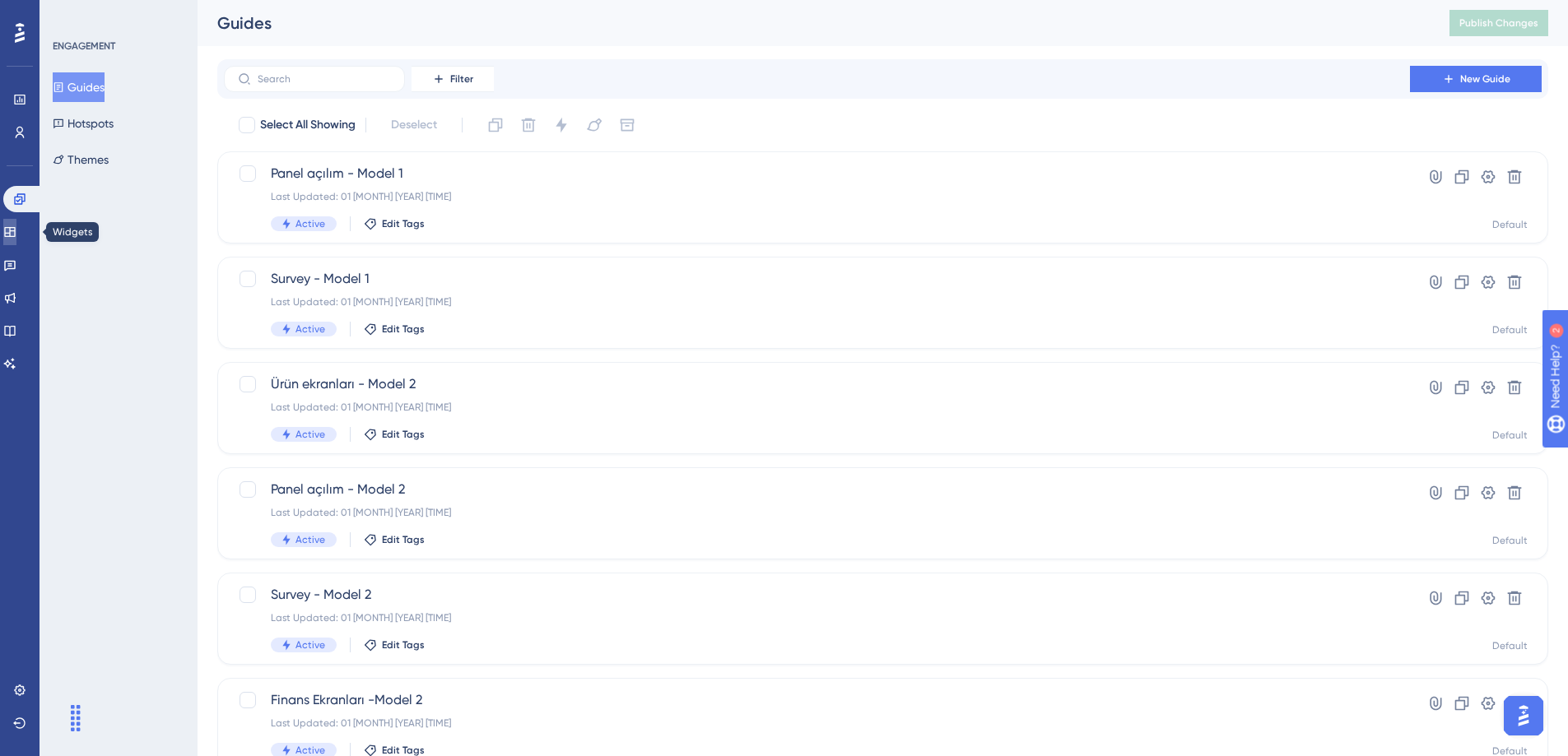 click 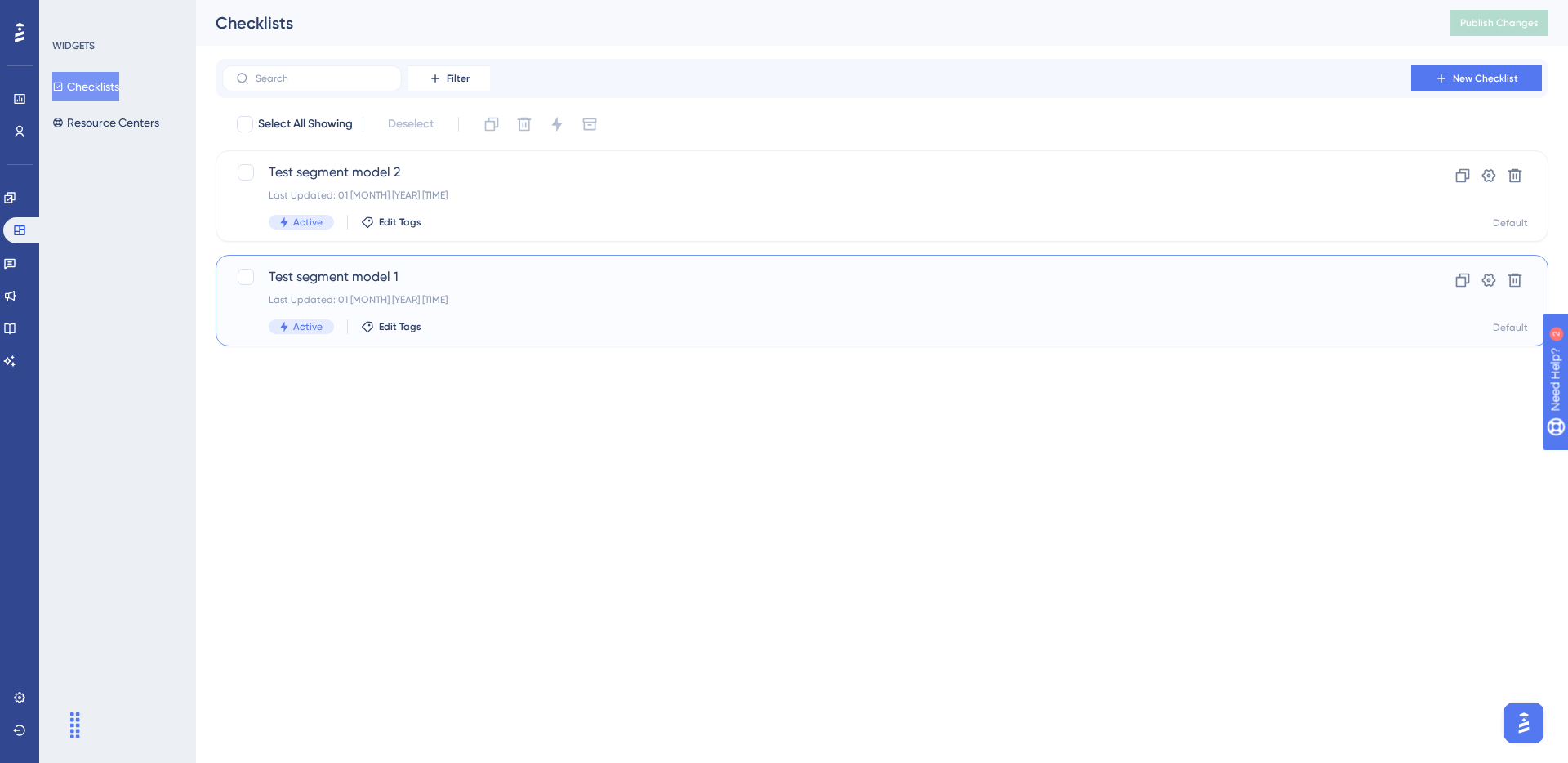 click on "Test segment model 1 Last Updated: 01 [MONTH] [YEAR] [TIME] Active Edit Tags" at bounding box center (817, 301) 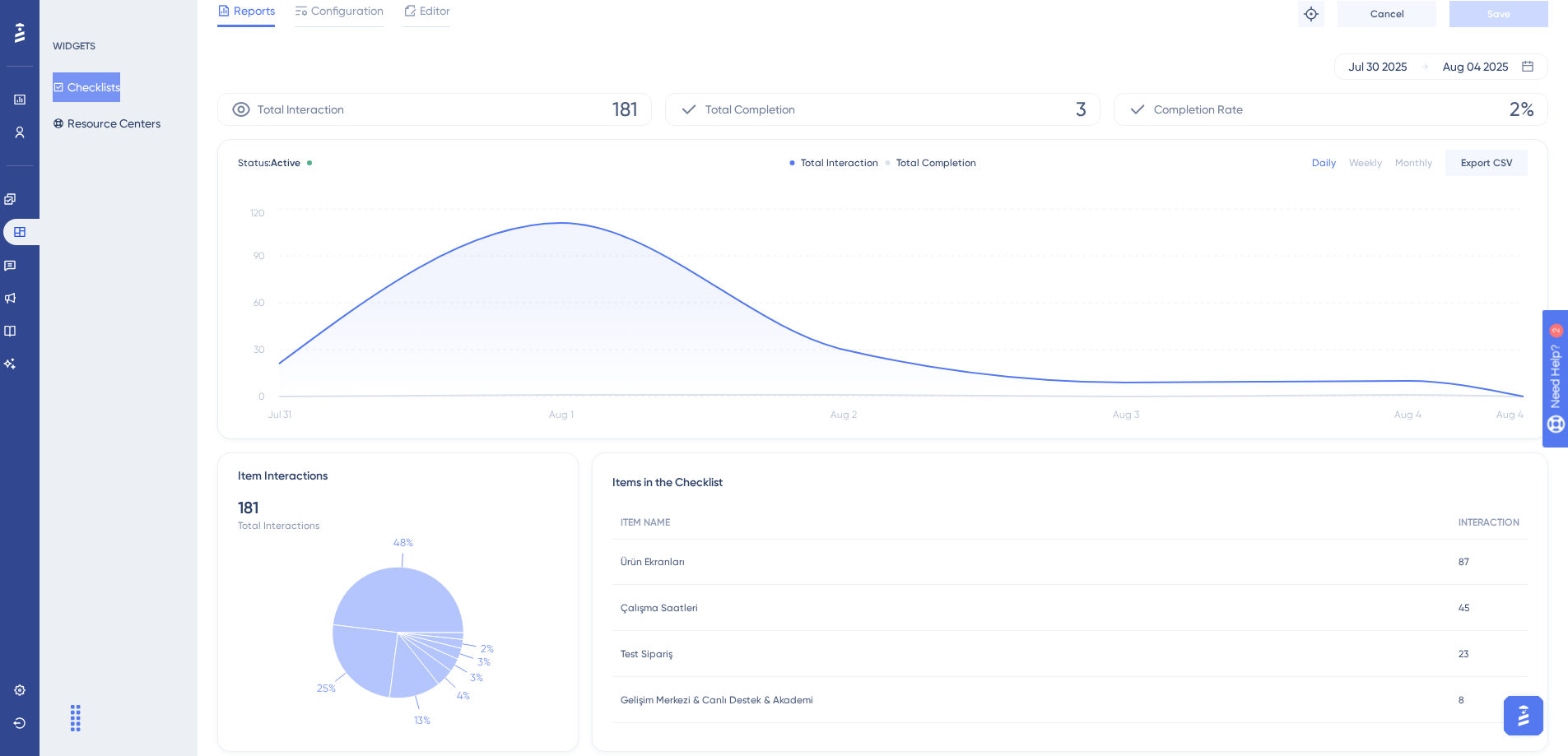 scroll, scrollTop: 100, scrollLeft: 0, axis: vertical 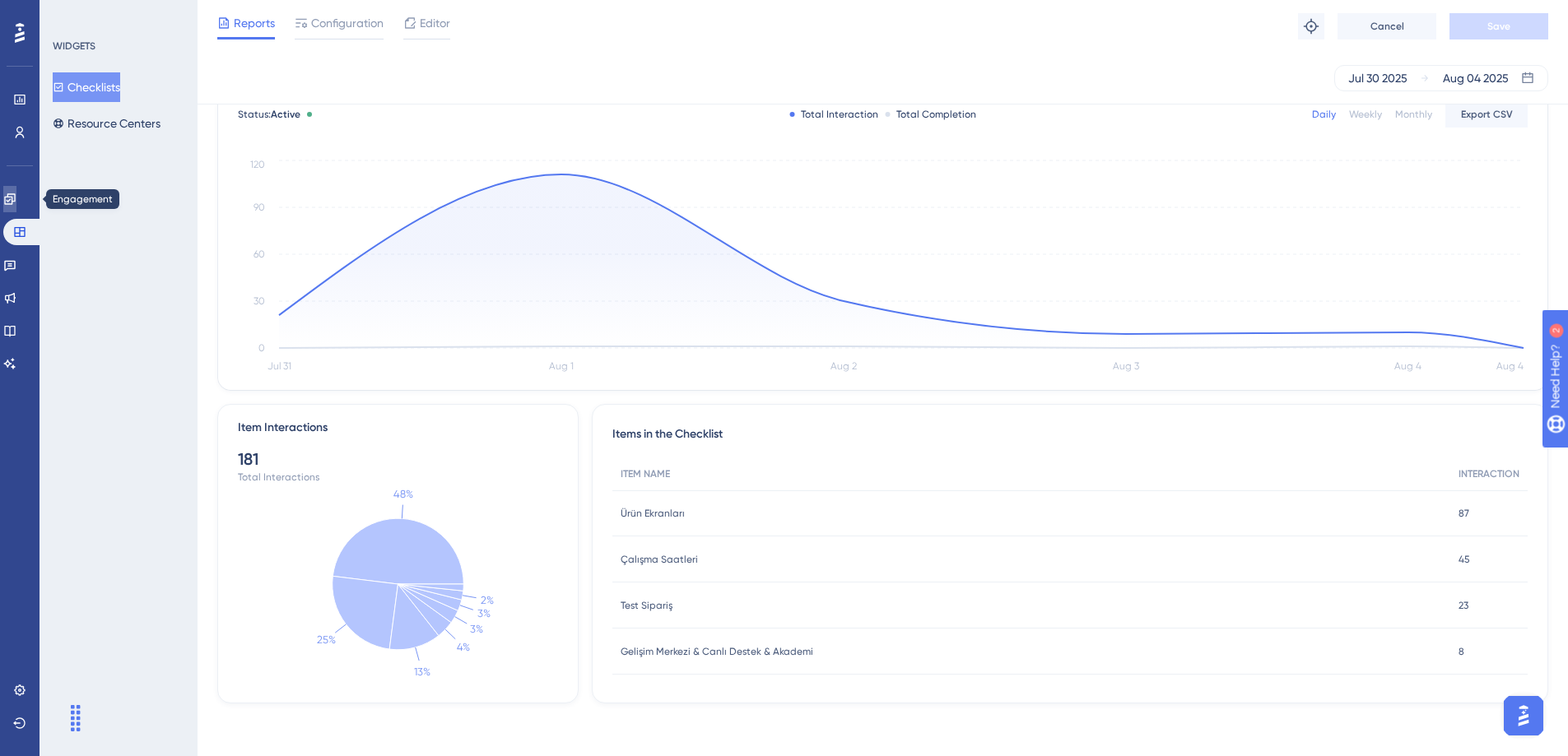 click 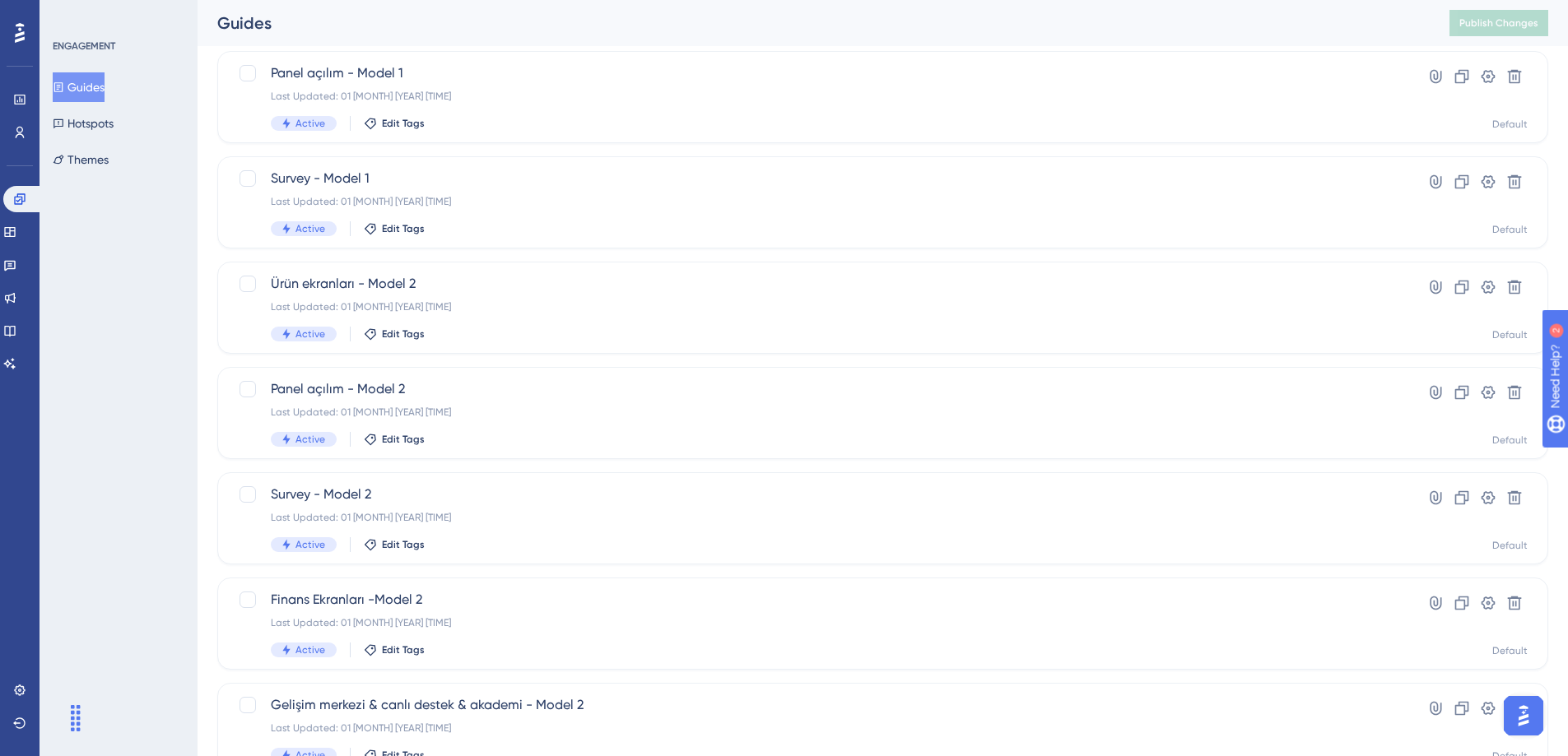 scroll, scrollTop: 0, scrollLeft: 0, axis: both 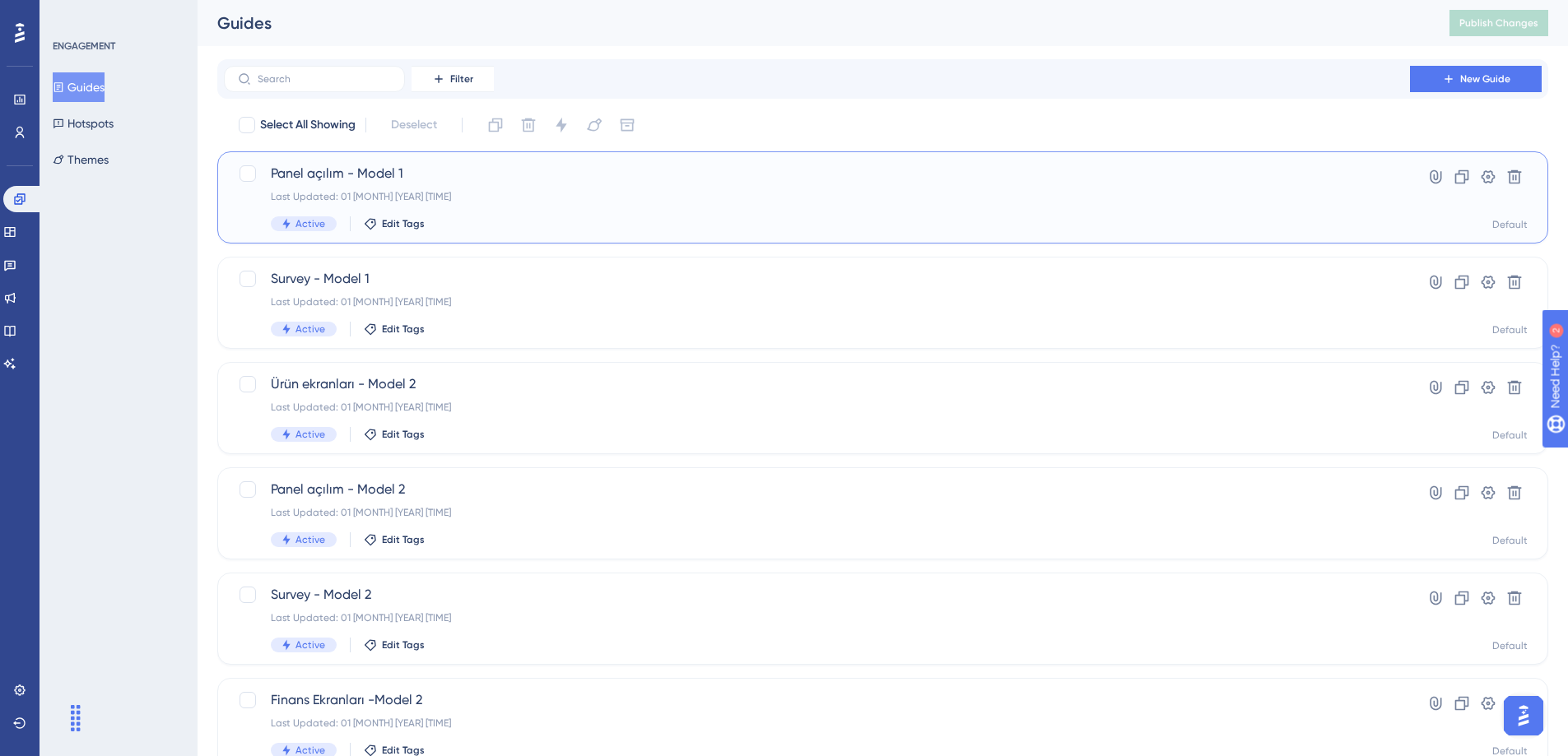 click on "Last Updated: 01 [MONTH] [YEAR] [TIME]" at bounding box center (817, 197) 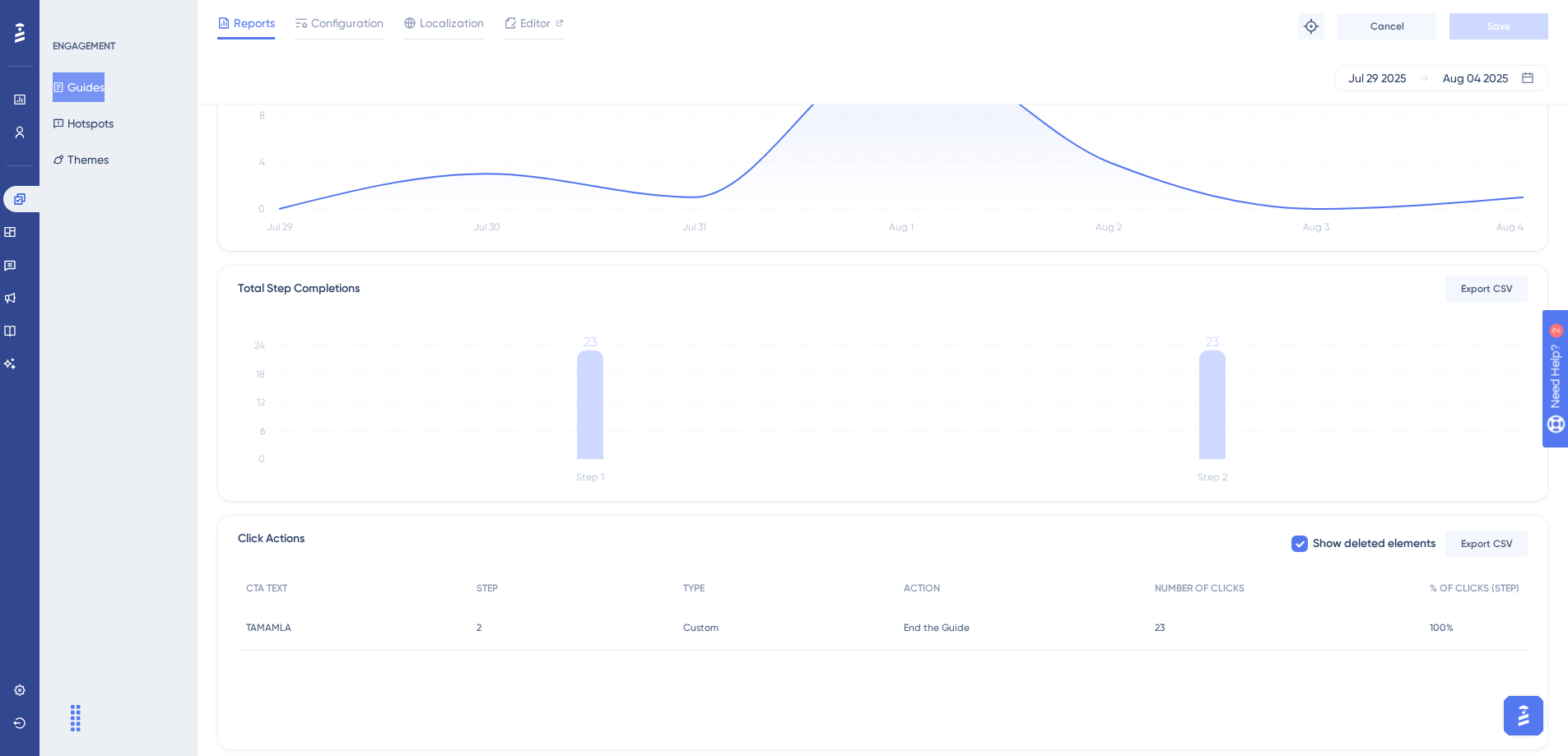 scroll, scrollTop: 286, scrollLeft: 0, axis: vertical 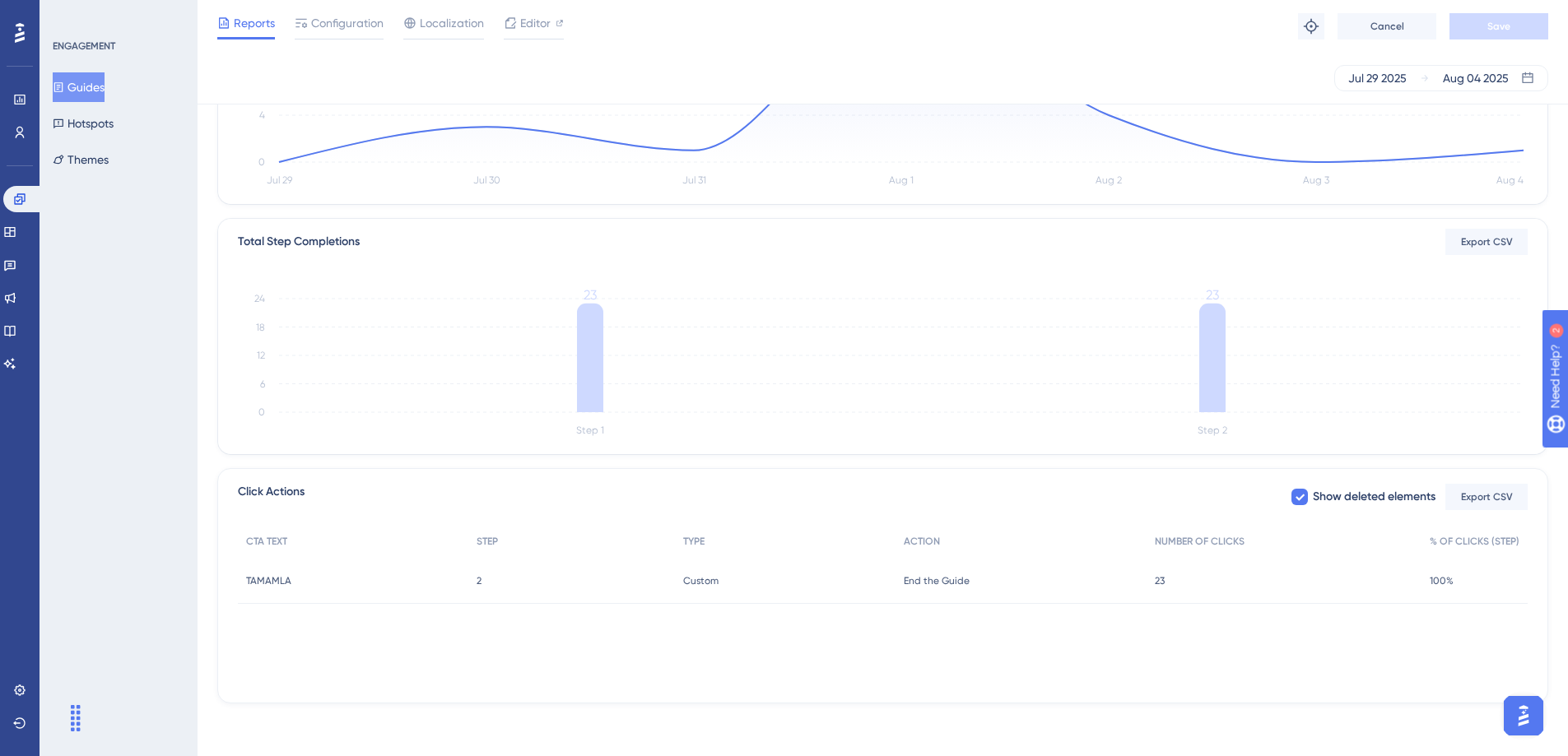 click on "23 23" at bounding box center (1284, 581) 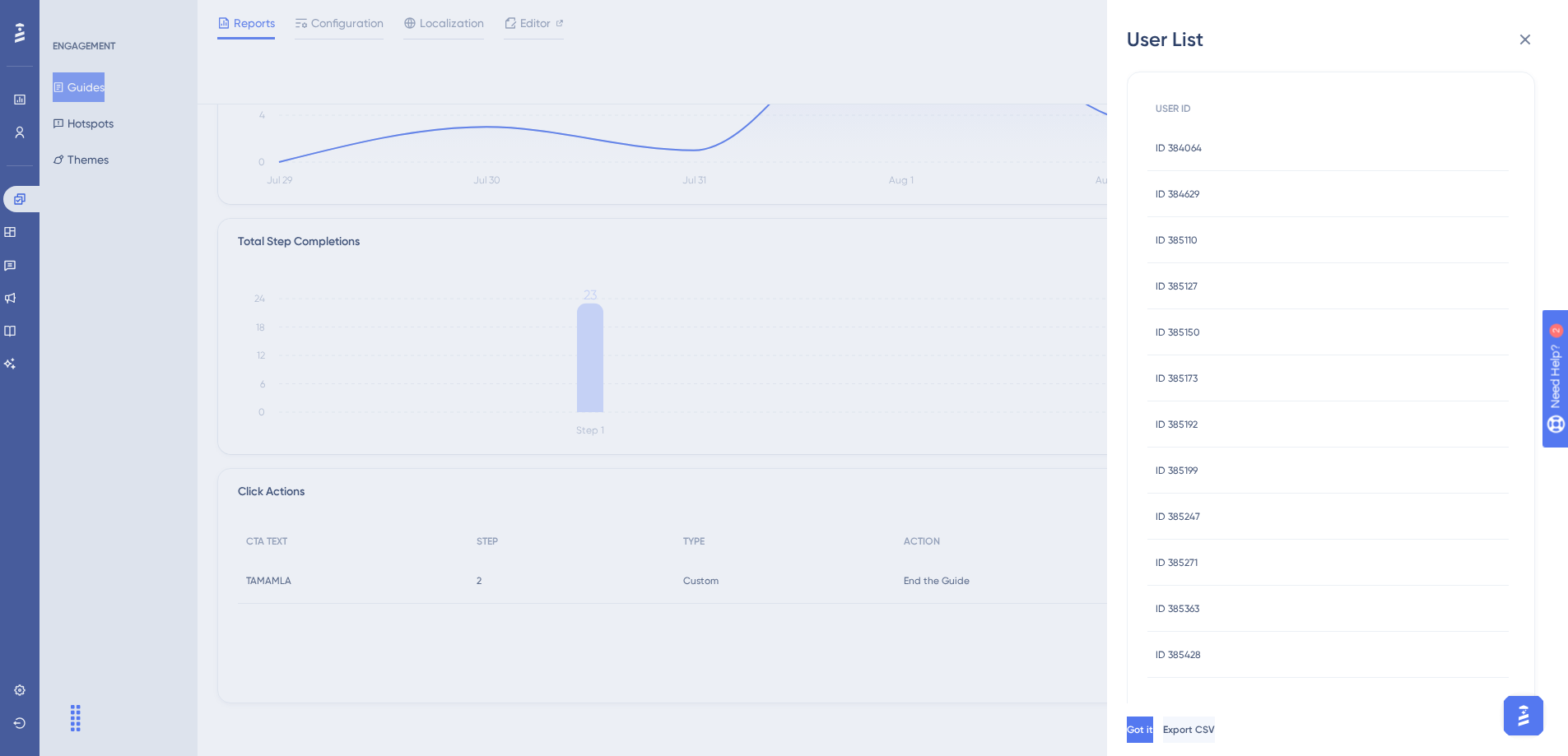scroll, scrollTop: 49, scrollLeft: 0, axis: vertical 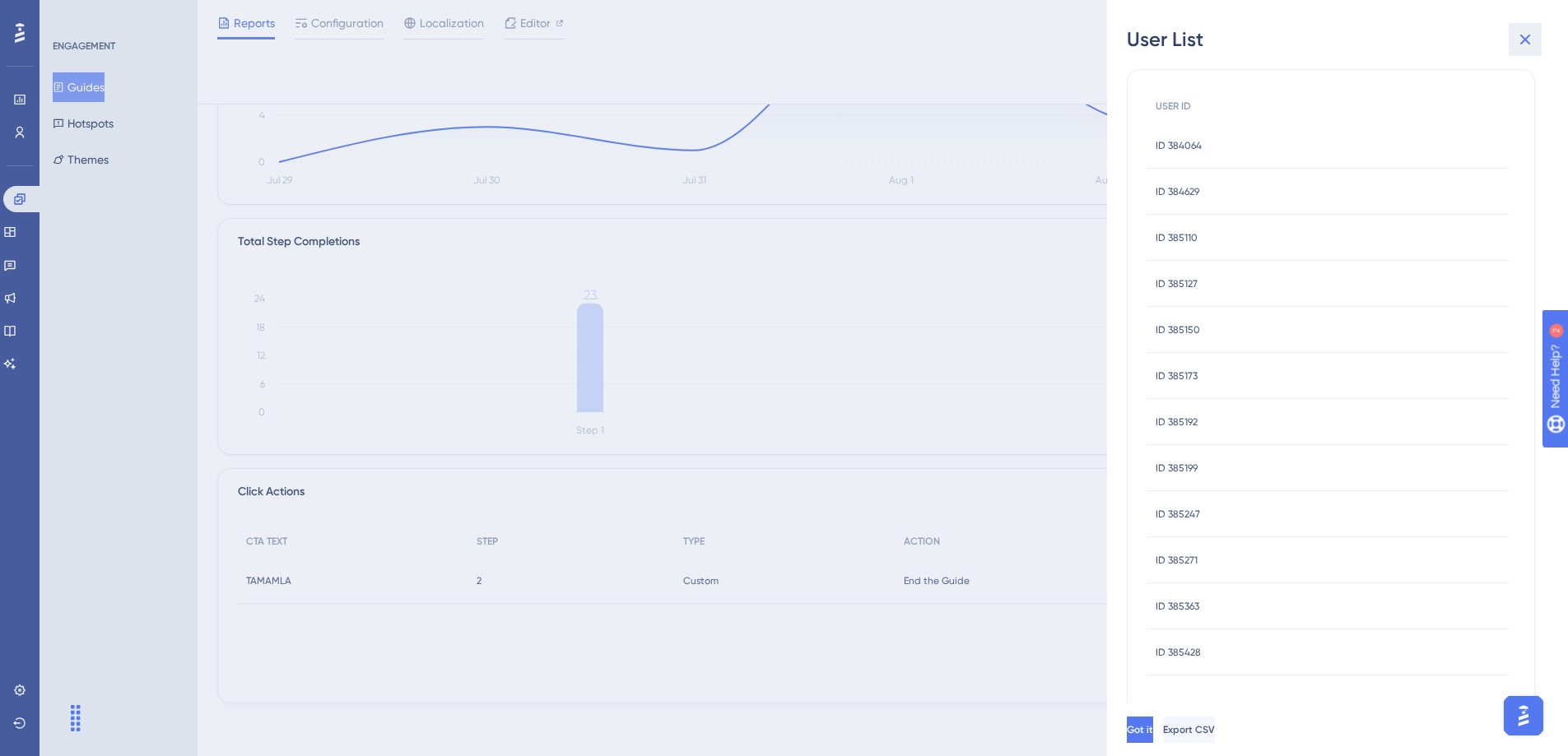 click 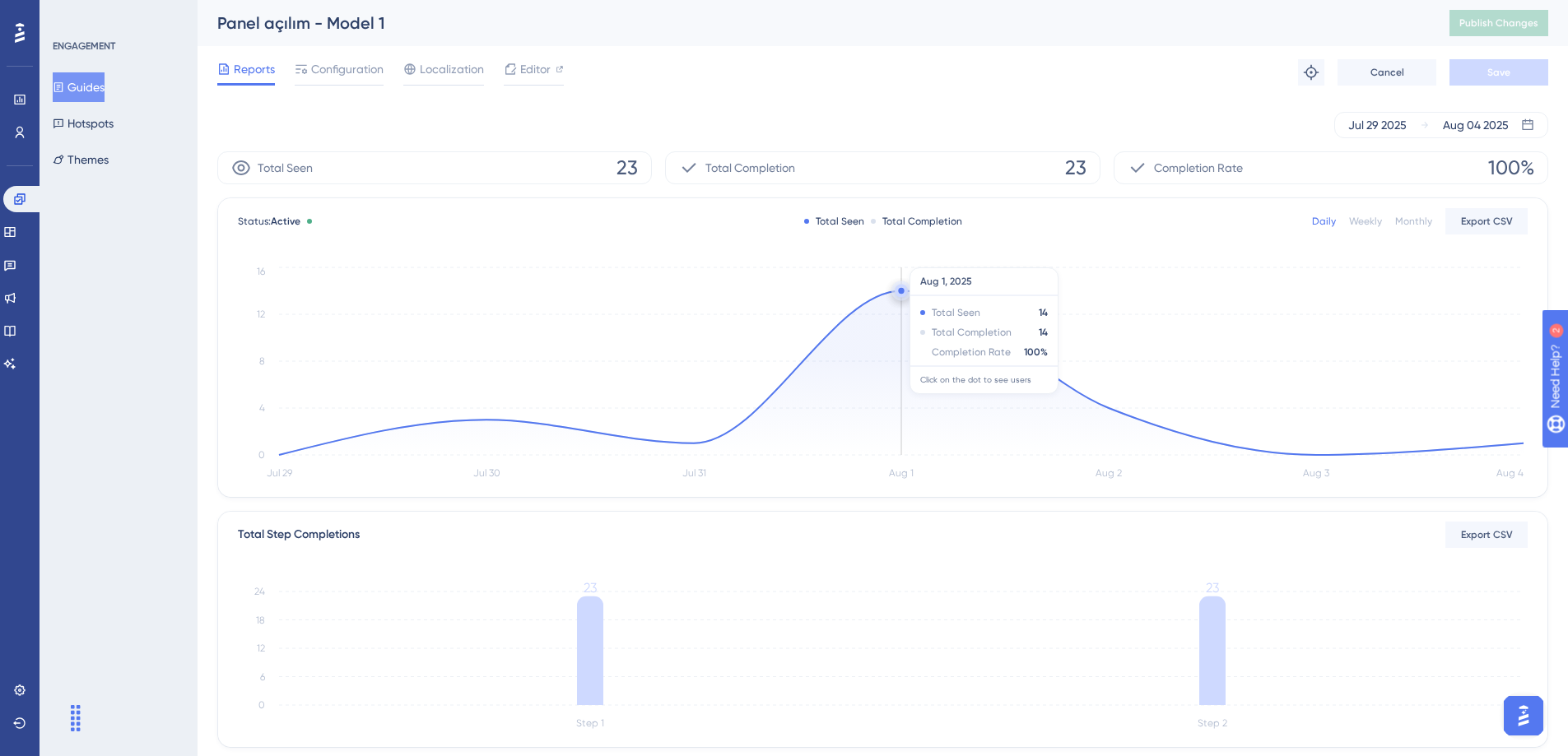 scroll, scrollTop: 286, scrollLeft: 0, axis: vertical 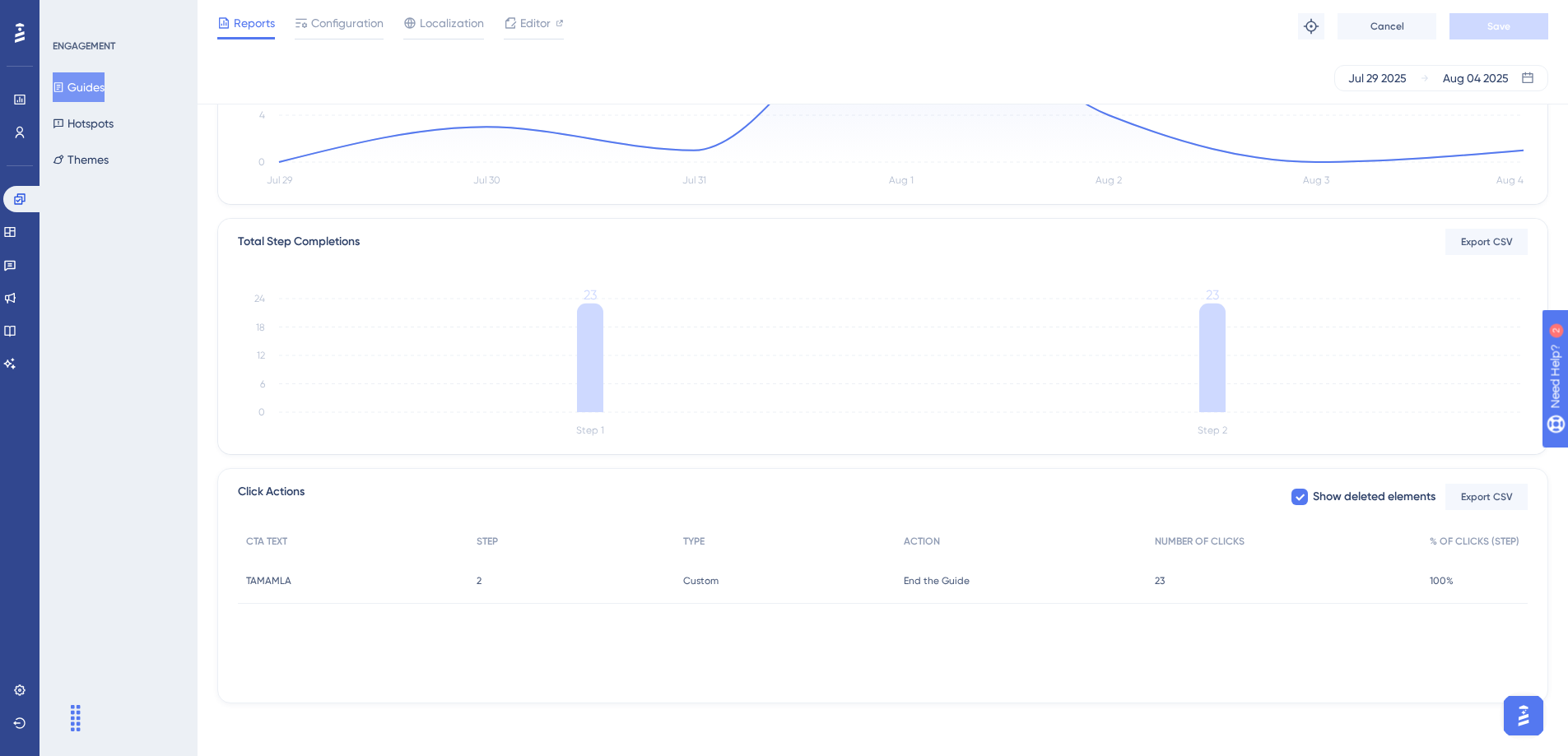 click on "23 23" at bounding box center (1284, 581) 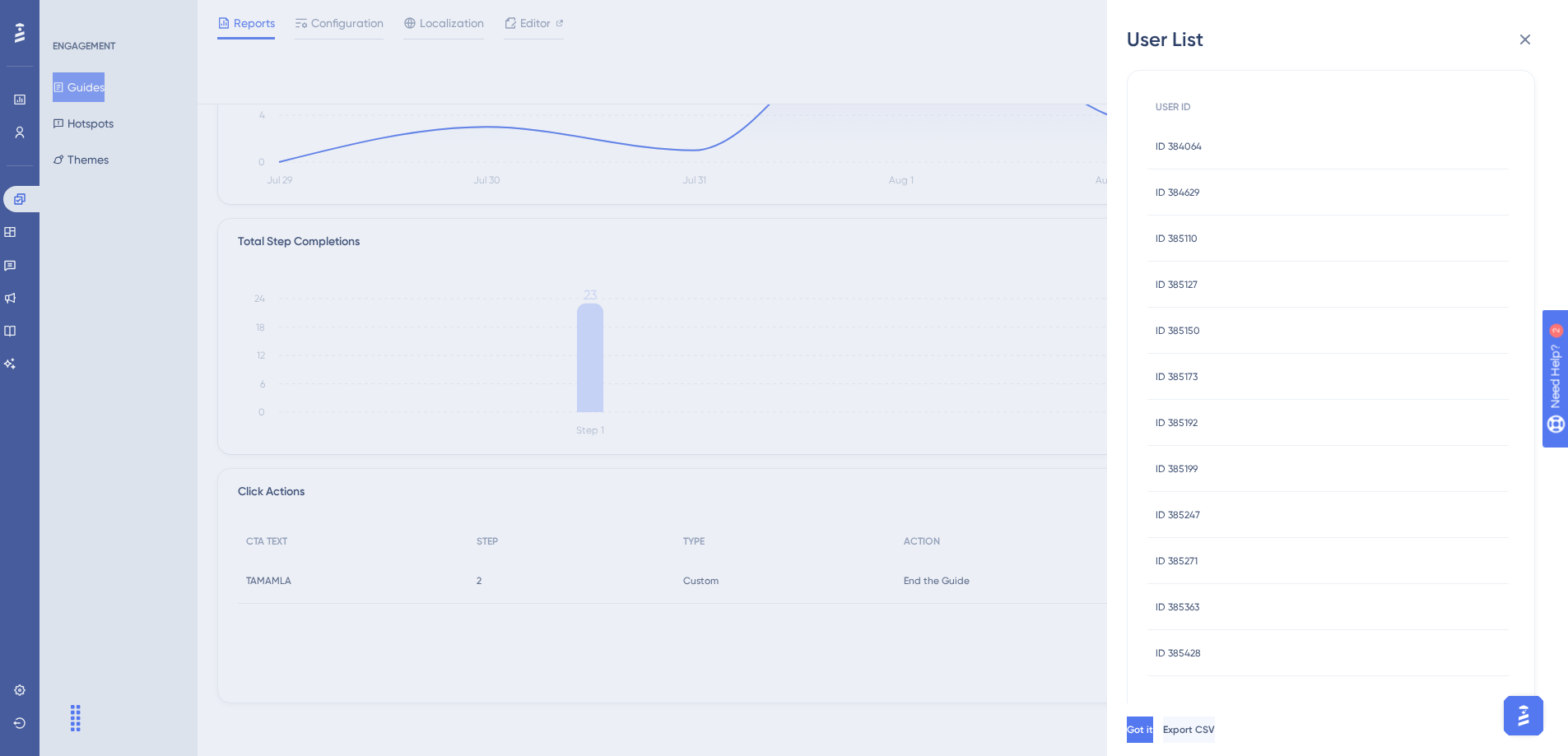 scroll, scrollTop: 49, scrollLeft: 0, axis: vertical 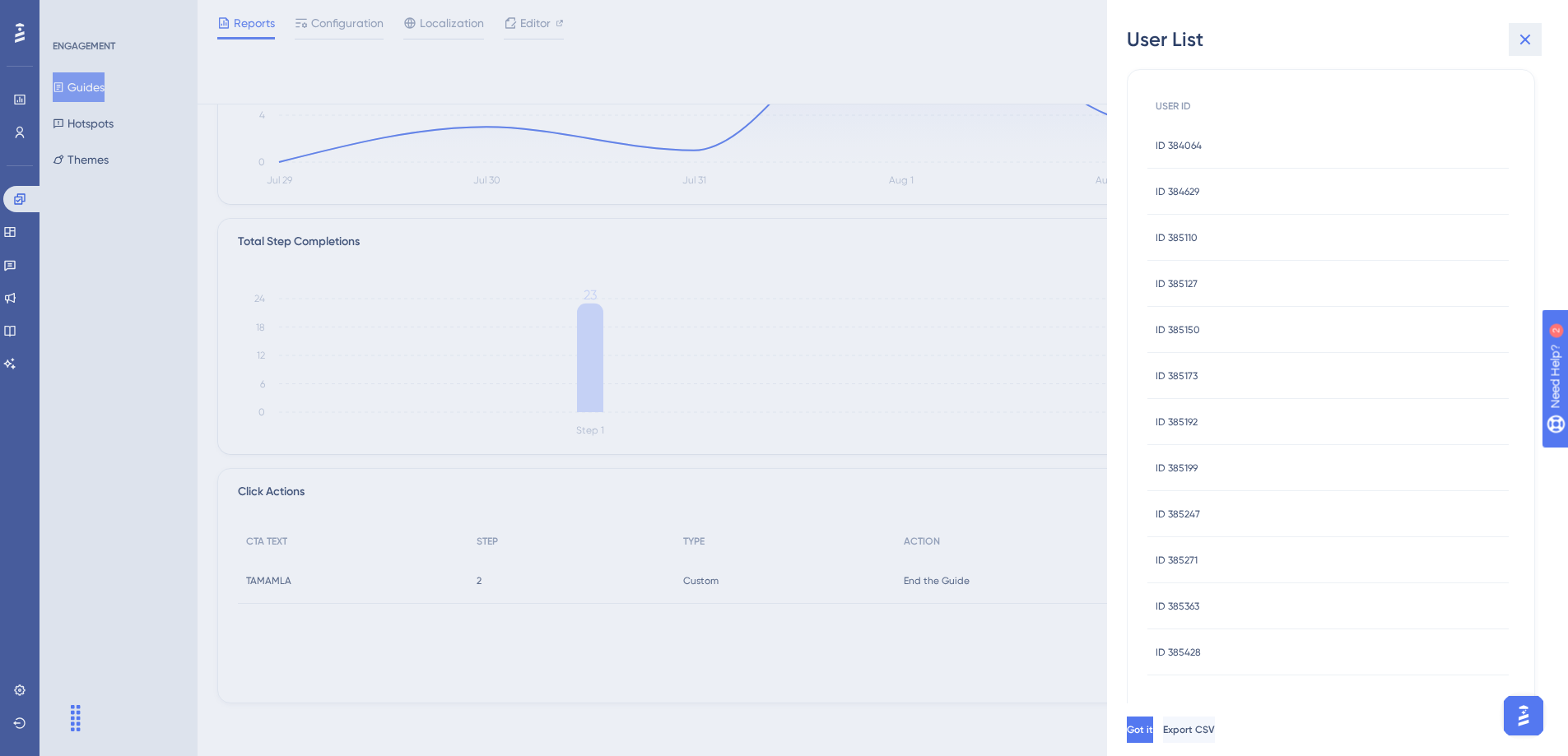 click 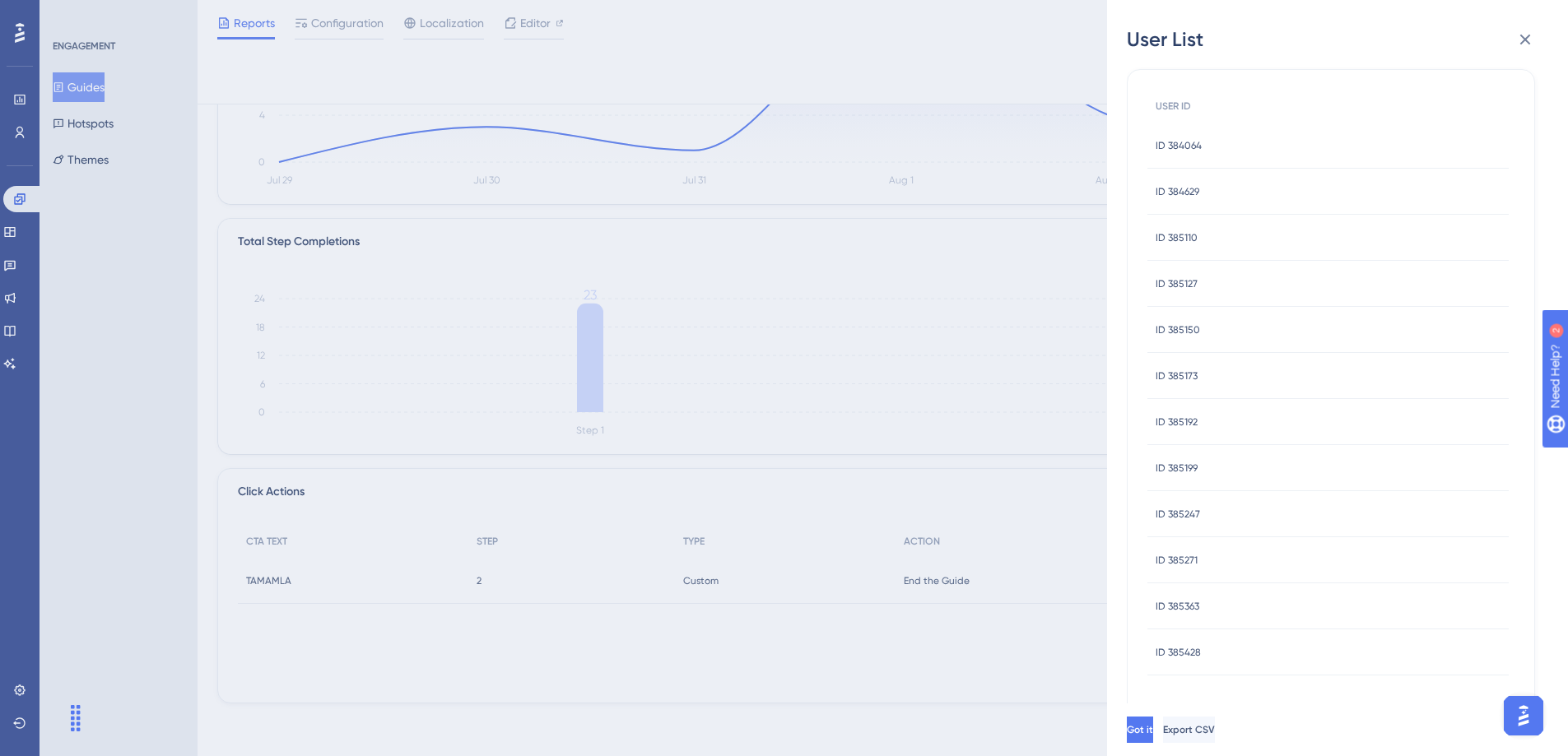 scroll, scrollTop: 0, scrollLeft: 0, axis: both 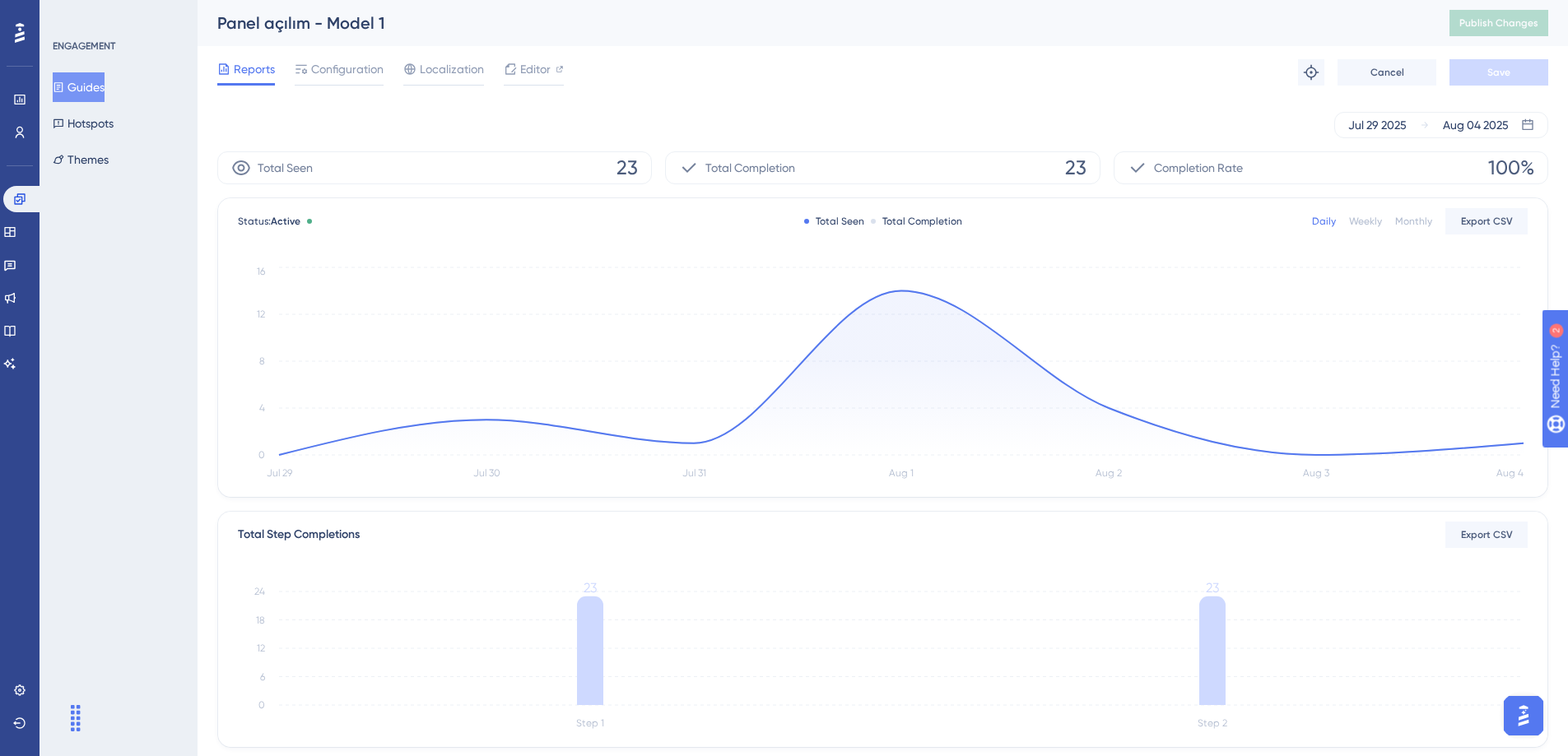 click on "Guides" at bounding box center [78, 87] 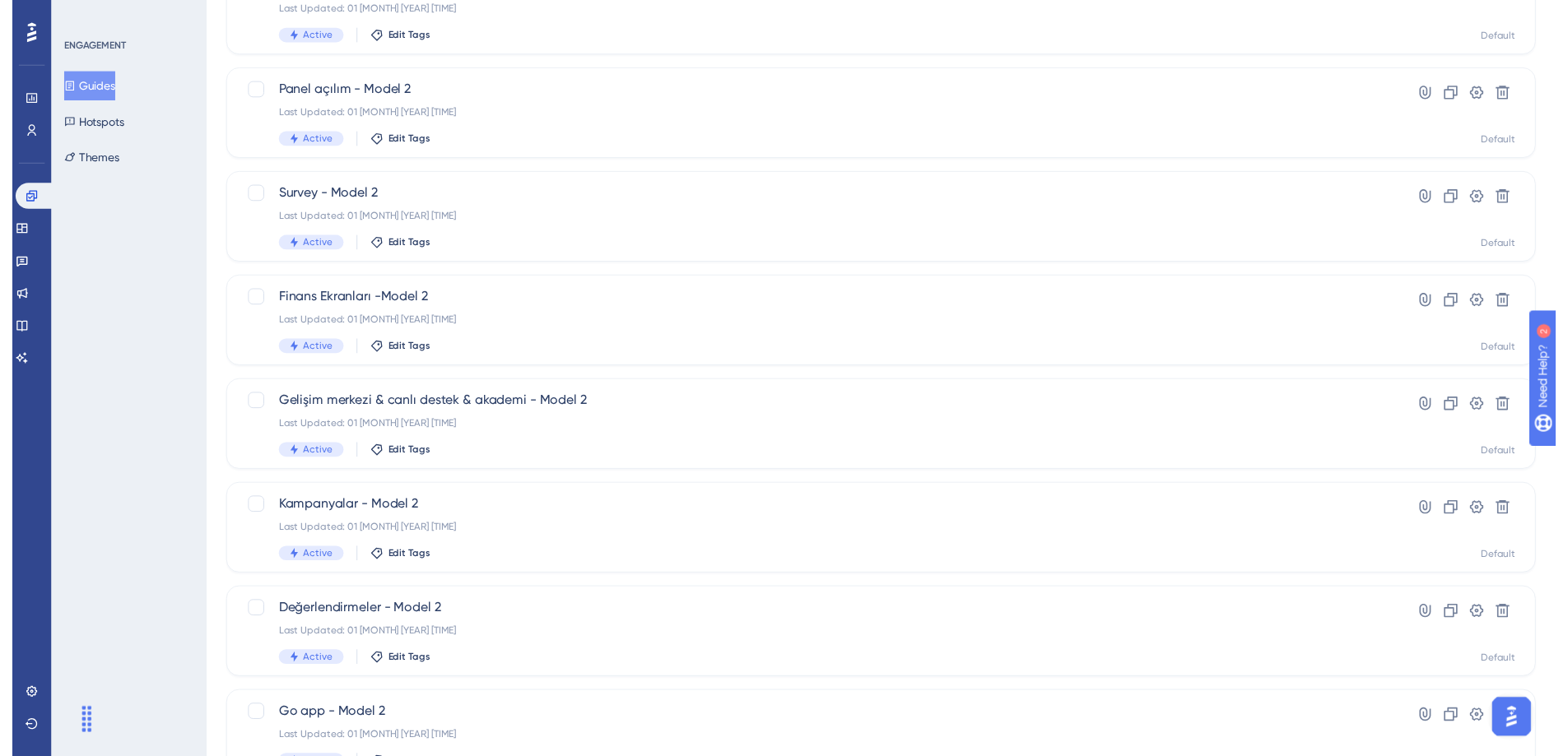 scroll, scrollTop: 0, scrollLeft: 0, axis: both 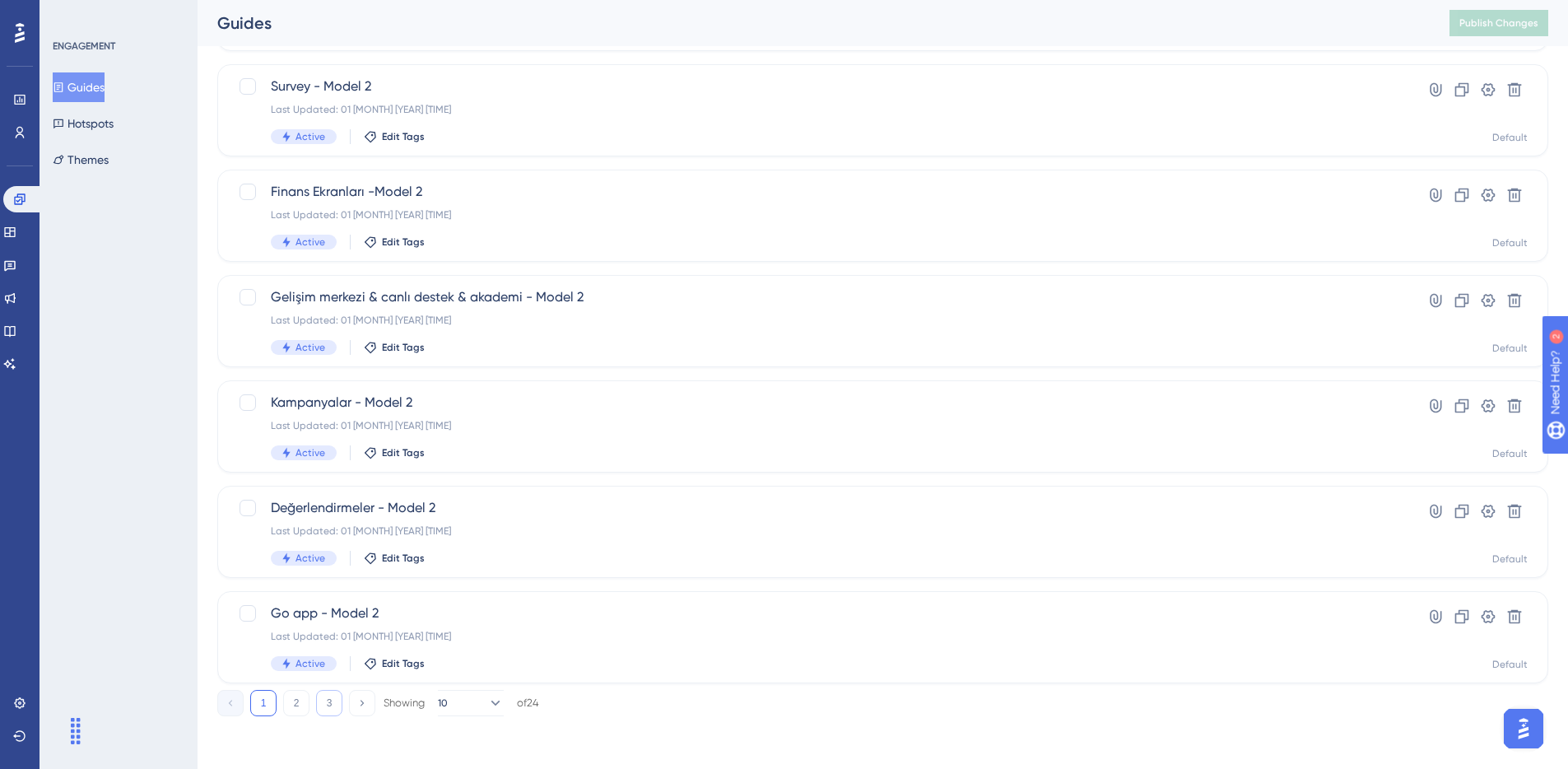 click on "3" at bounding box center (329, 703) 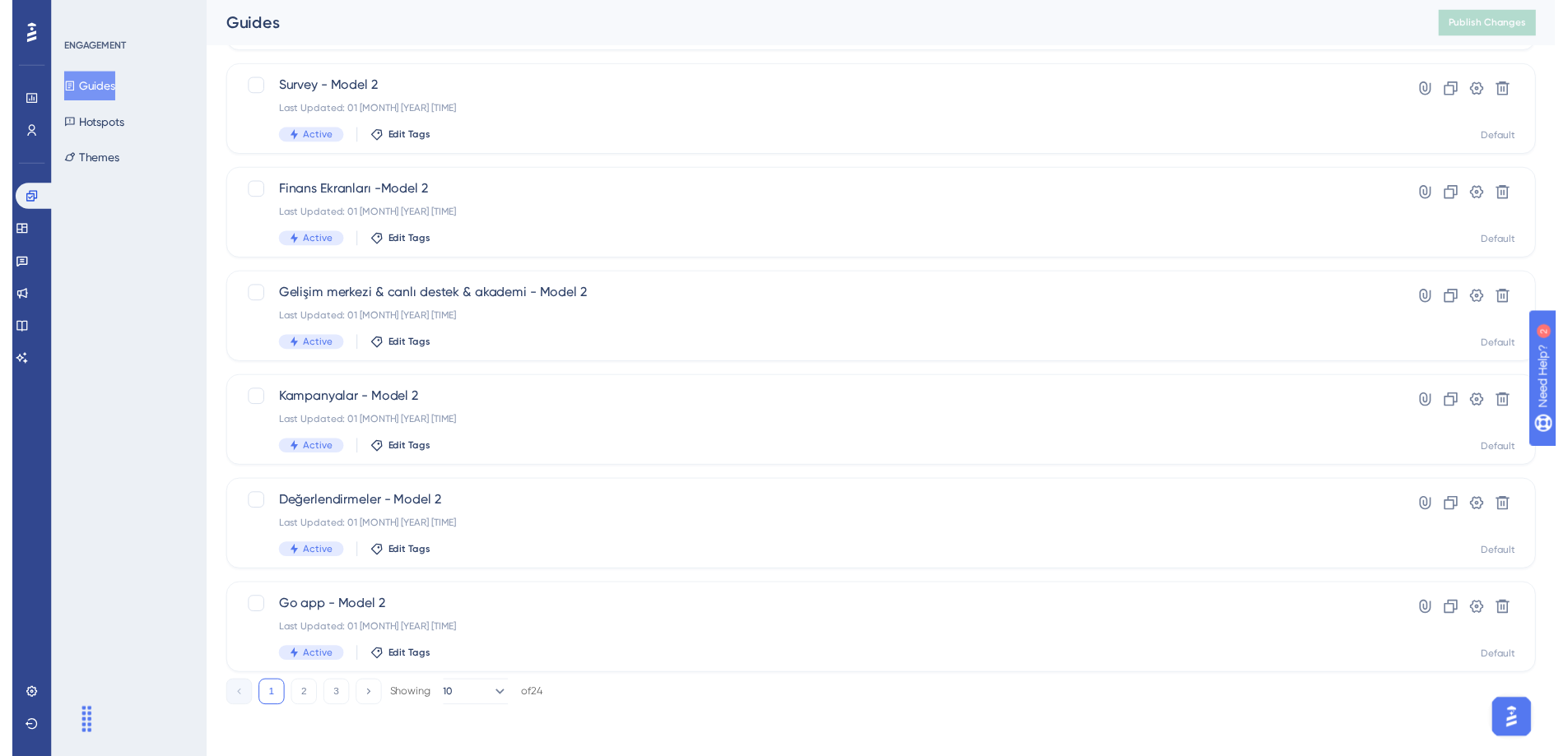 scroll, scrollTop: 0, scrollLeft: 0, axis: both 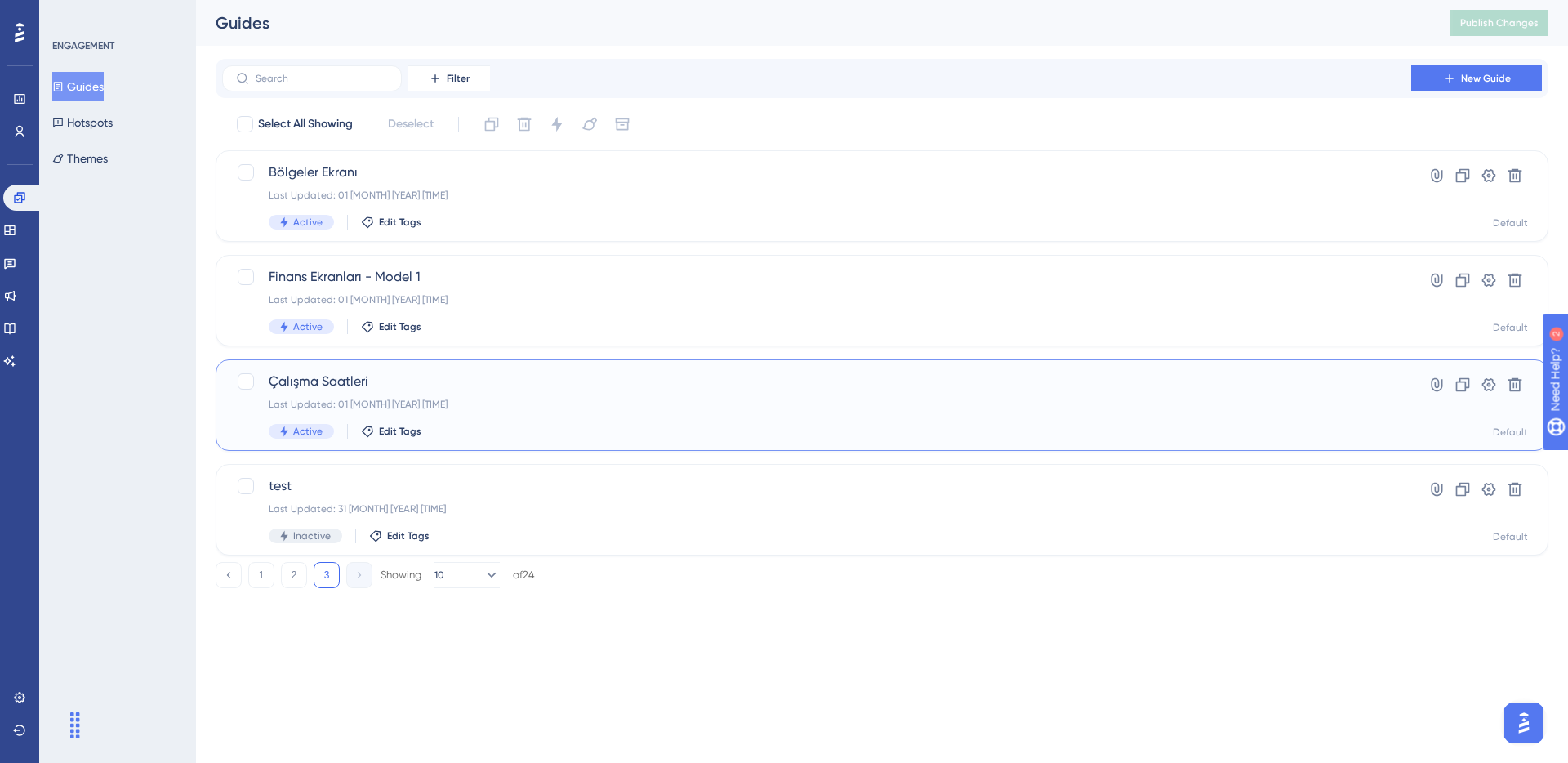 click on "Last Updated: 01 [MONTH] [YEAR] [TIME]" at bounding box center (817, 404) 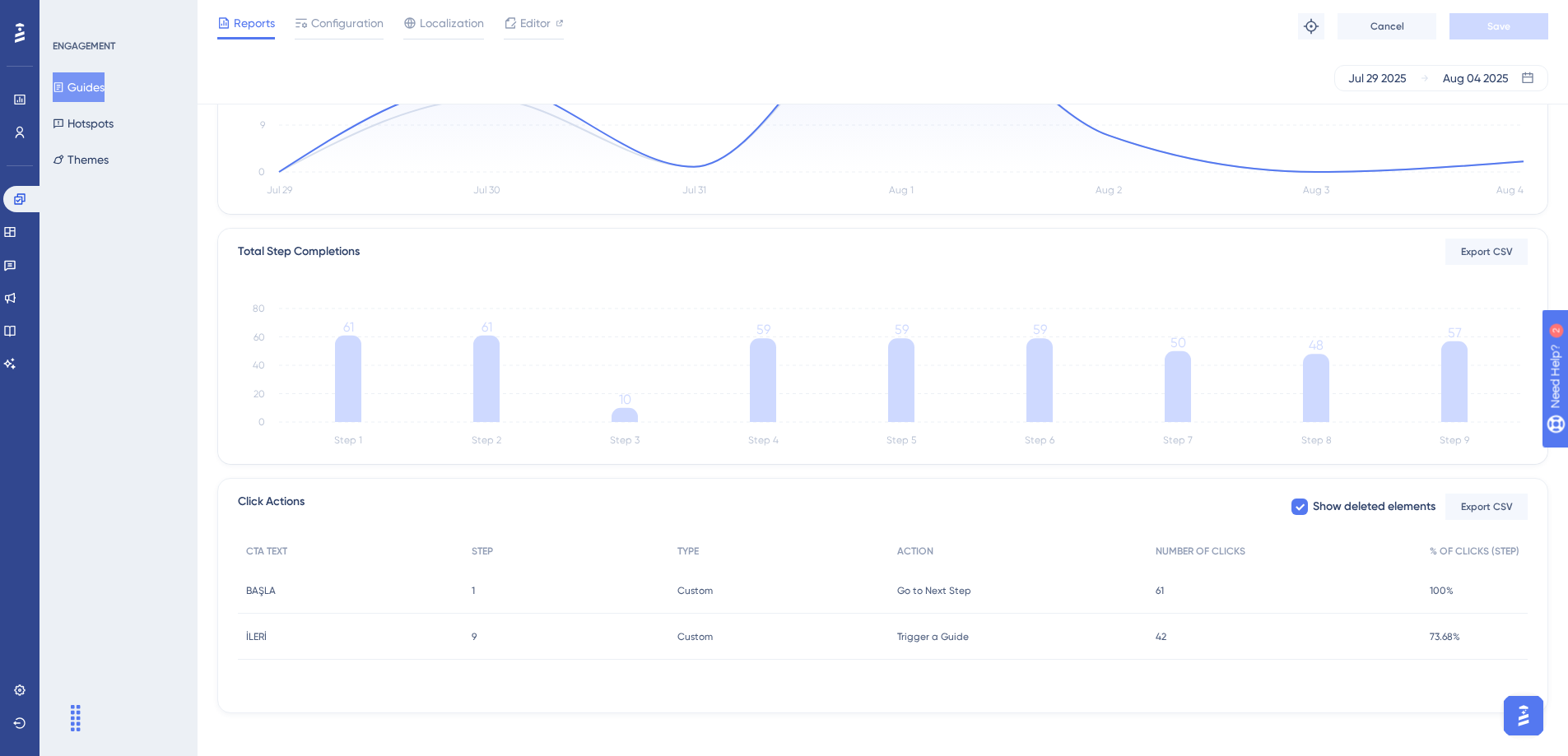 scroll, scrollTop: 280, scrollLeft: 0, axis: vertical 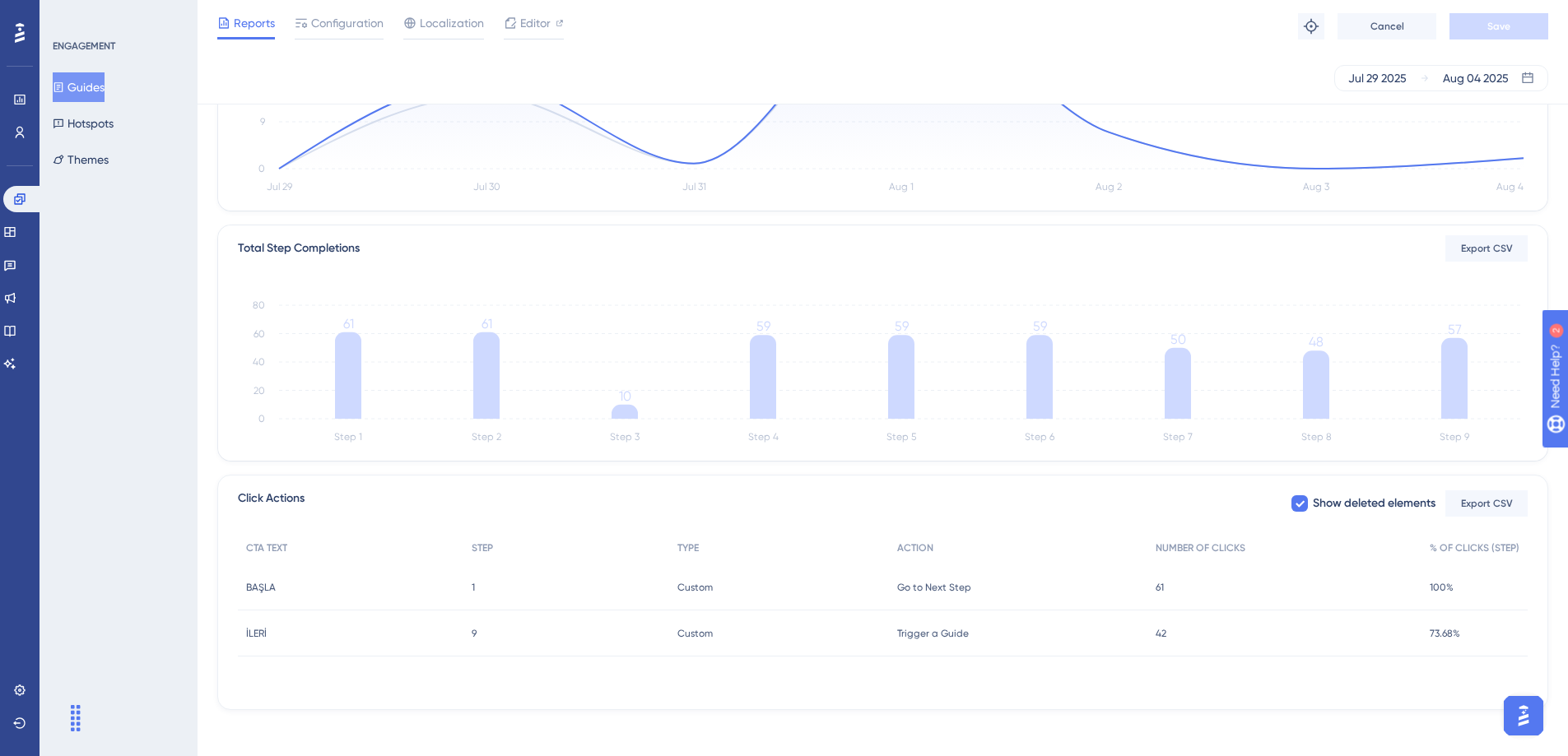 click on "Guides" at bounding box center [78, 87] 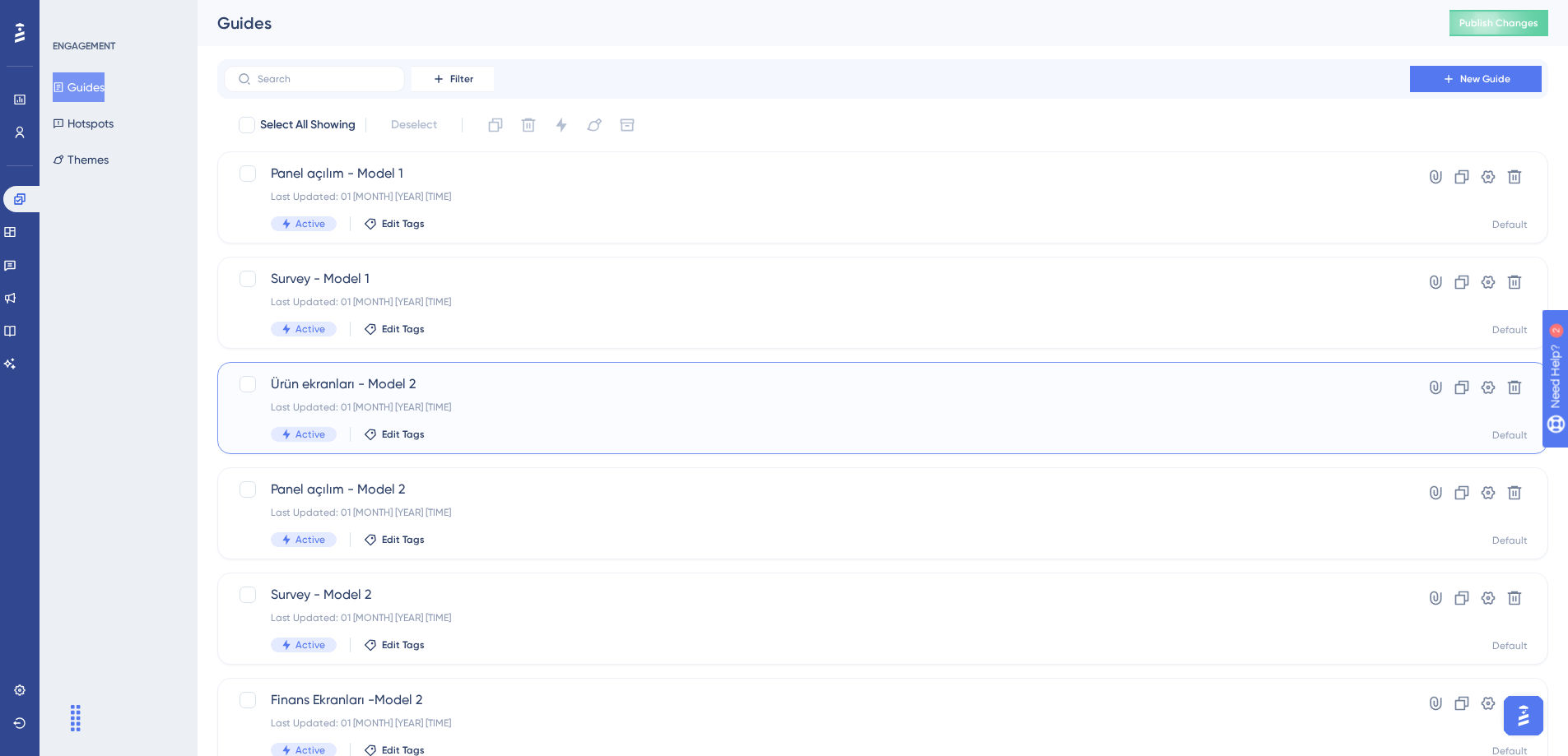 click on "Last Updated: 01 [MONTH] [YEAR] [TIME]" at bounding box center (817, 407) 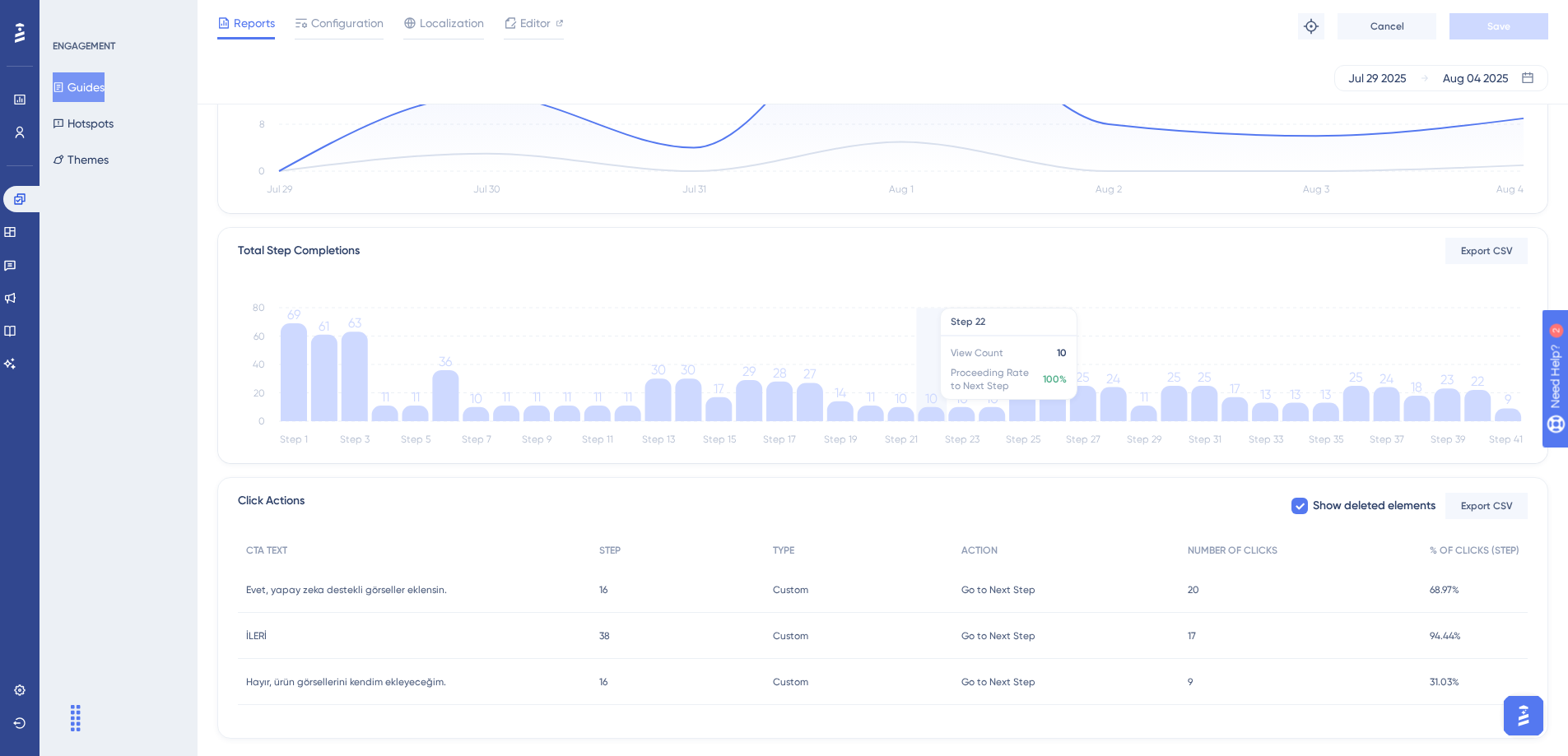 scroll, scrollTop: 313, scrollLeft: 0, axis: vertical 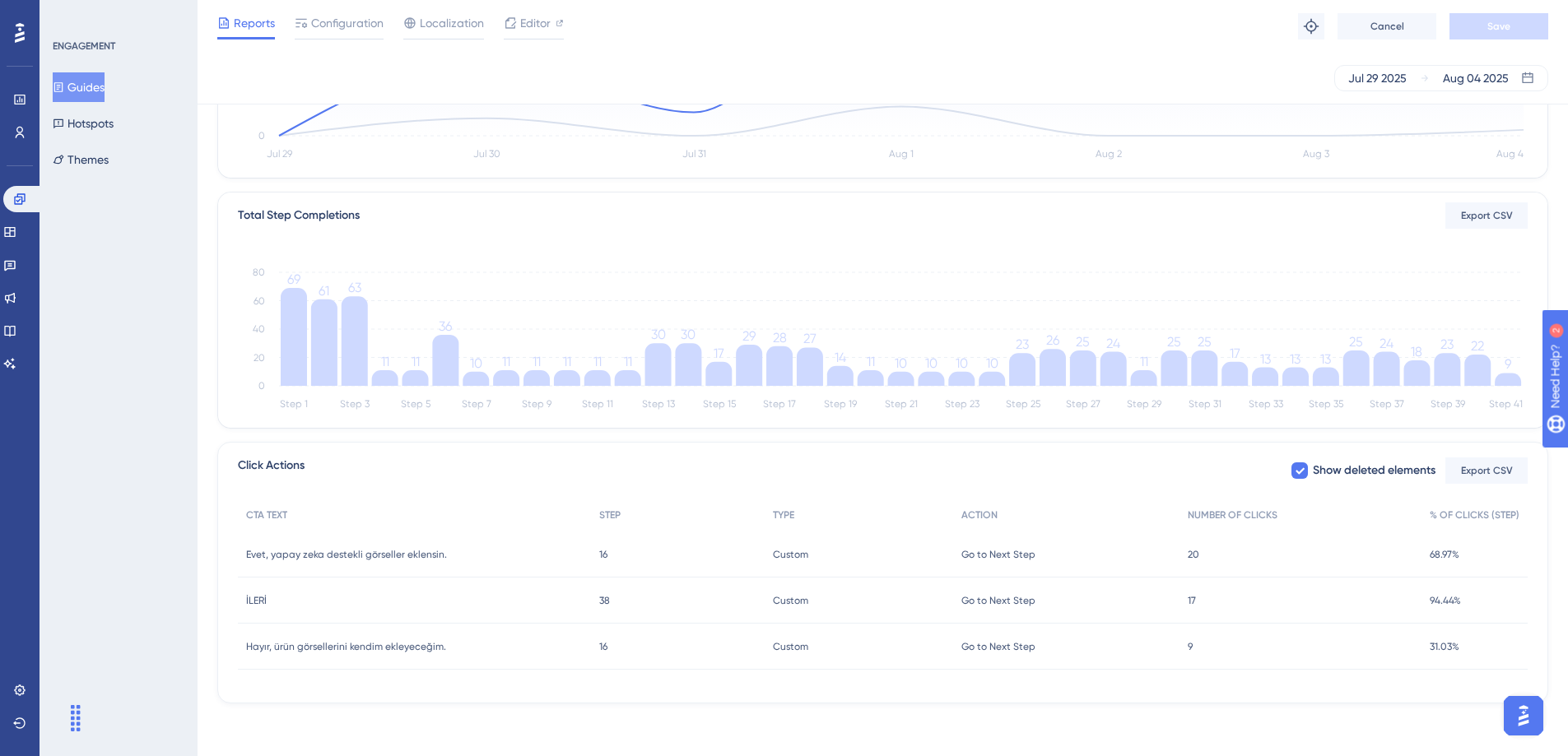 click on "Guides" at bounding box center [78, 87] 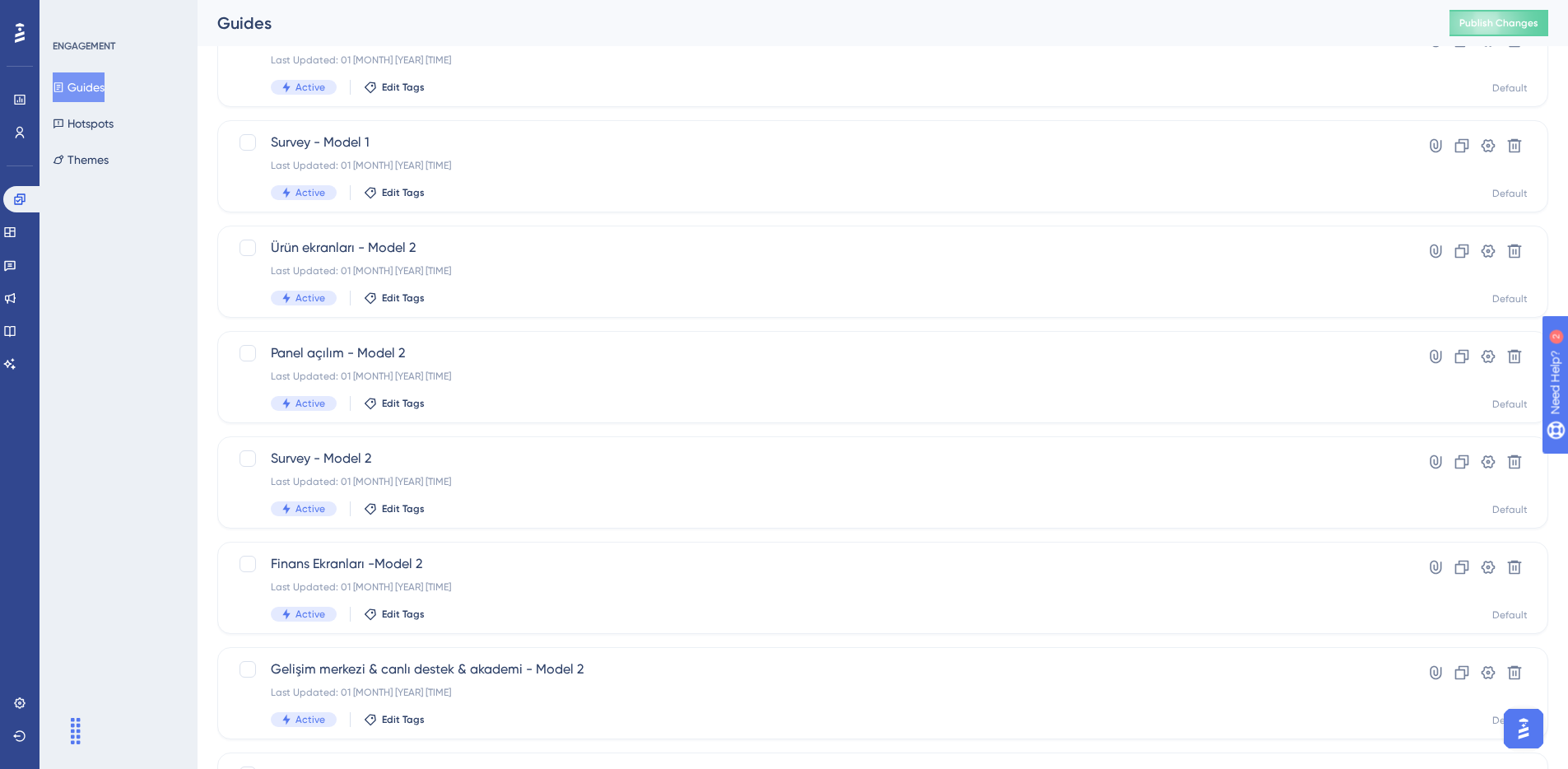 scroll, scrollTop: 145, scrollLeft: 0, axis: vertical 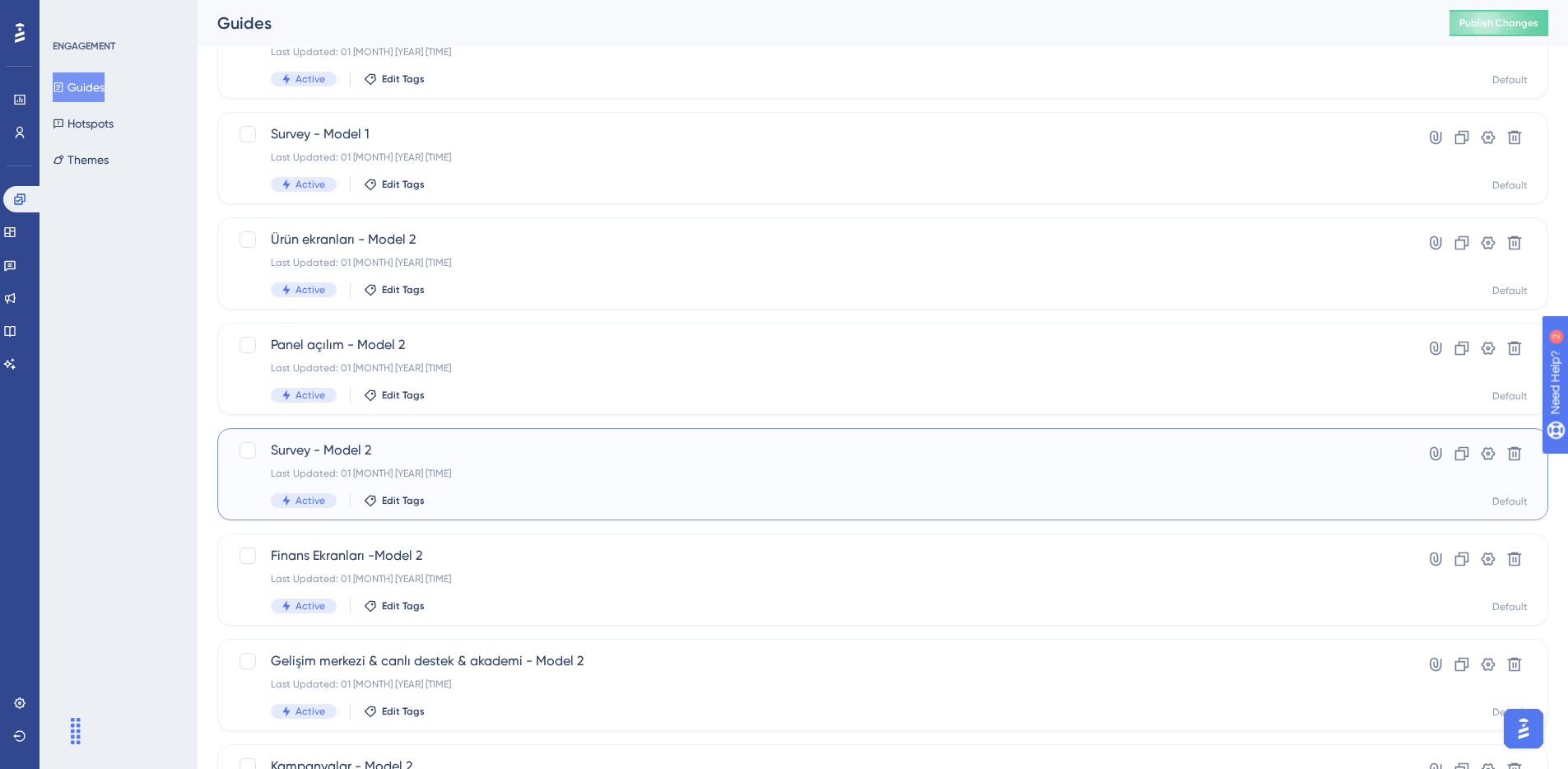 click on "Last Updated: 01 [MONTH] [YEAR] [TIME]" at bounding box center (817, 473) 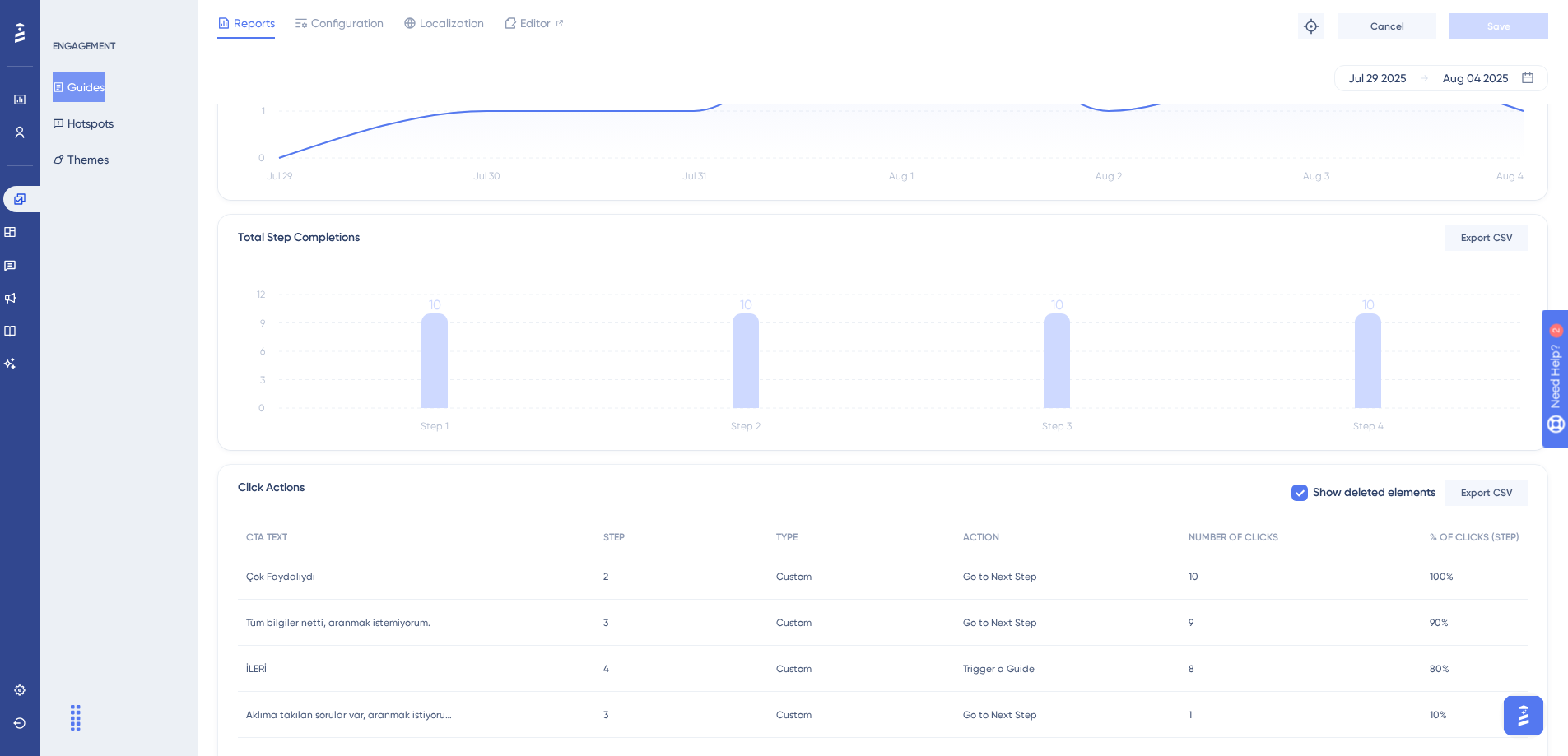 scroll, scrollTop: 0, scrollLeft: 0, axis: both 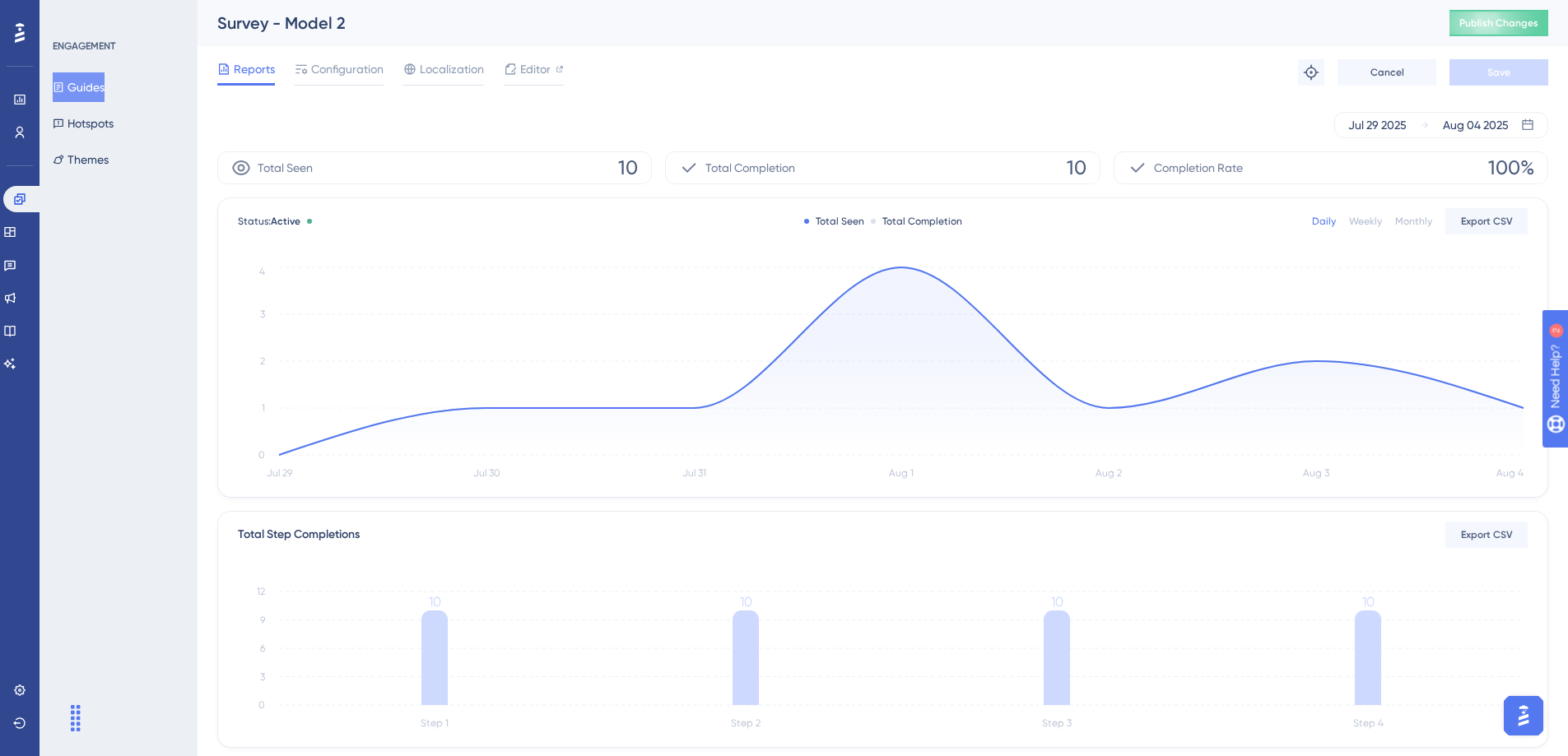 click on "Guides" at bounding box center (78, 87) 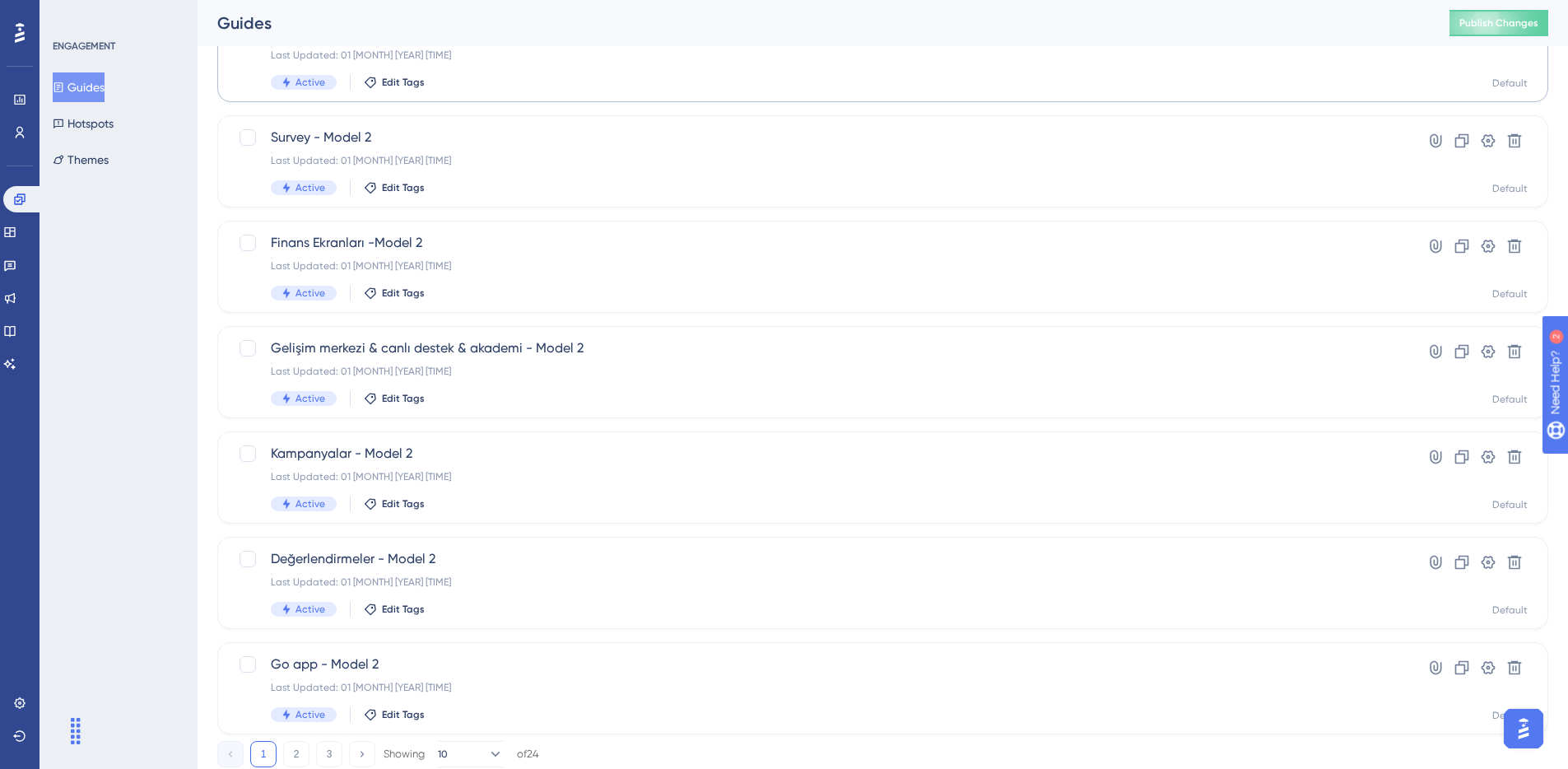 scroll, scrollTop: 461, scrollLeft: 0, axis: vertical 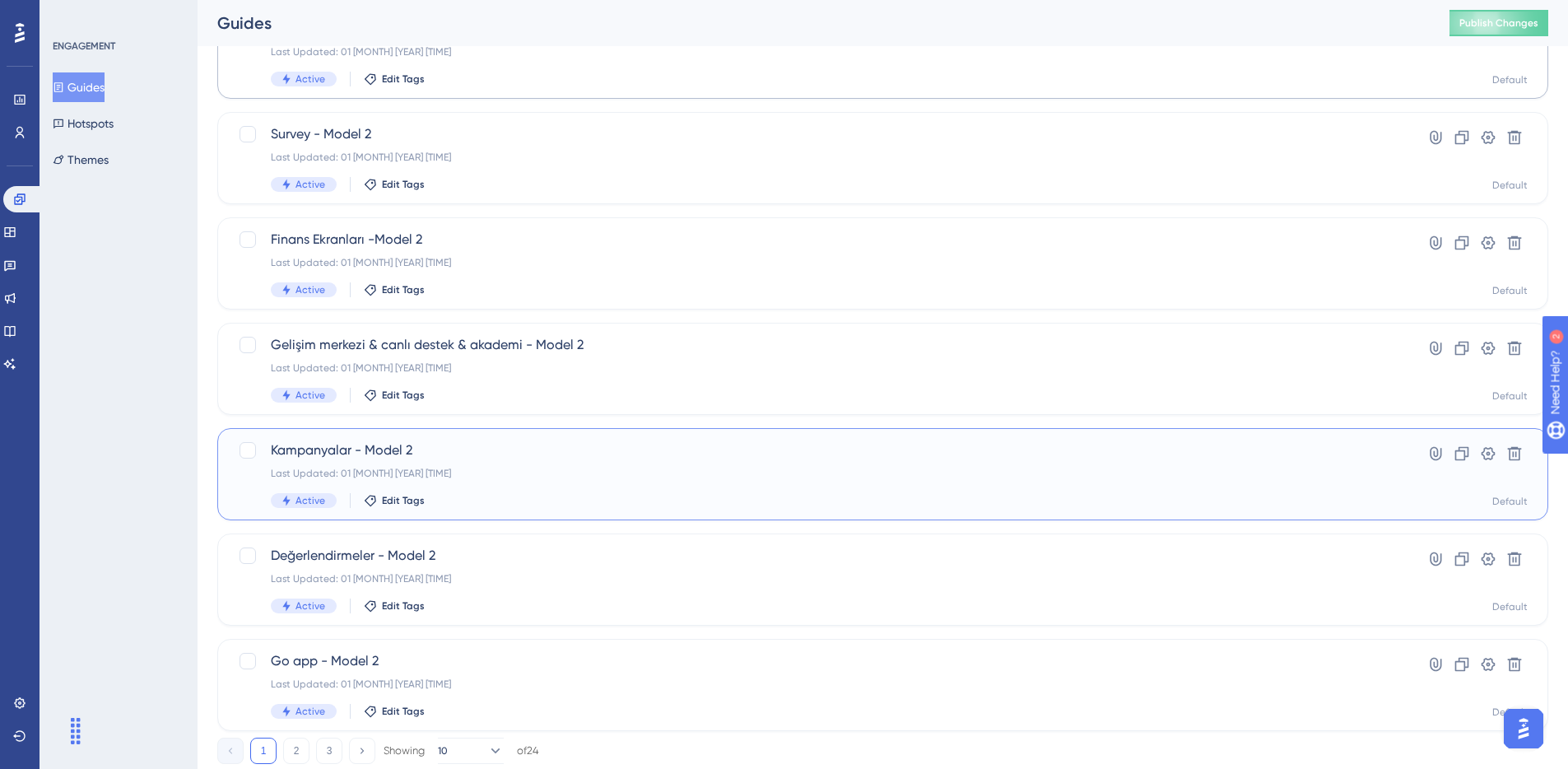click on "Kampanyalar - Model 2 Last Updated: 01 [MONTH] [YEAR] [TIME] Active Edit Tags" at bounding box center [817, 474] 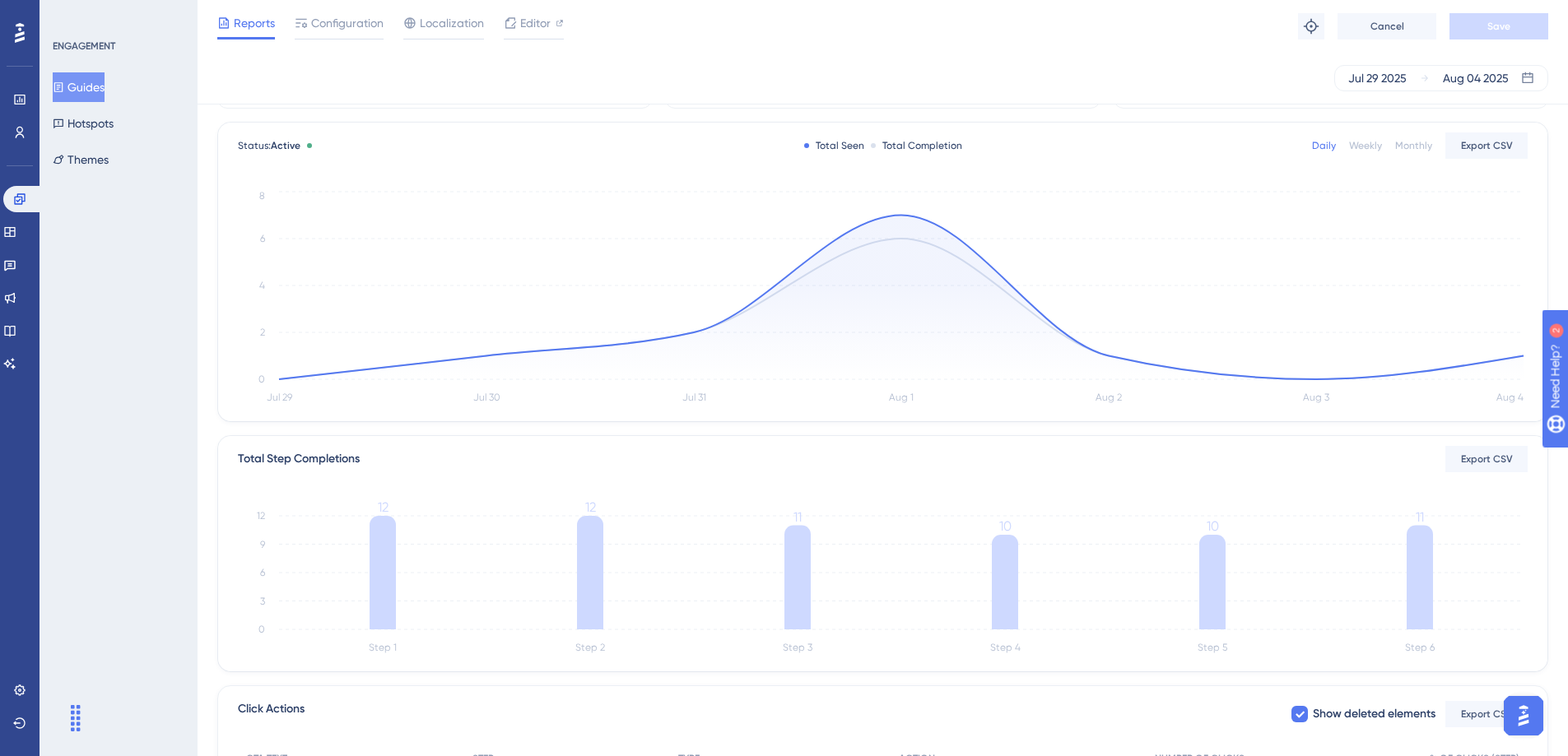 scroll, scrollTop: 86, scrollLeft: 0, axis: vertical 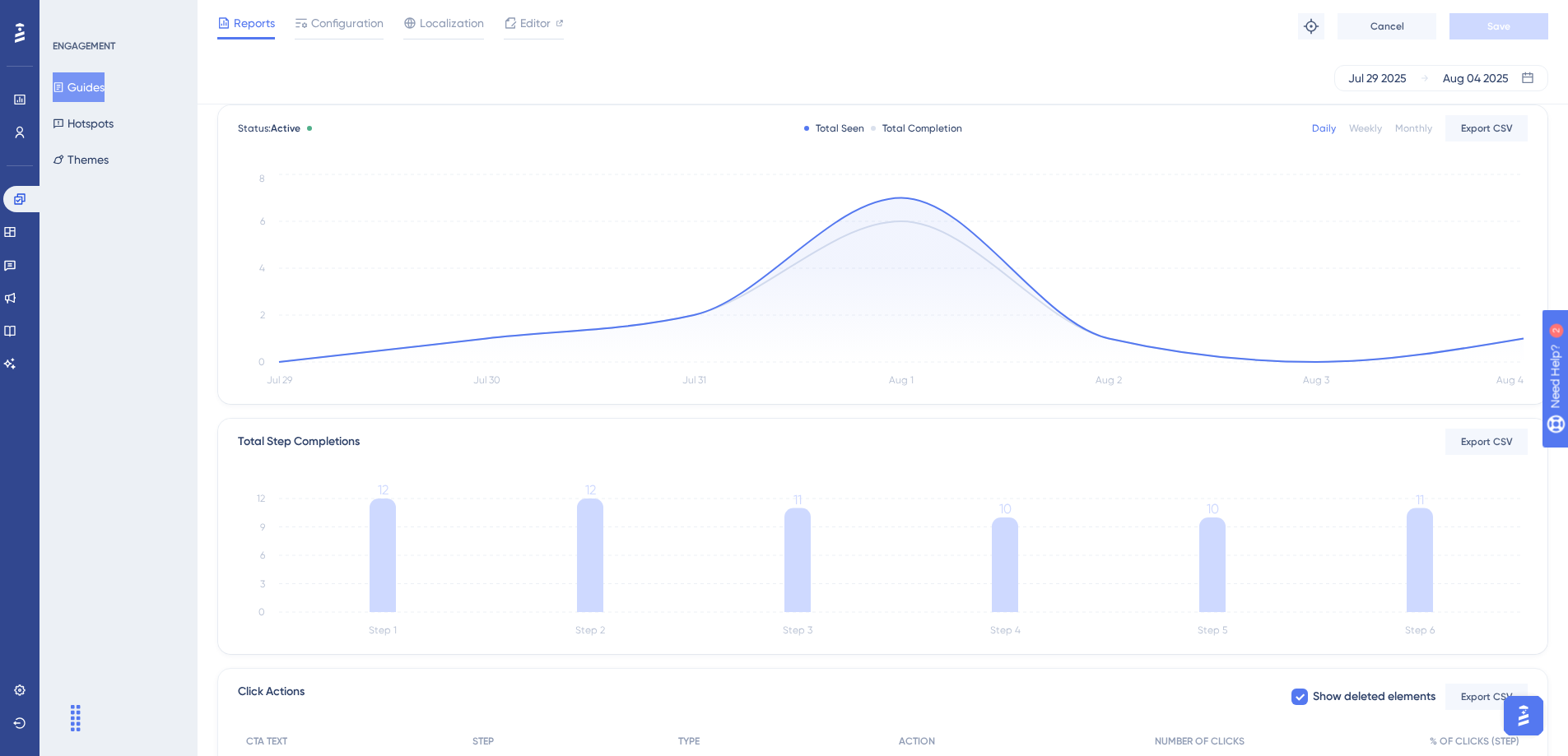 click on "Guides" at bounding box center (78, 87) 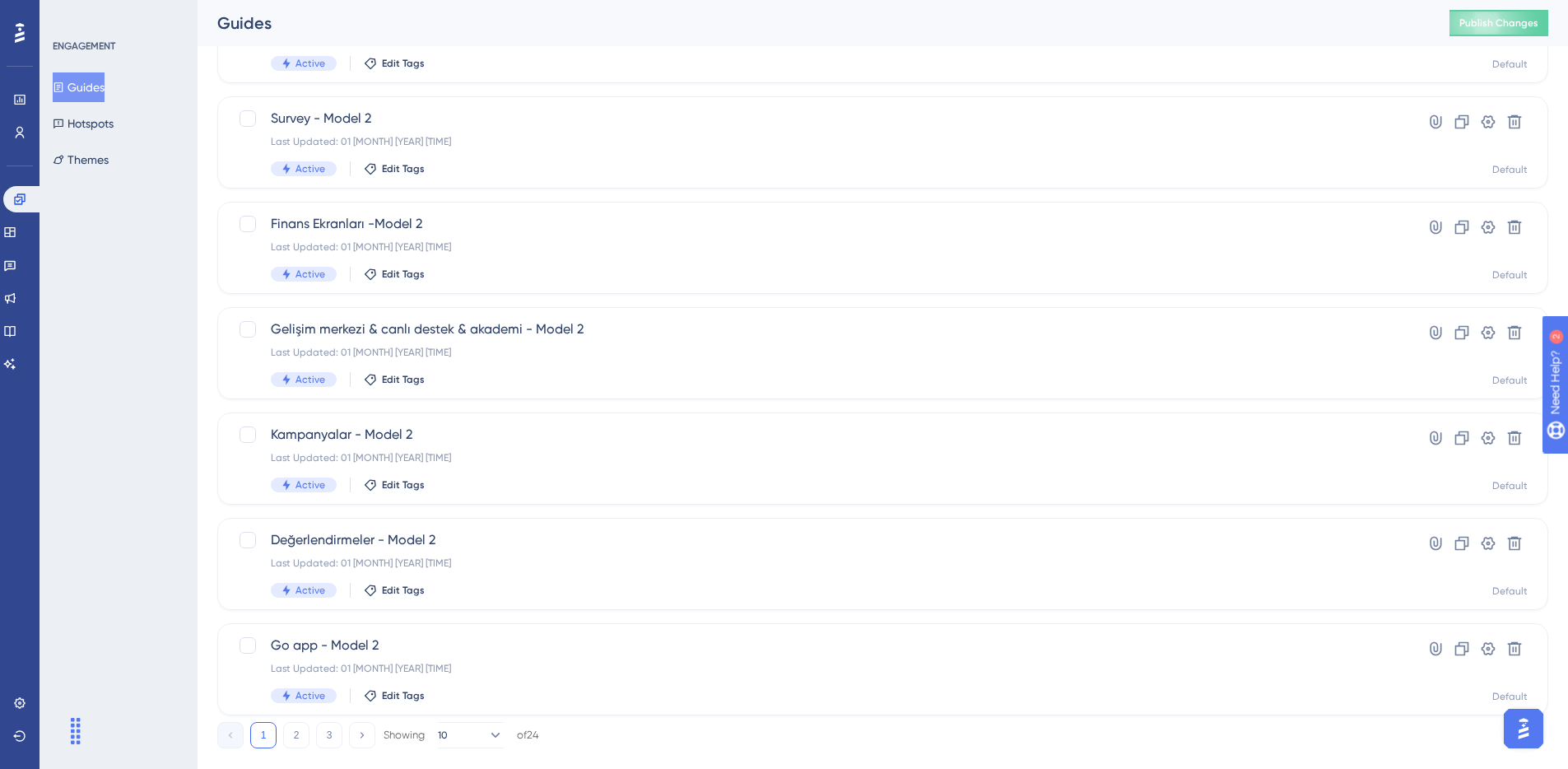 scroll, scrollTop: 509, scrollLeft: 0, axis: vertical 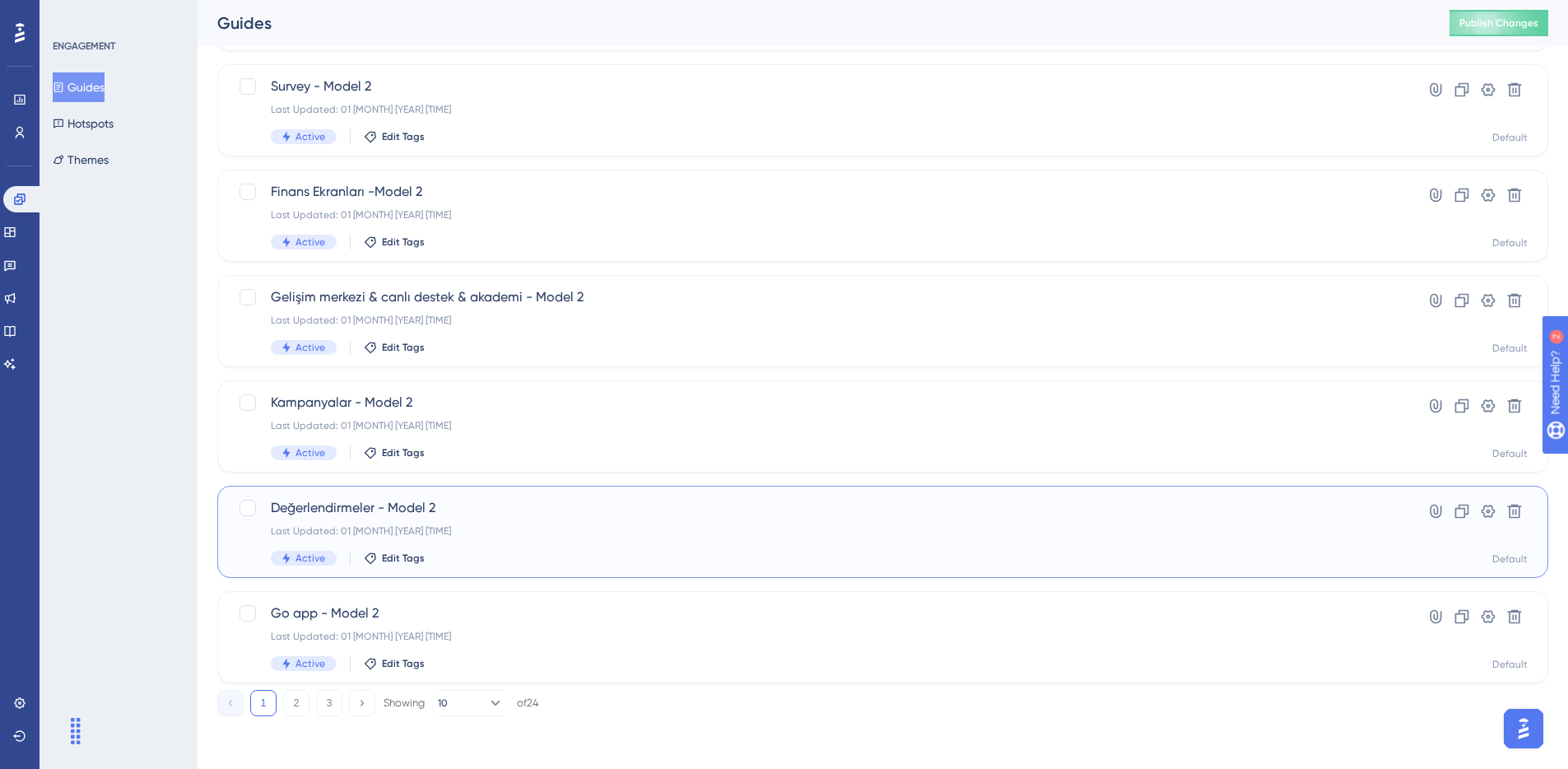 click on "Last Updated: 01 [MONTH] [YEAR] [TIME]" at bounding box center (817, 531) 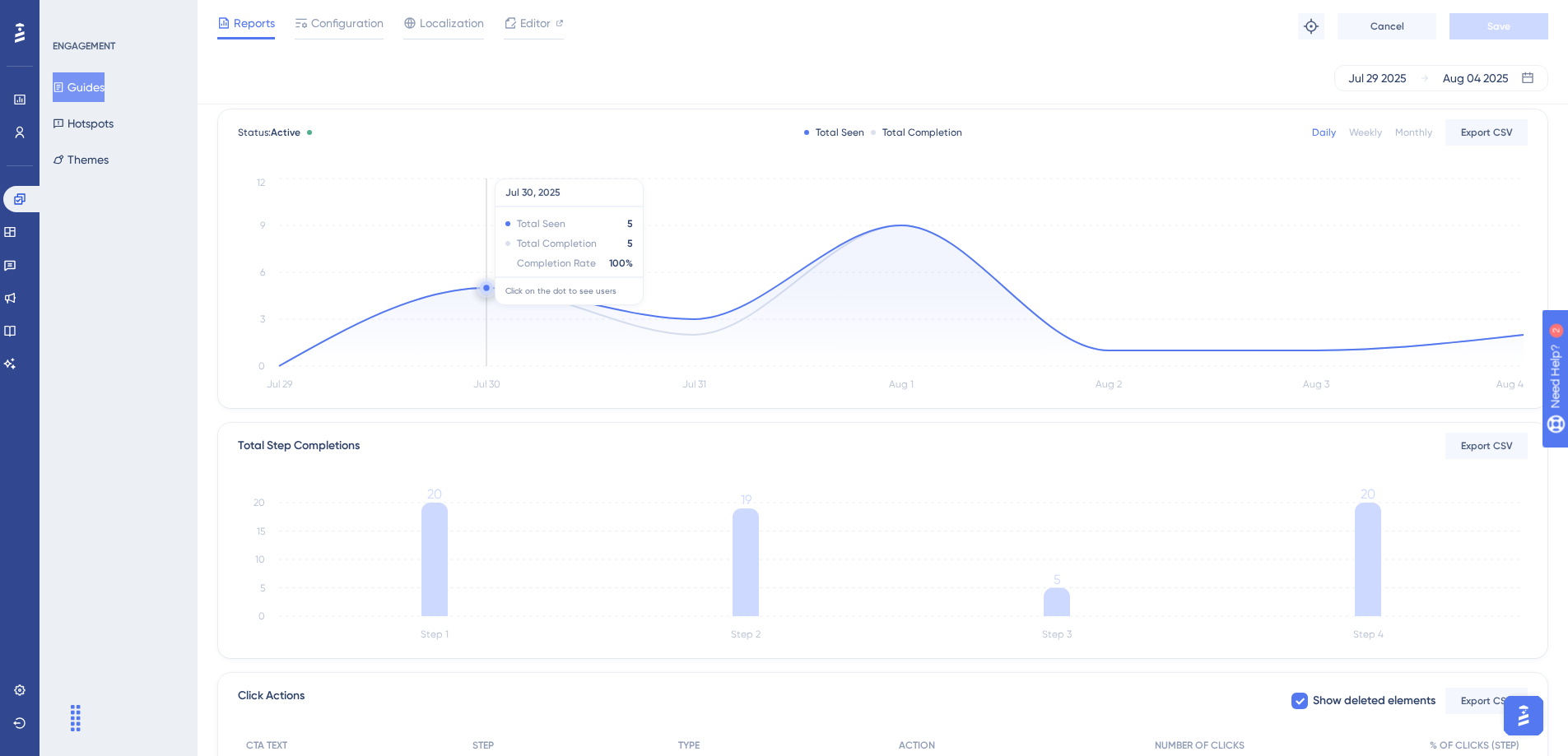scroll, scrollTop: 0, scrollLeft: 0, axis: both 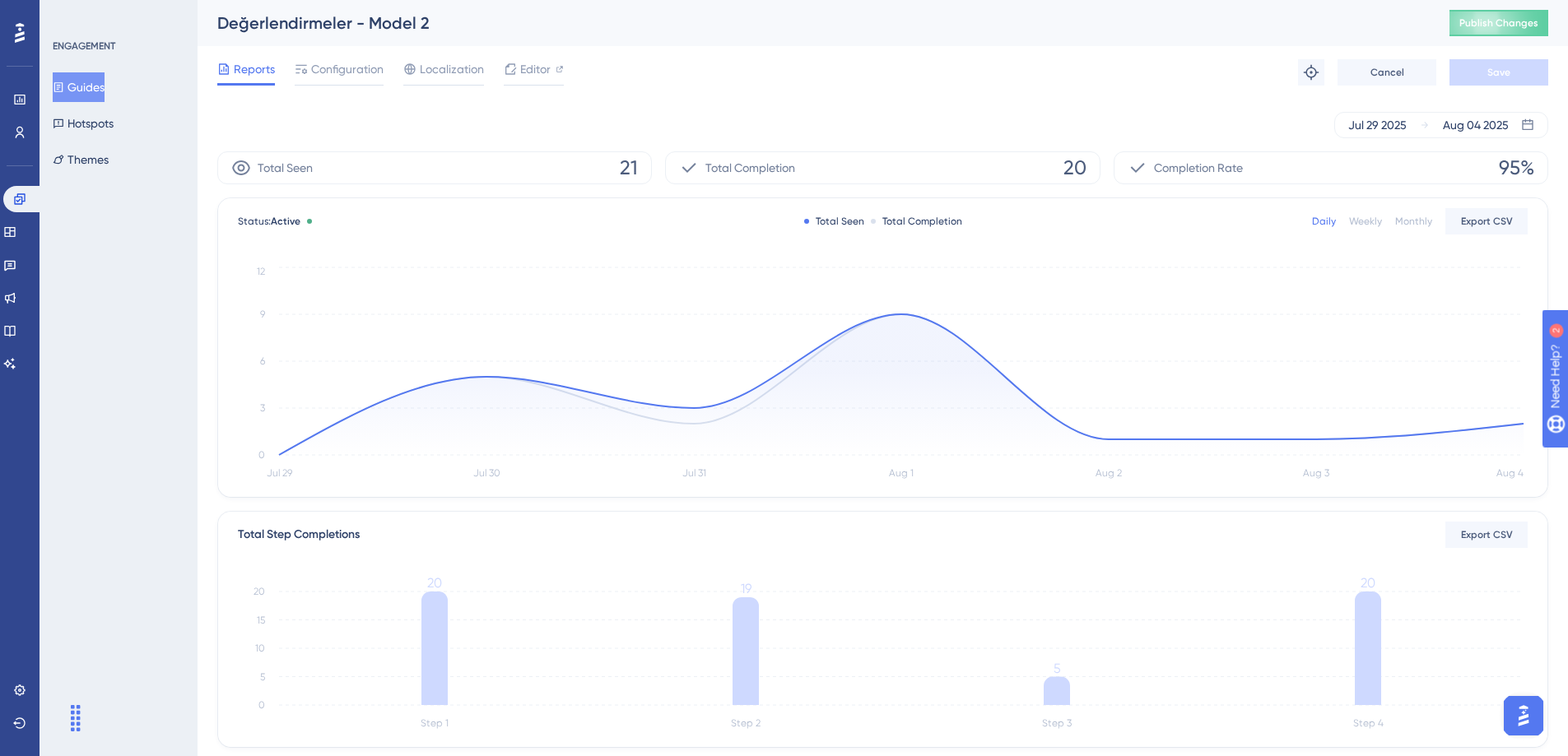 click on "Guides" at bounding box center (78, 87) 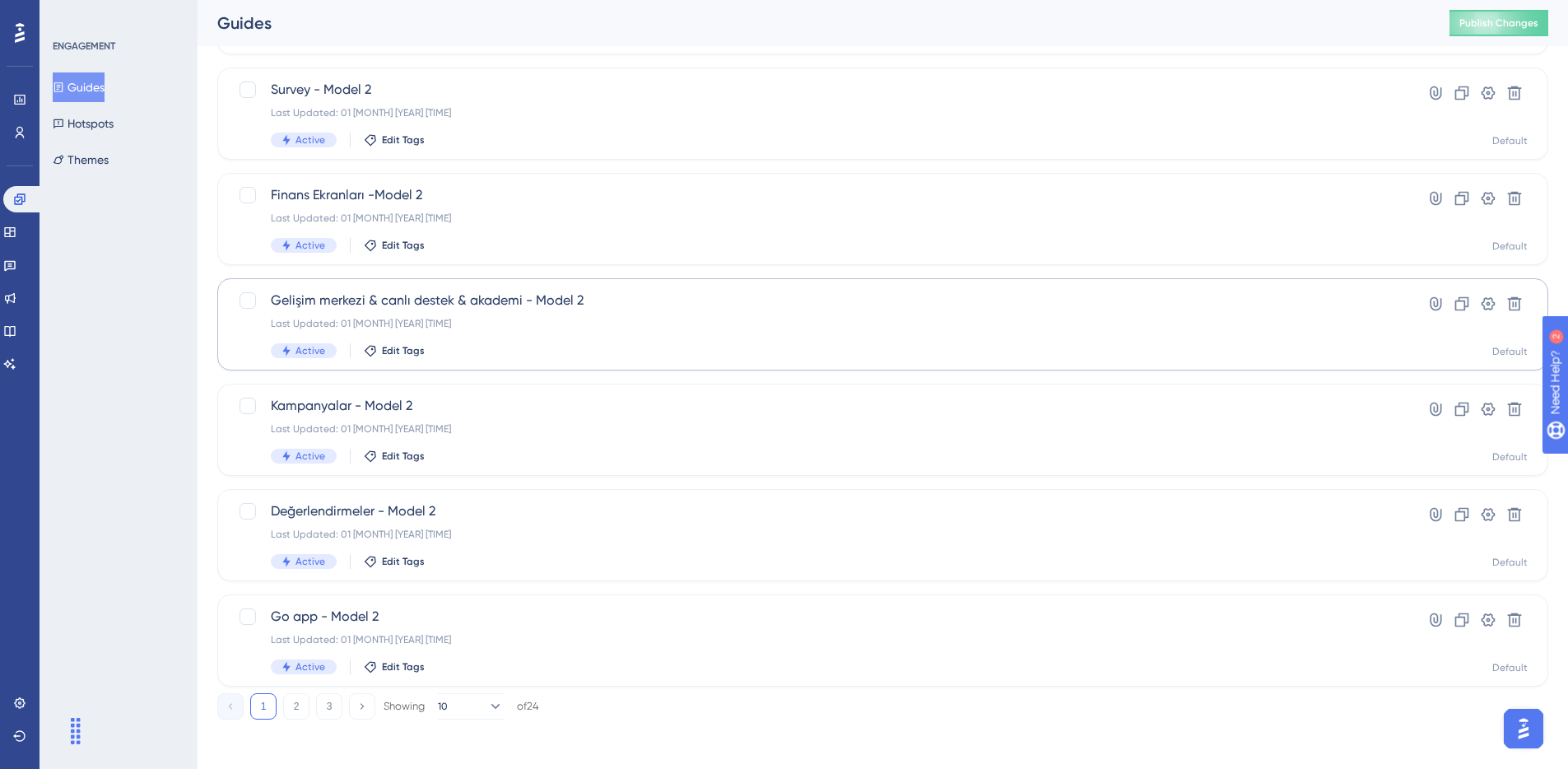 scroll, scrollTop: 509, scrollLeft: 0, axis: vertical 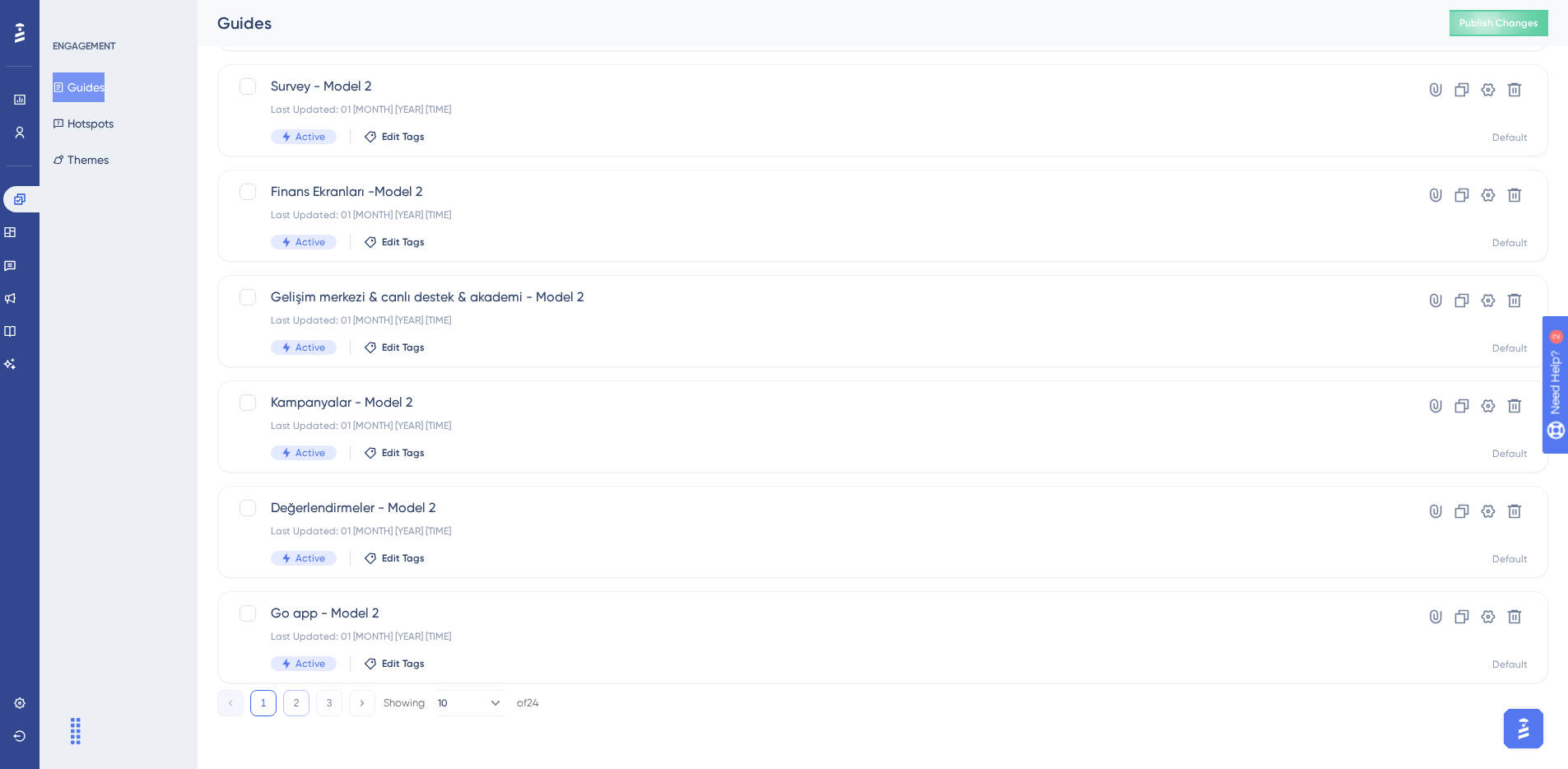 click on "2" at bounding box center [296, 703] 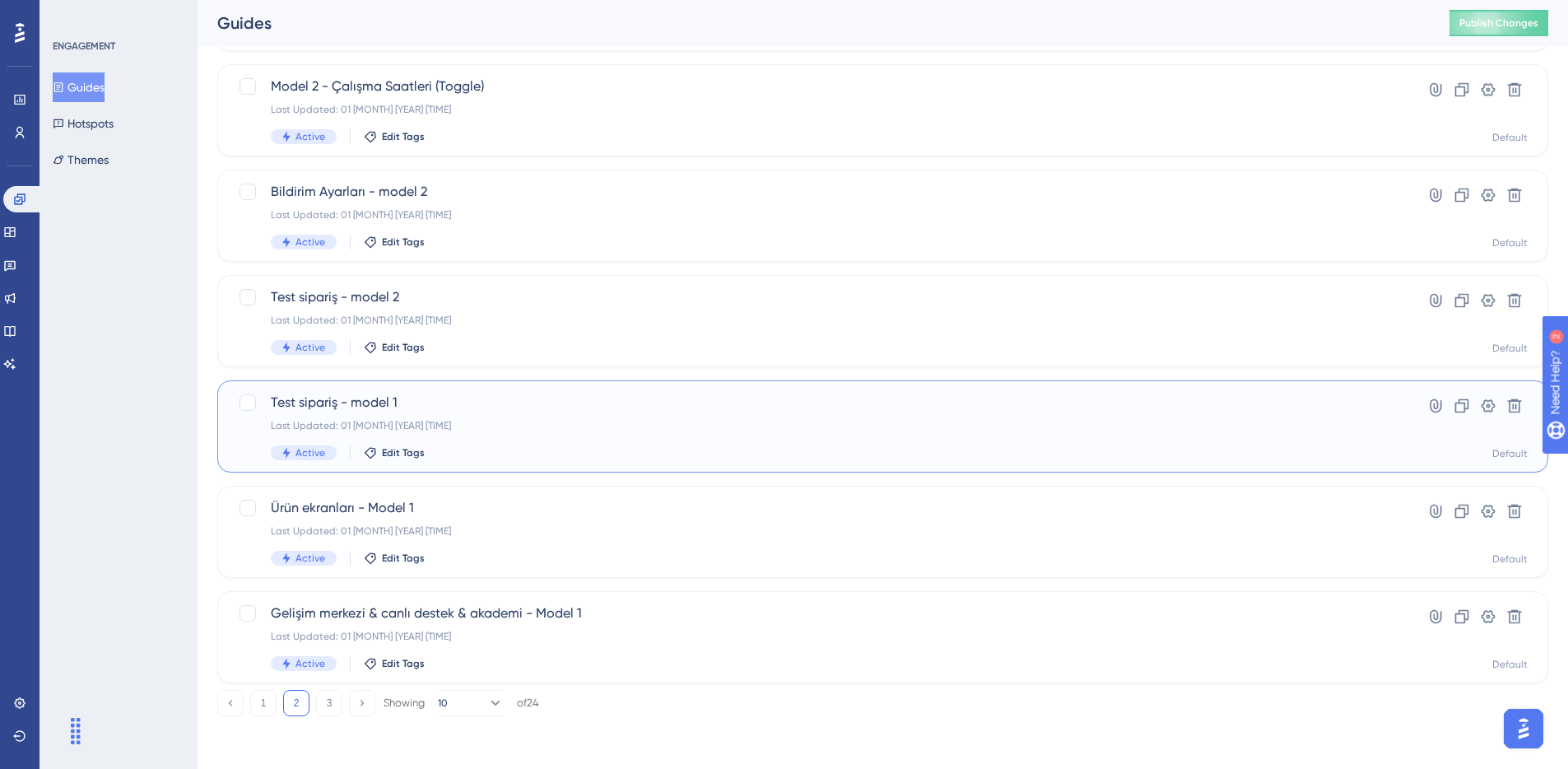 click on "Test sipariş - model 1" at bounding box center (817, 403) 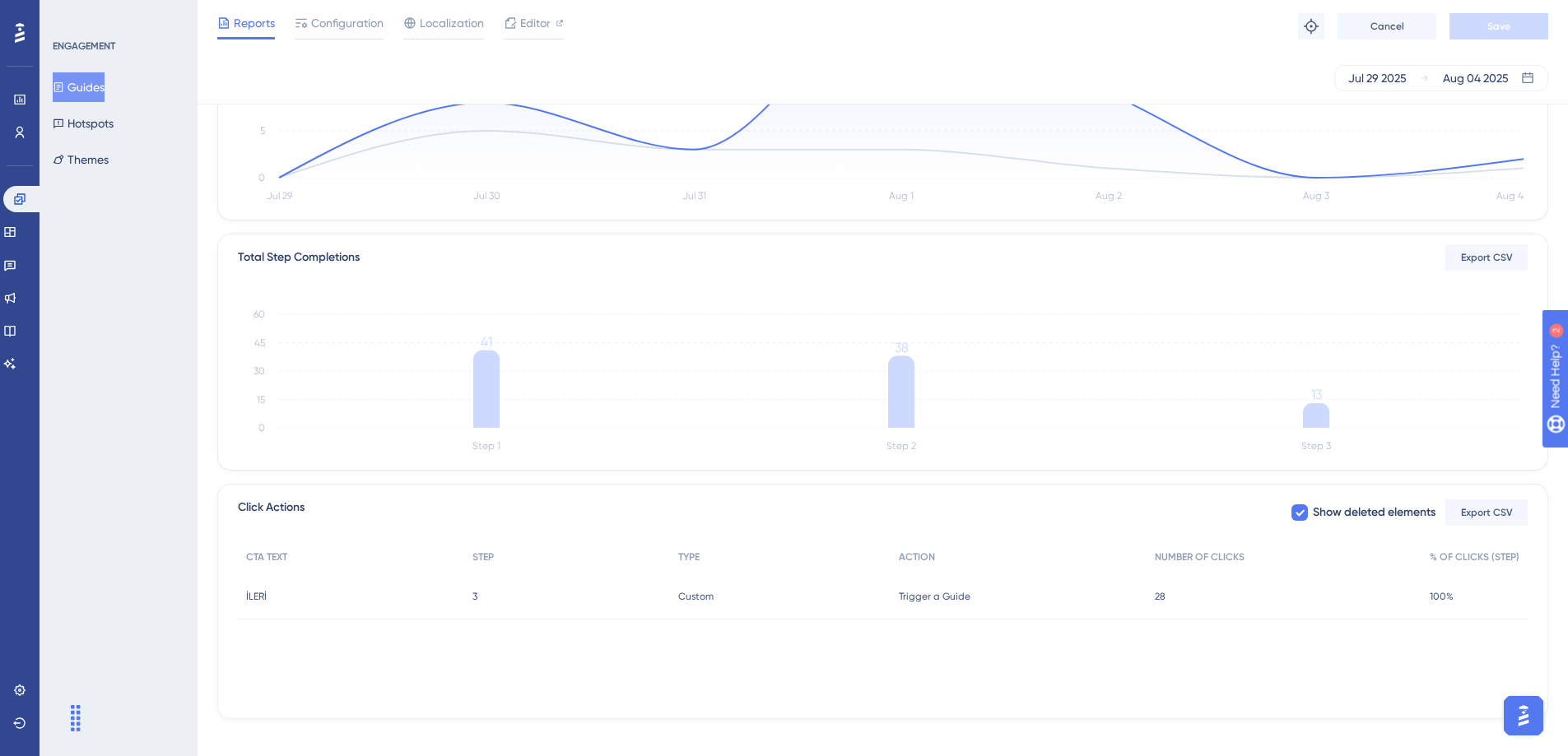 scroll, scrollTop: 0, scrollLeft: 0, axis: both 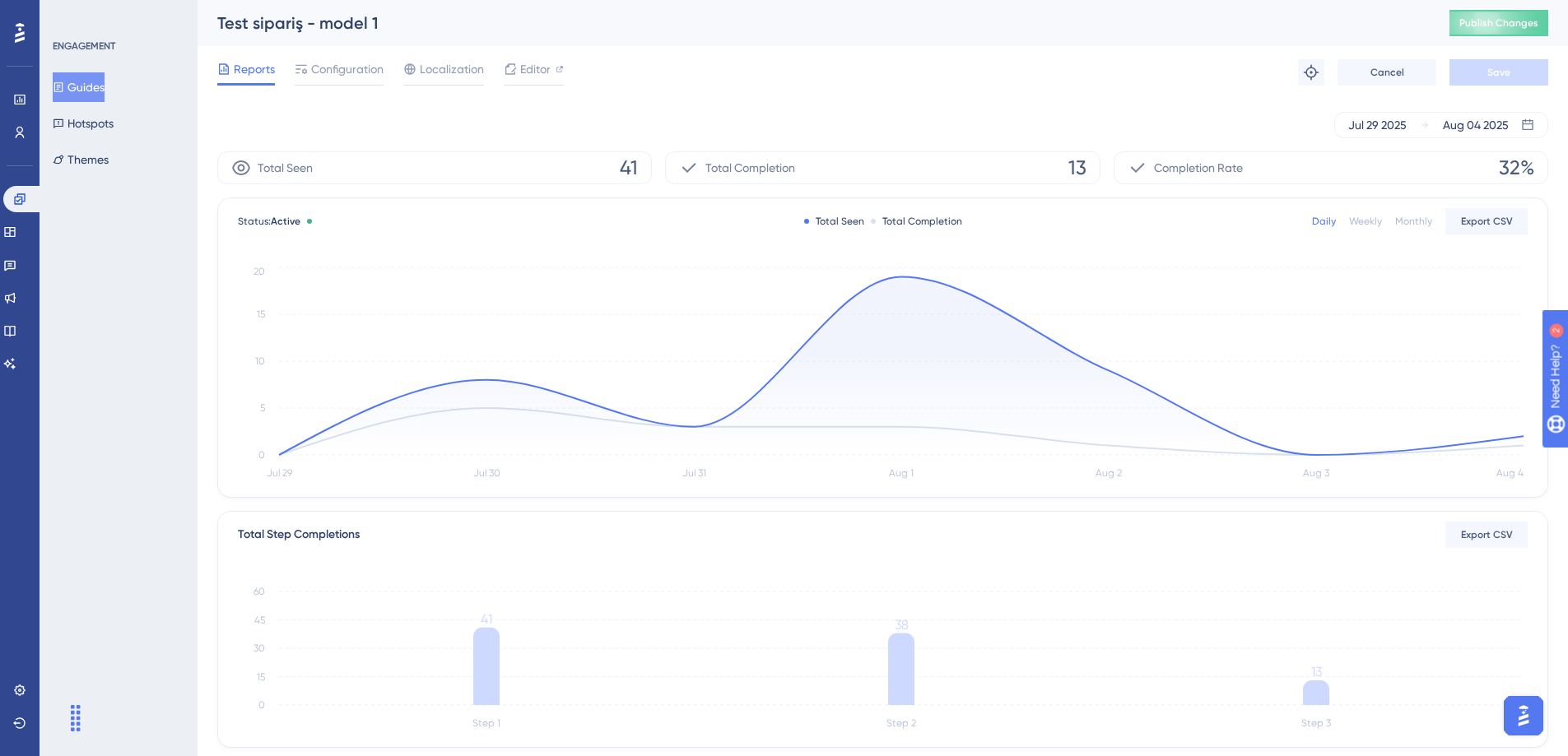 click on "Guides" at bounding box center (78, 87) 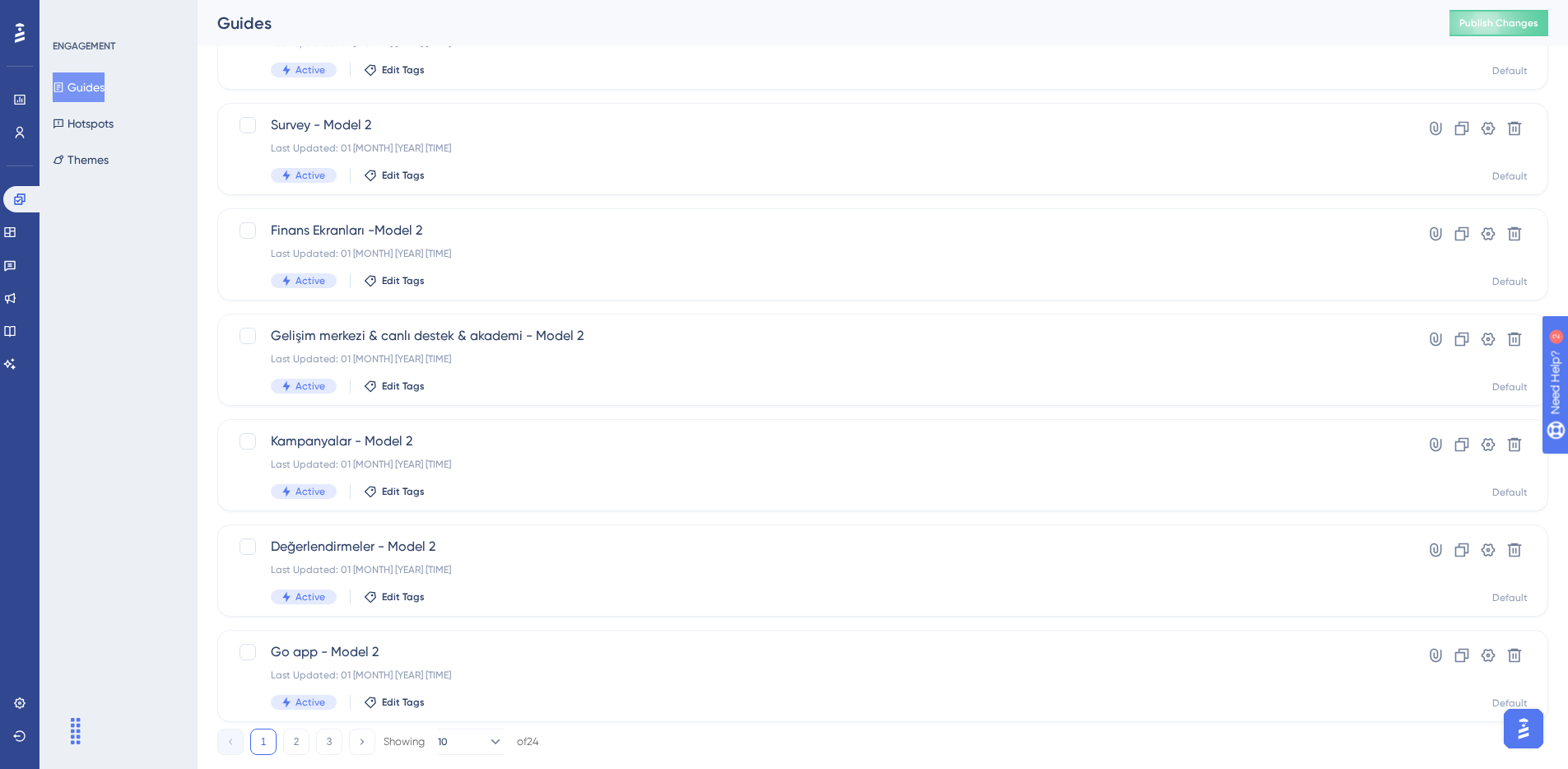 scroll, scrollTop: 509, scrollLeft: 0, axis: vertical 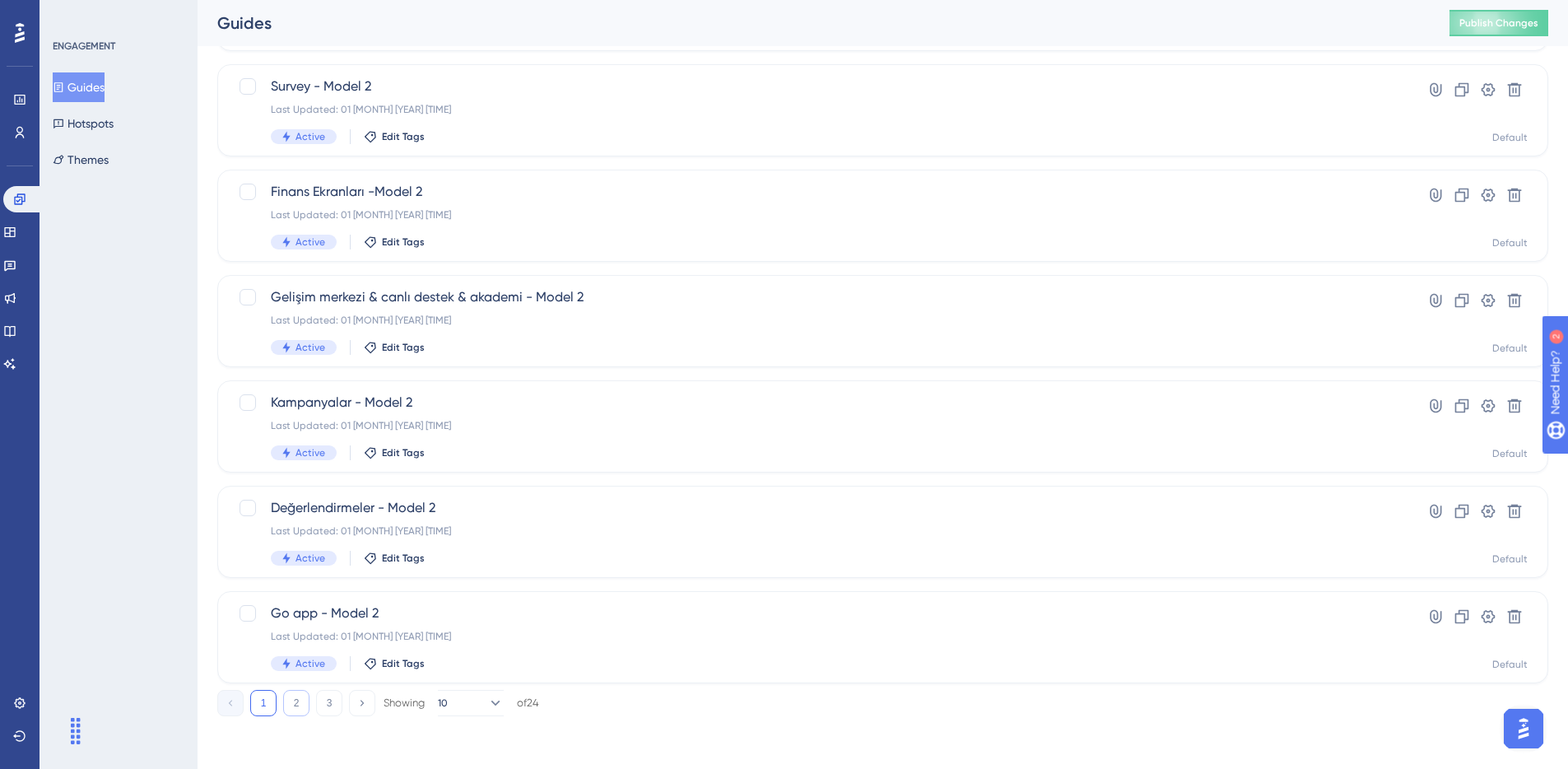 click on "2" at bounding box center [296, 703] 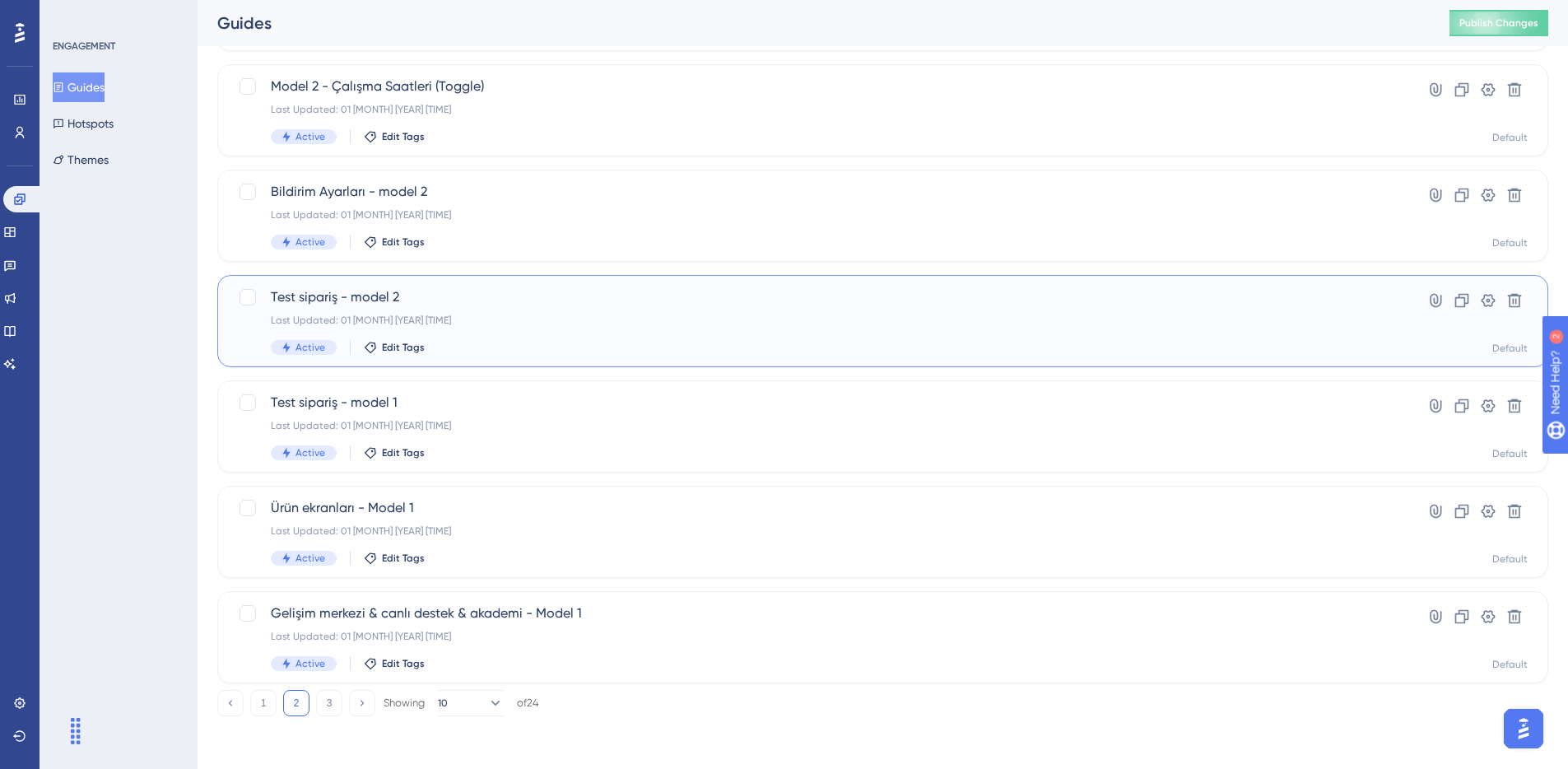 click on "Test sipariş - model 2 Last Updated: 01 [MONTH] [YEAR] [TIME] Active Edit Tags" at bounding box center (817, 321) 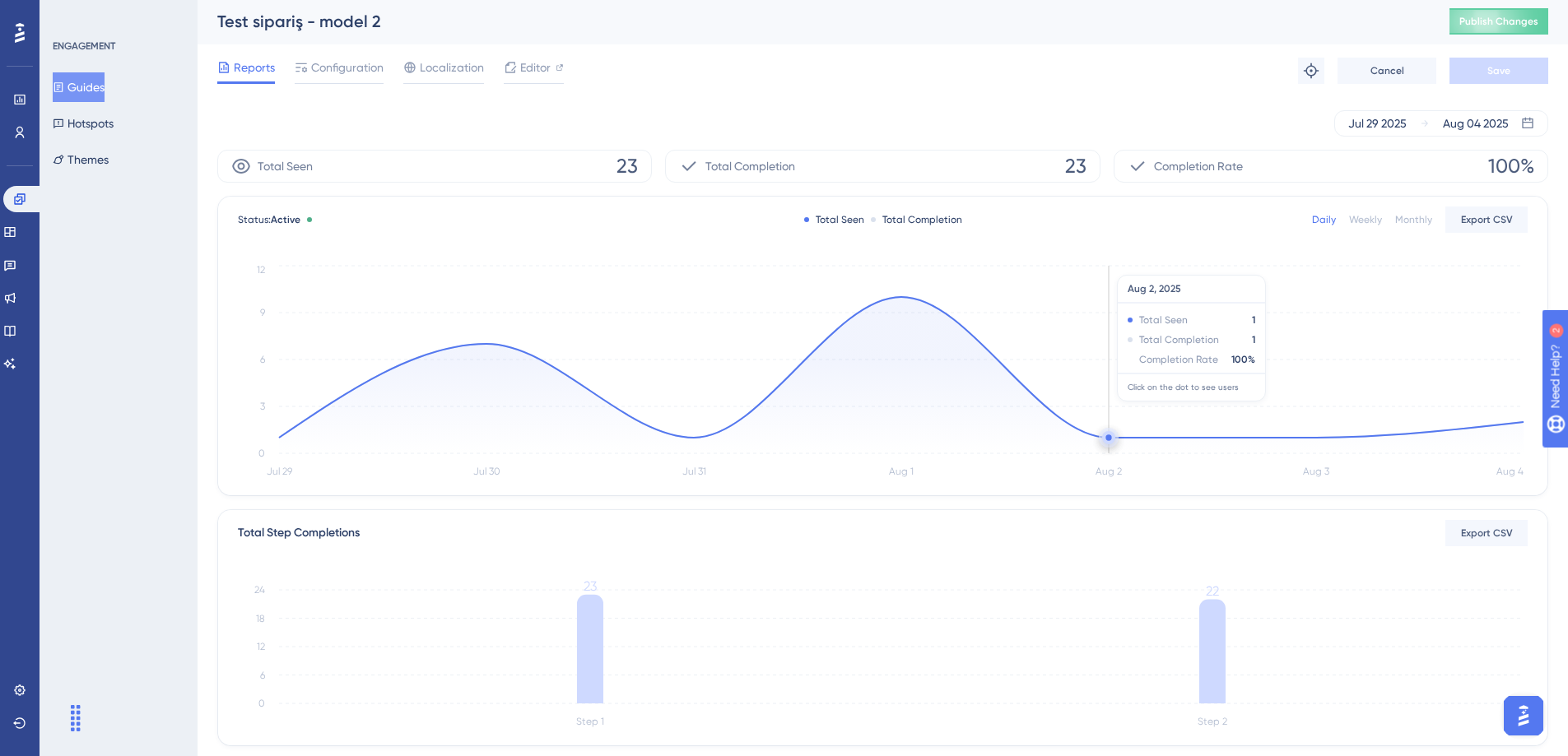 scroll, scrollTop: 0, scrollLeft: 0, axis: both 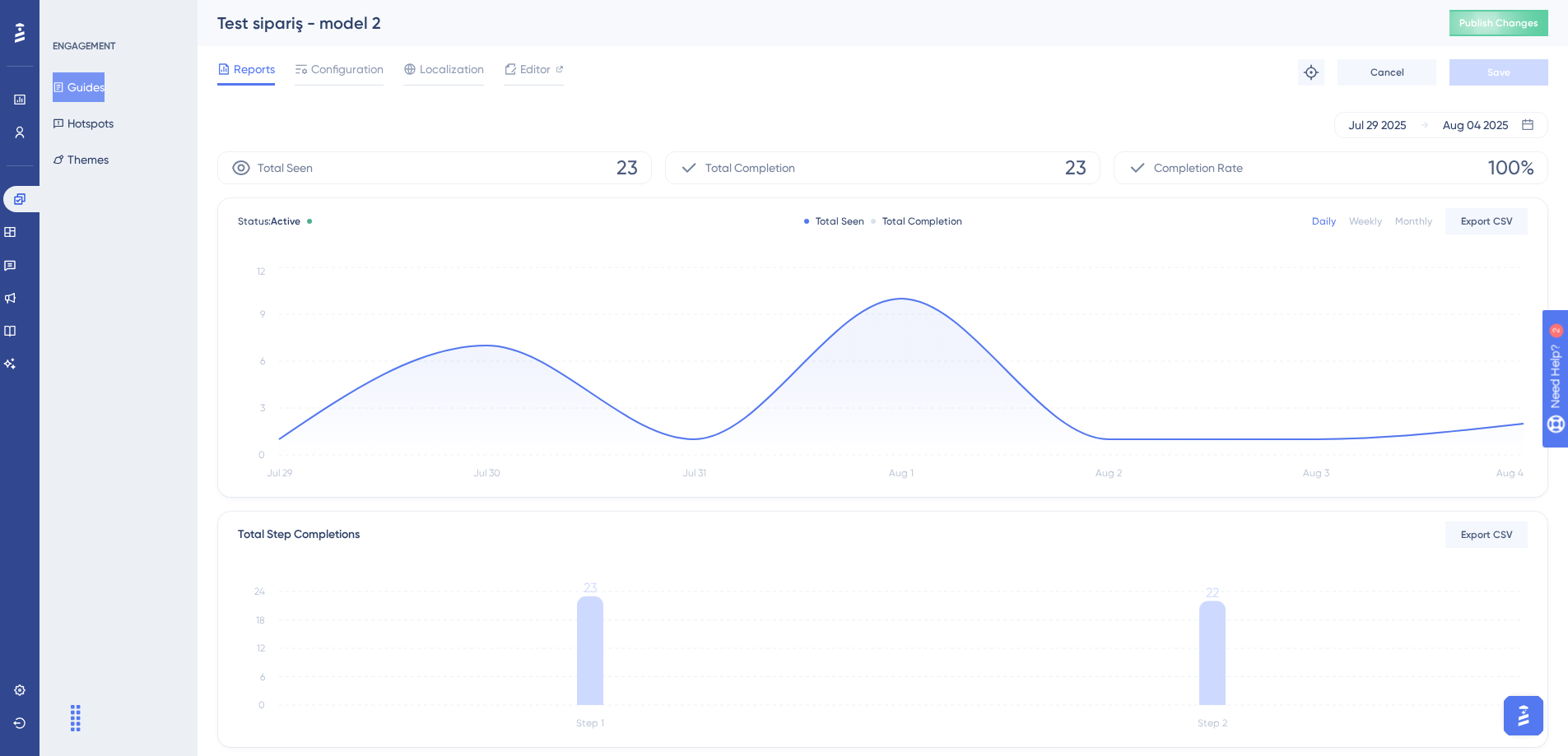 click on "Guides" at bounding box center (78, 87) 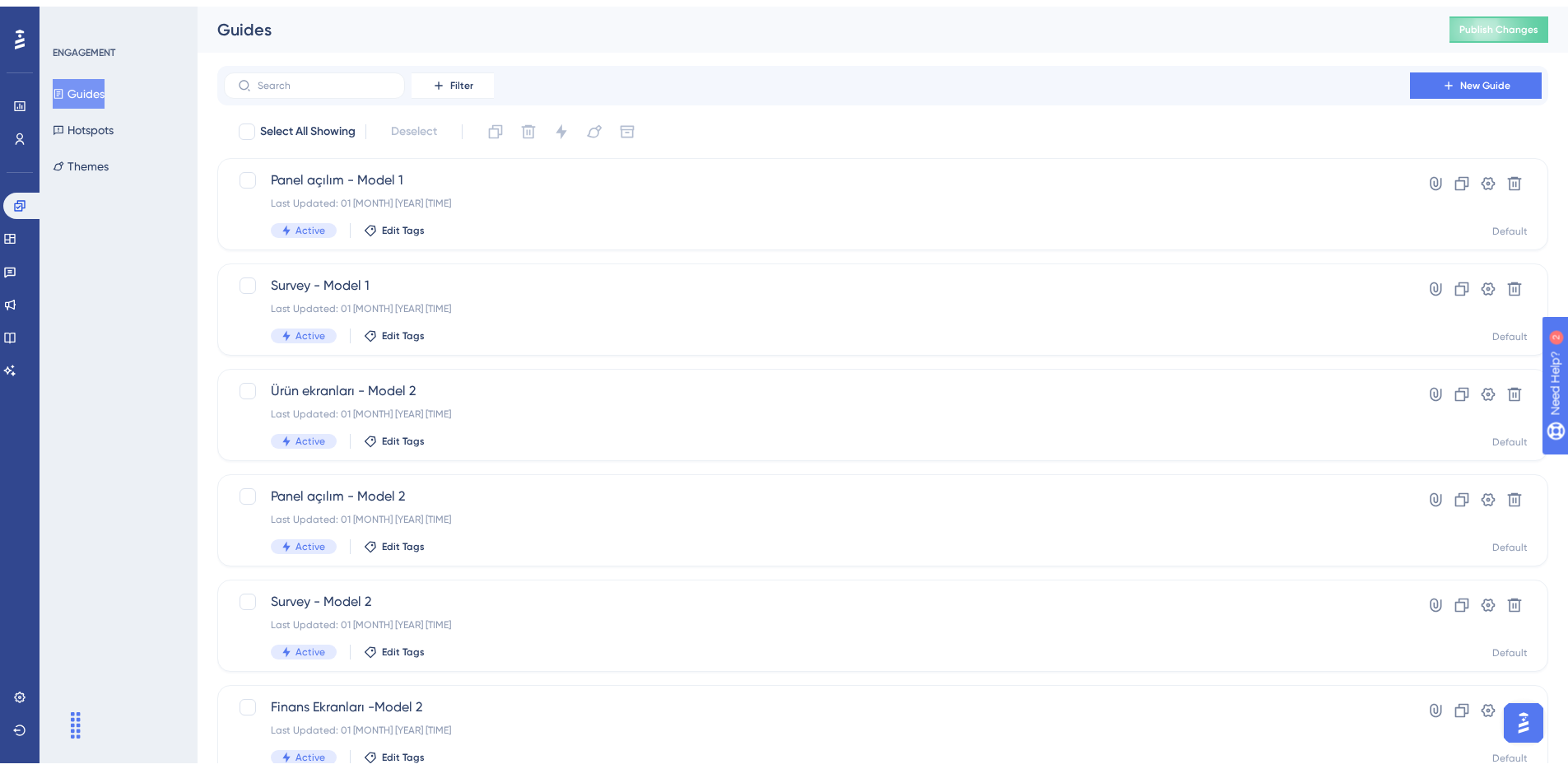 scroll, scrollTop: 509, scrollLeft: 0, axis: vertical 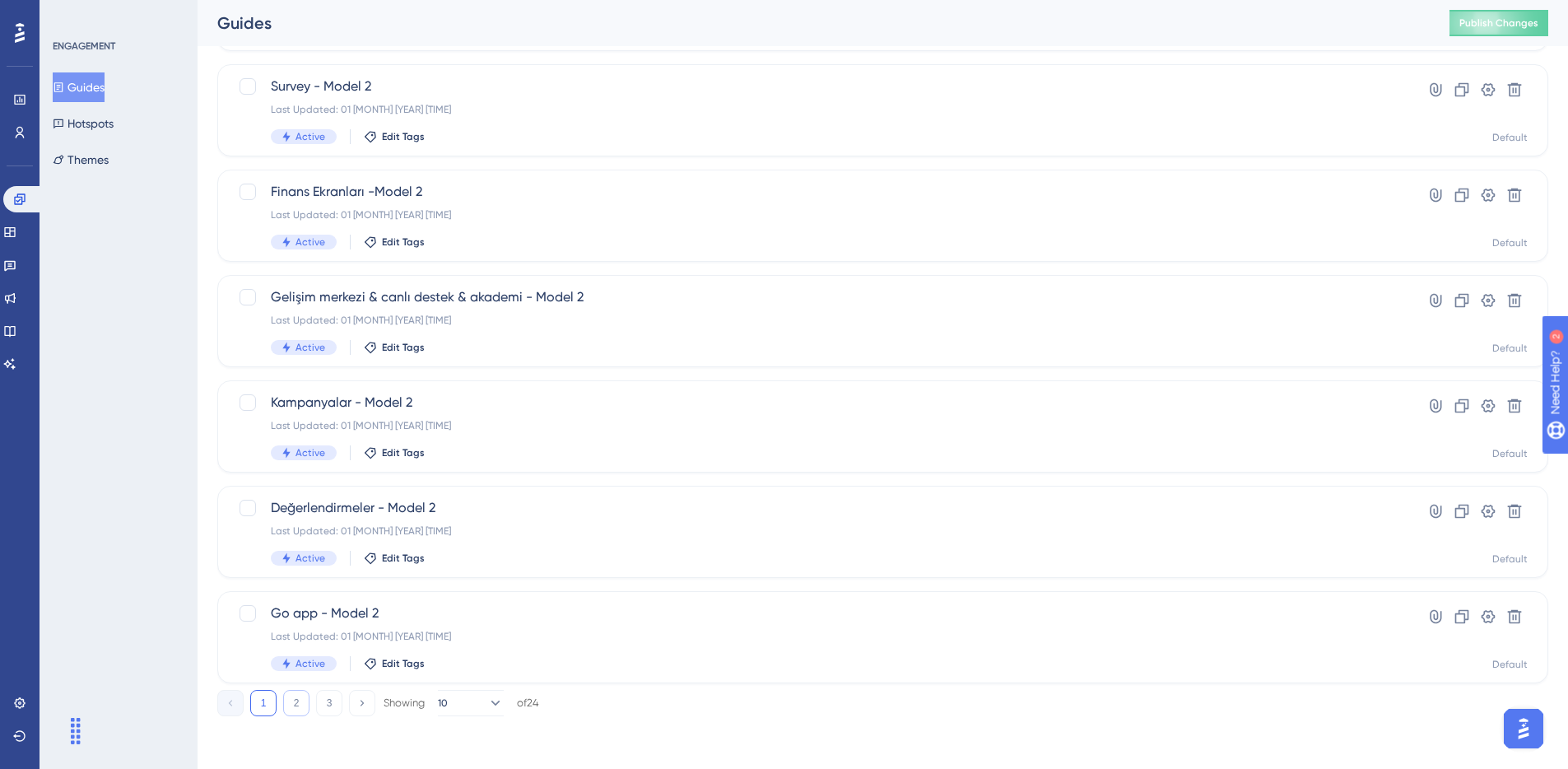 click on "2" at bounding box center (296, 703) 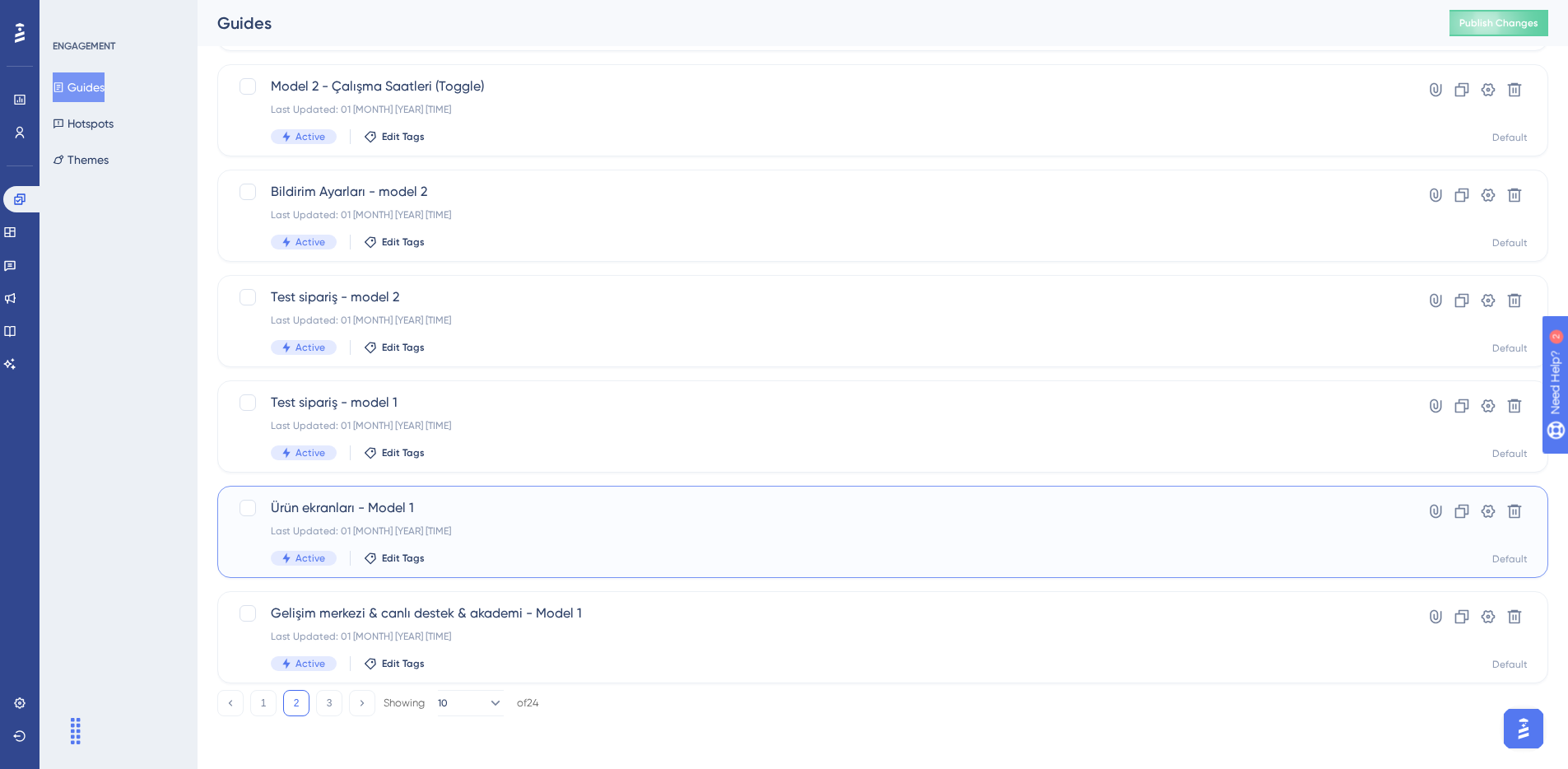 click on "Ürün ekranları - Model 1 Last Updated: 01 [MONTH] [YEAR] [TIME] Active Edit Tags" at bounding box center [817, 532] 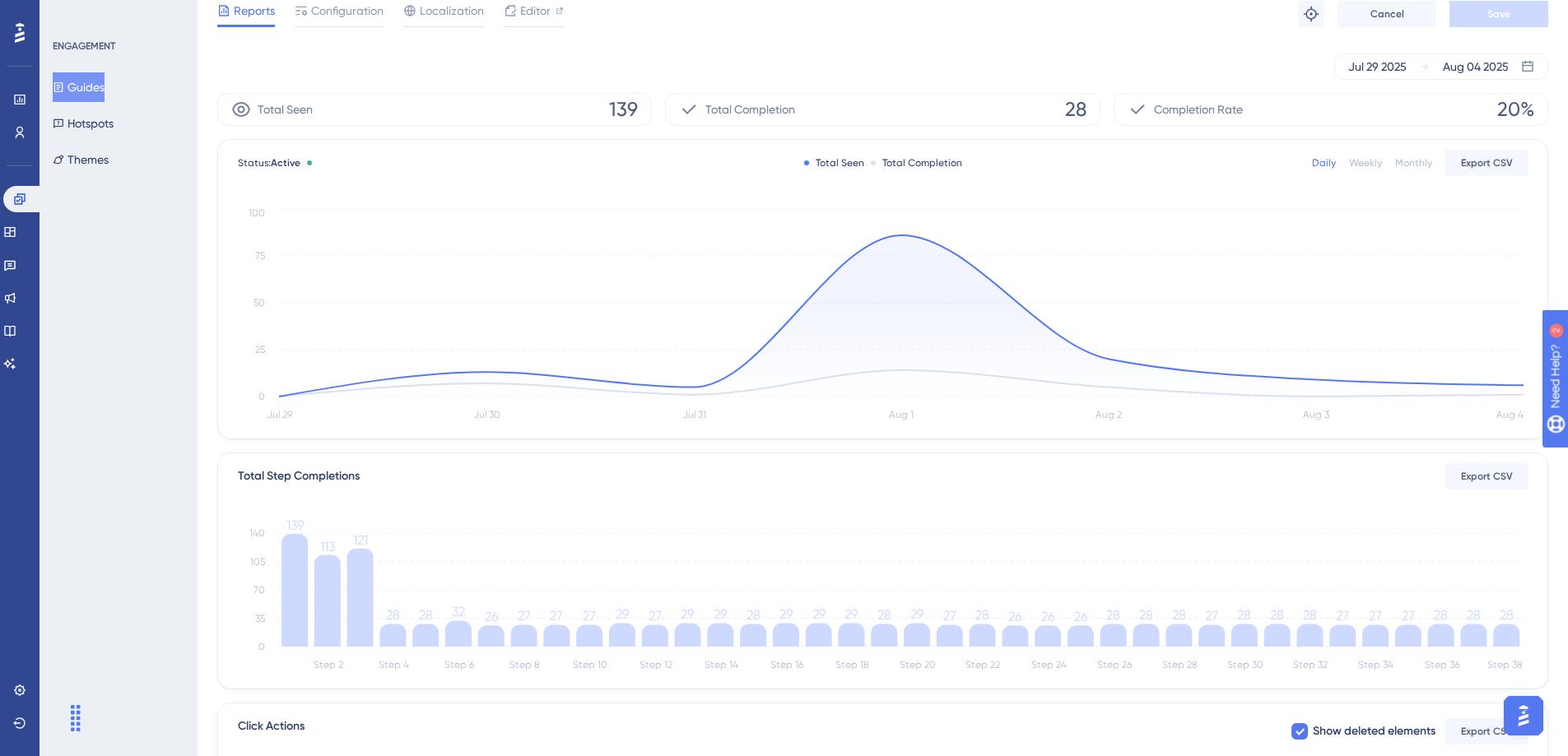 scroll, scrollTop: 96, scrollLeft: 0, axis: vertical 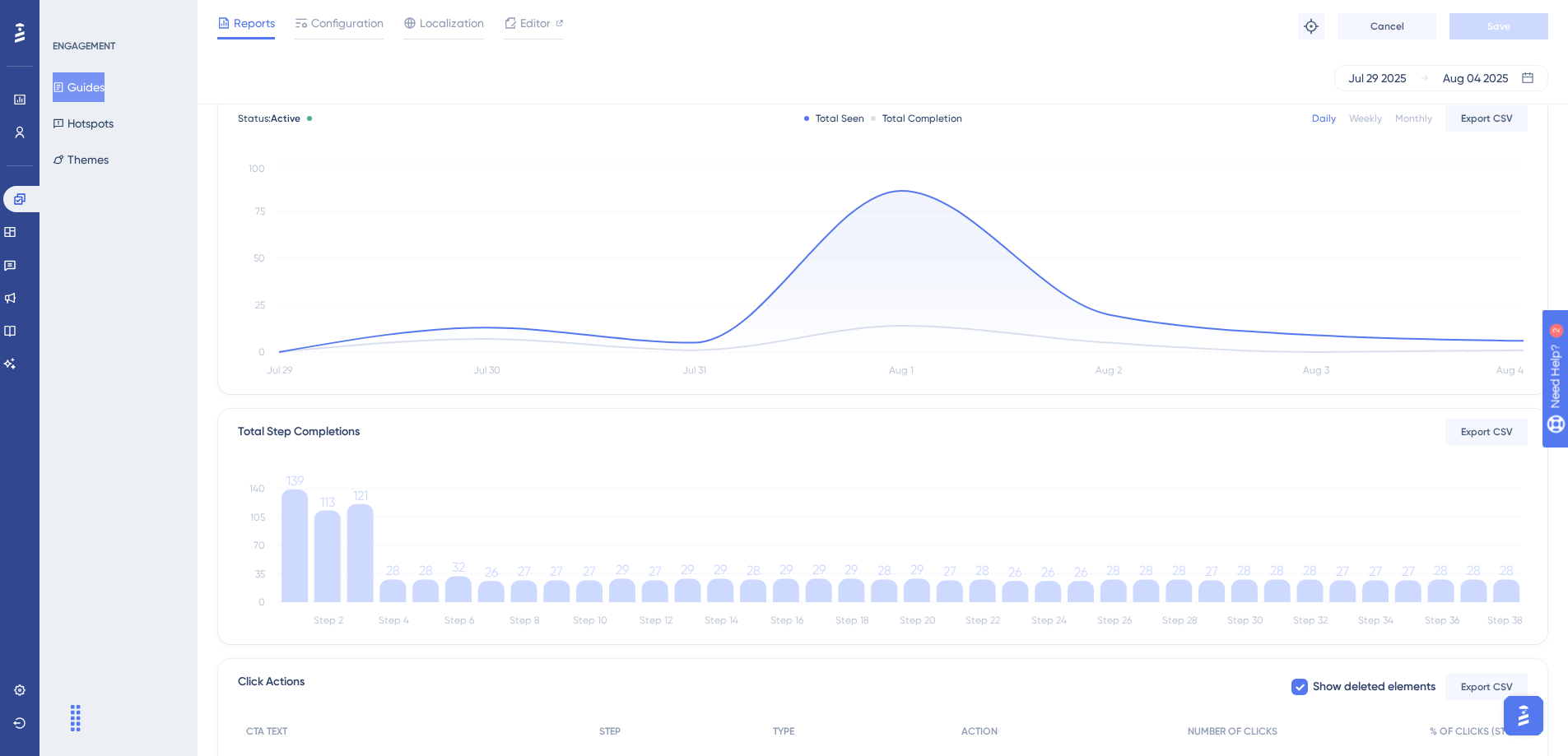 click on "Guides" at bounding box center [78, 87] 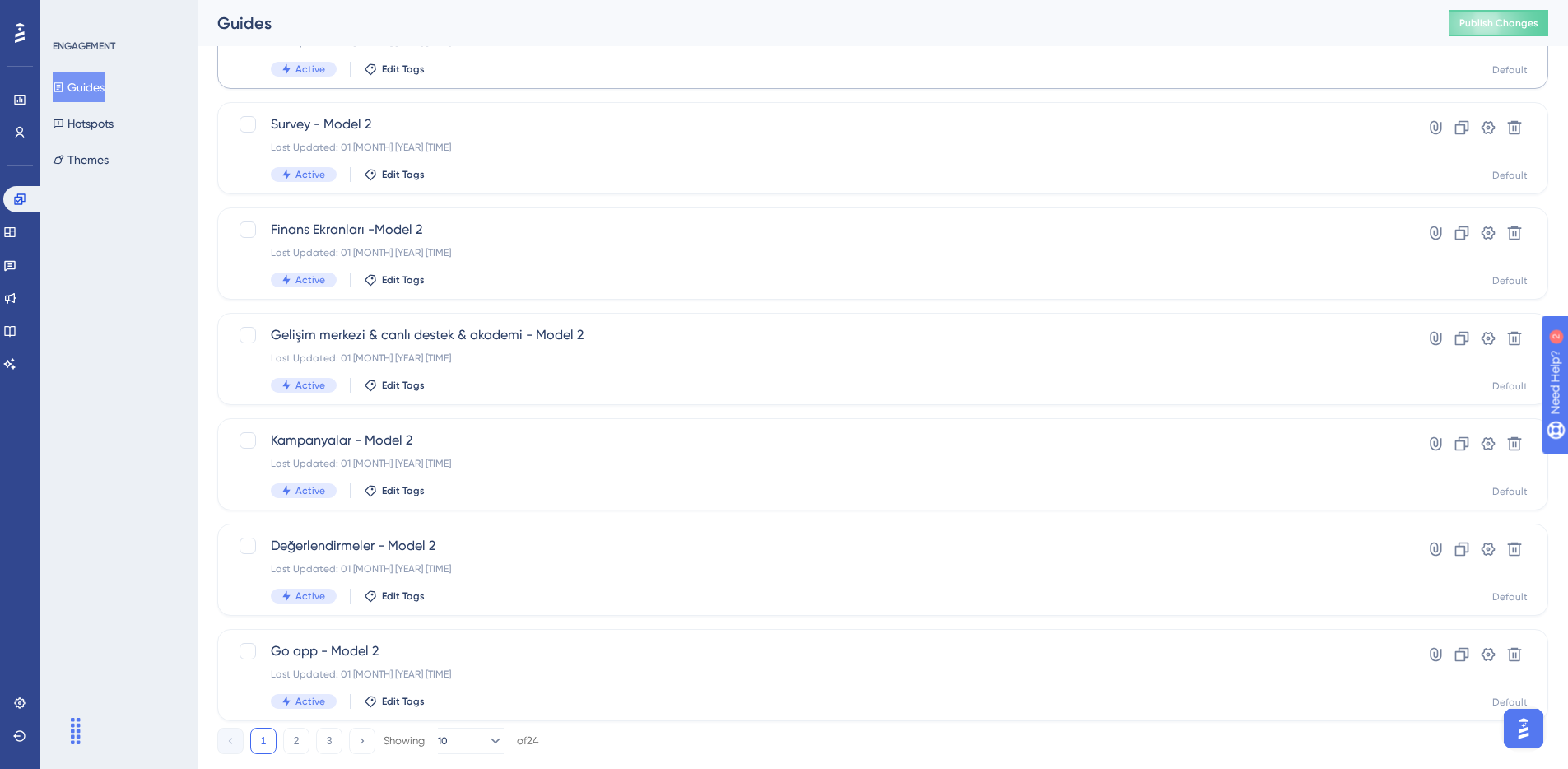 scroll, scrollTop: 509, scrollLeft: 0, axis: vertical 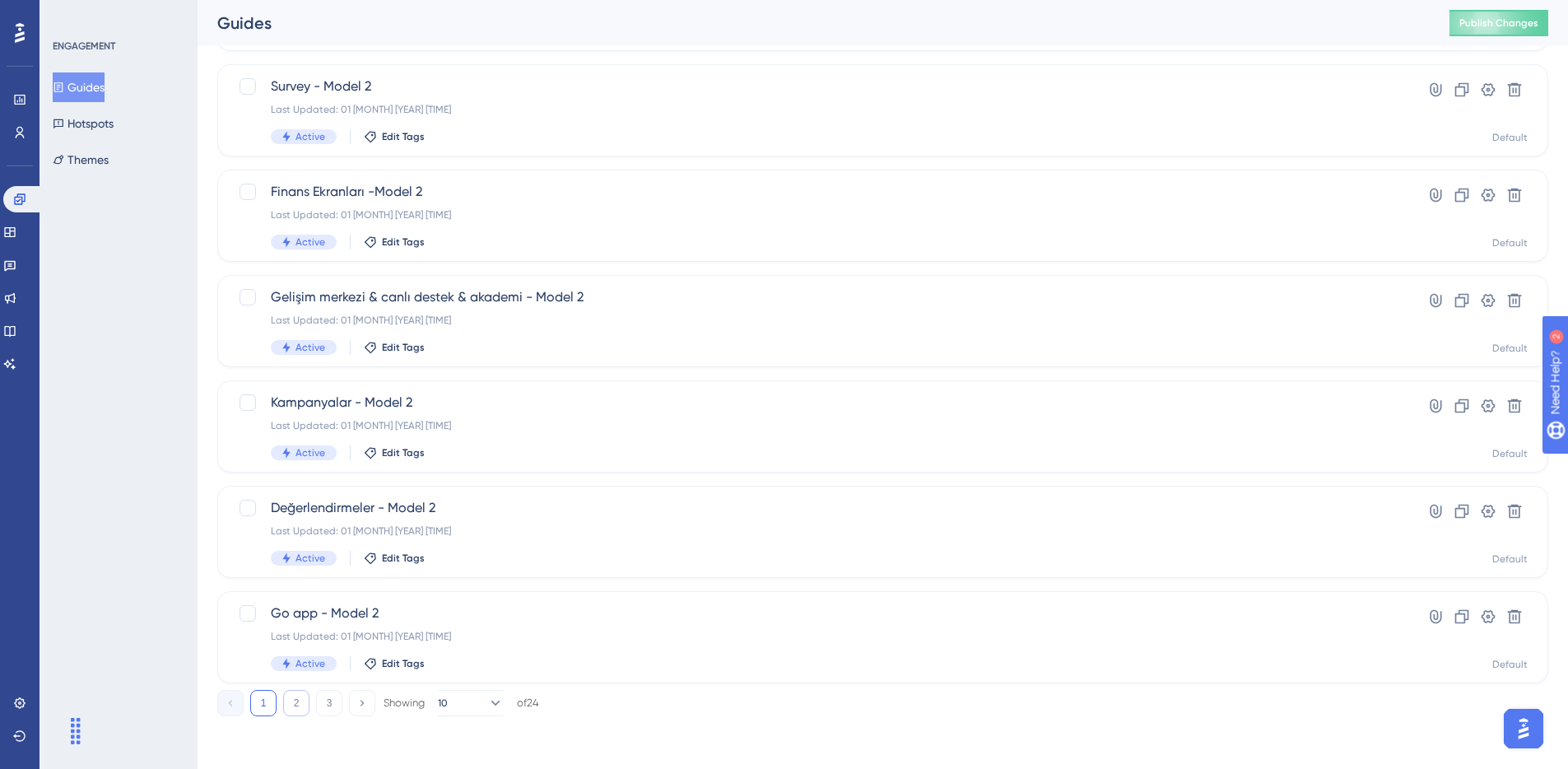 click on "2" at bounding box center (296, 703) 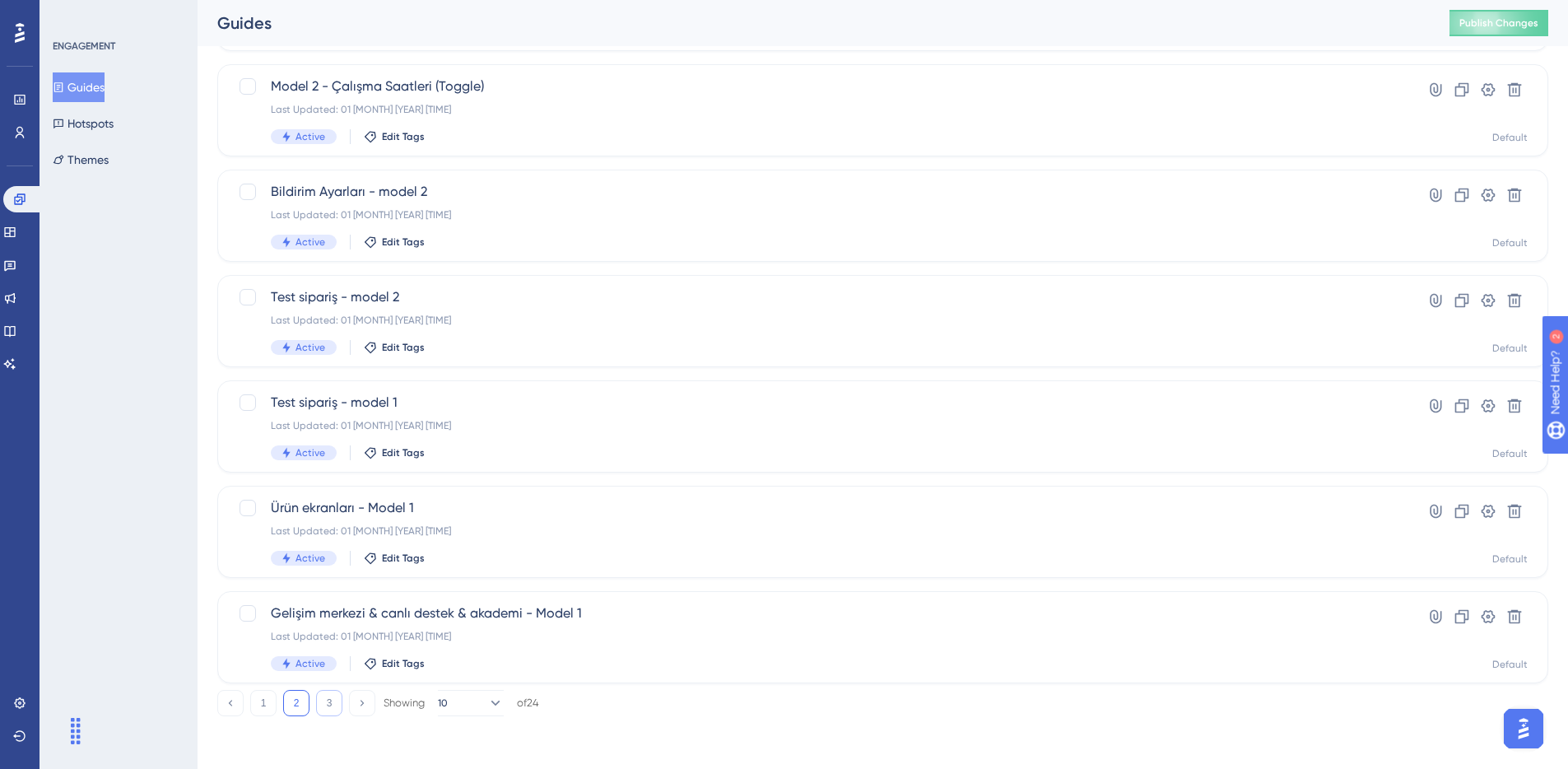 click on "3" at bounding box center (329, 703) 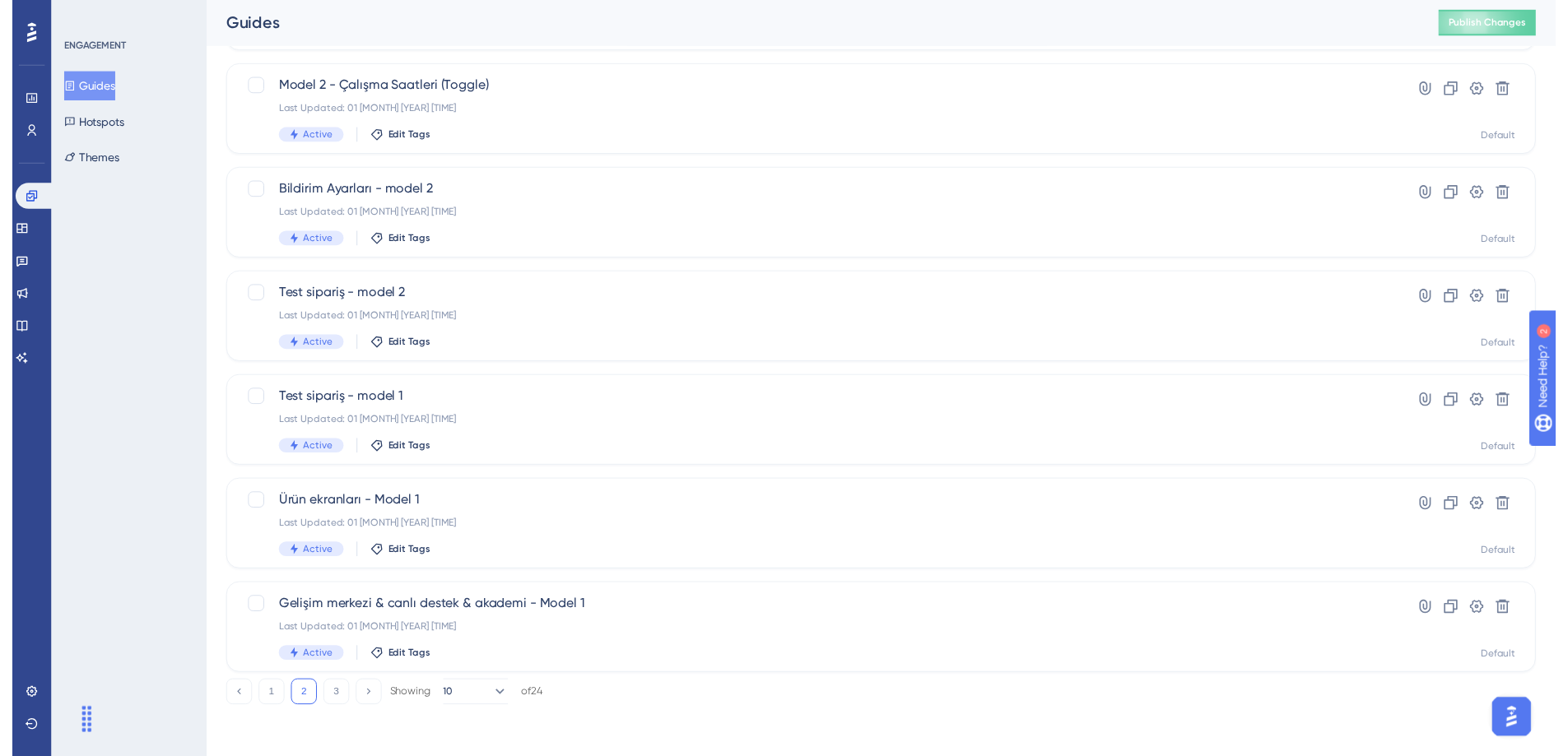scroll, scrollTop: 0, scrollLeft: 0, axis: both 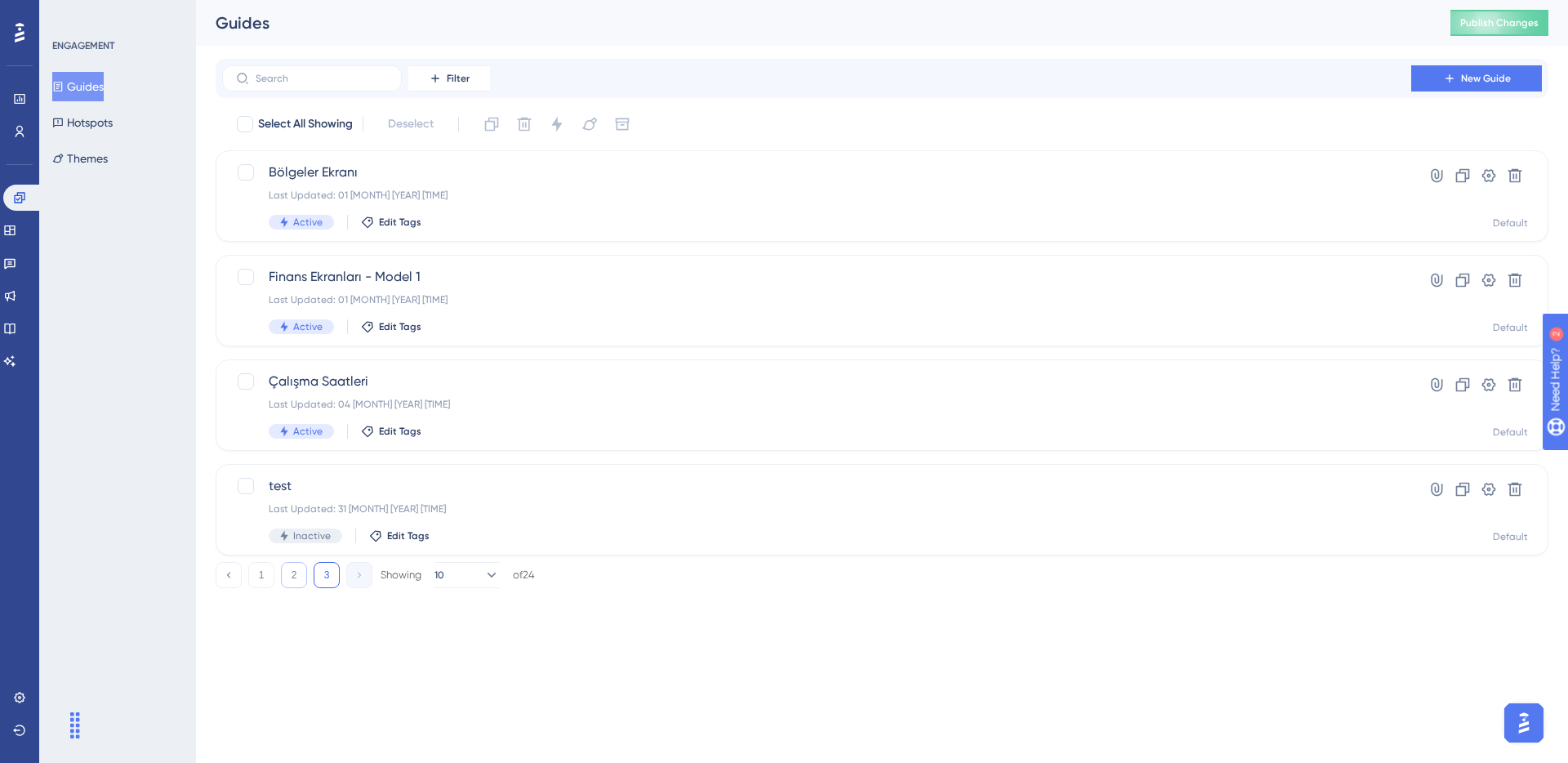 click on "2" at bounding box center (294, 575) 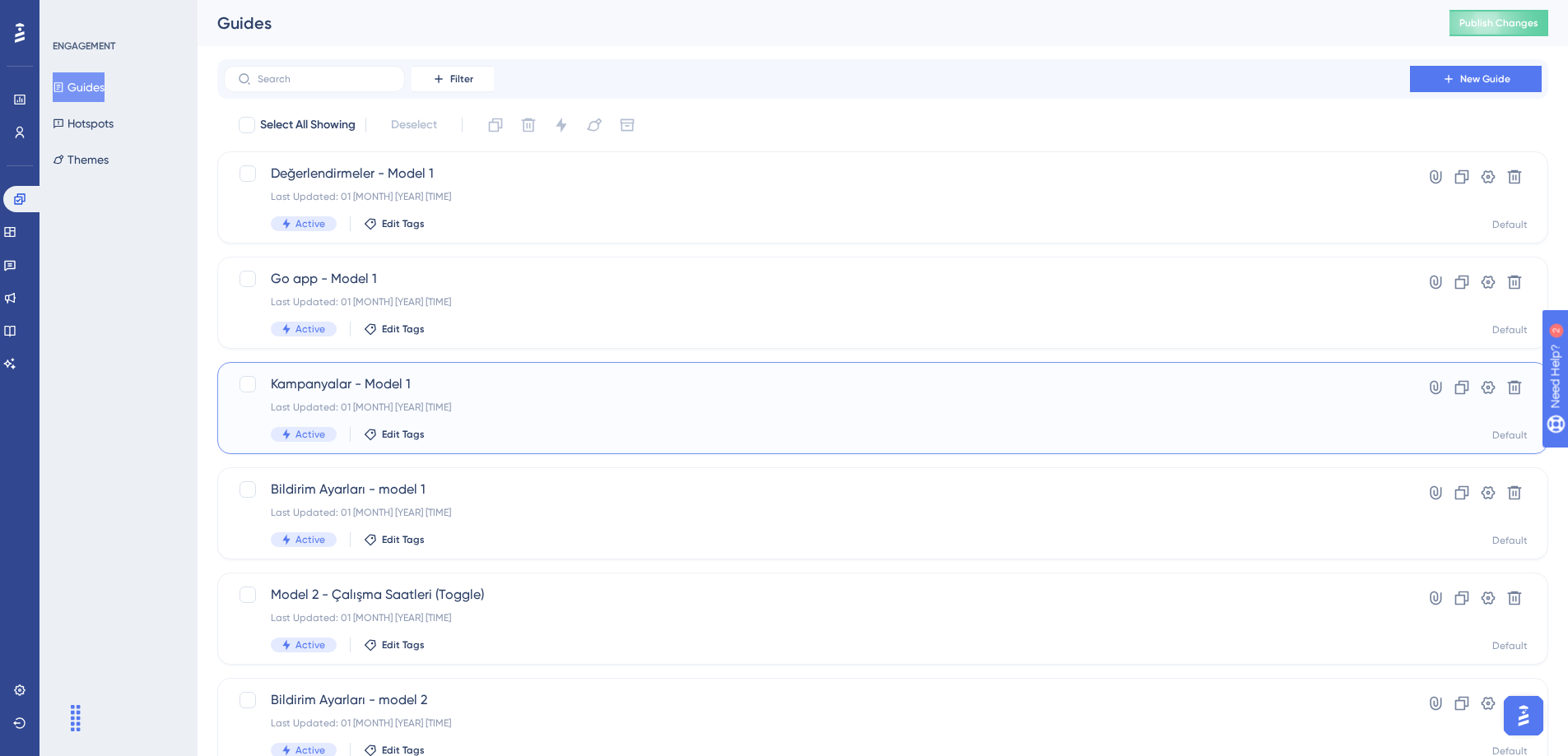 click on "Kampanyalar - Model 1 Last Updated: 01 [MONTH] [YEAR] [TIME] Active Edit Tags" at bounding box center (817, 408) 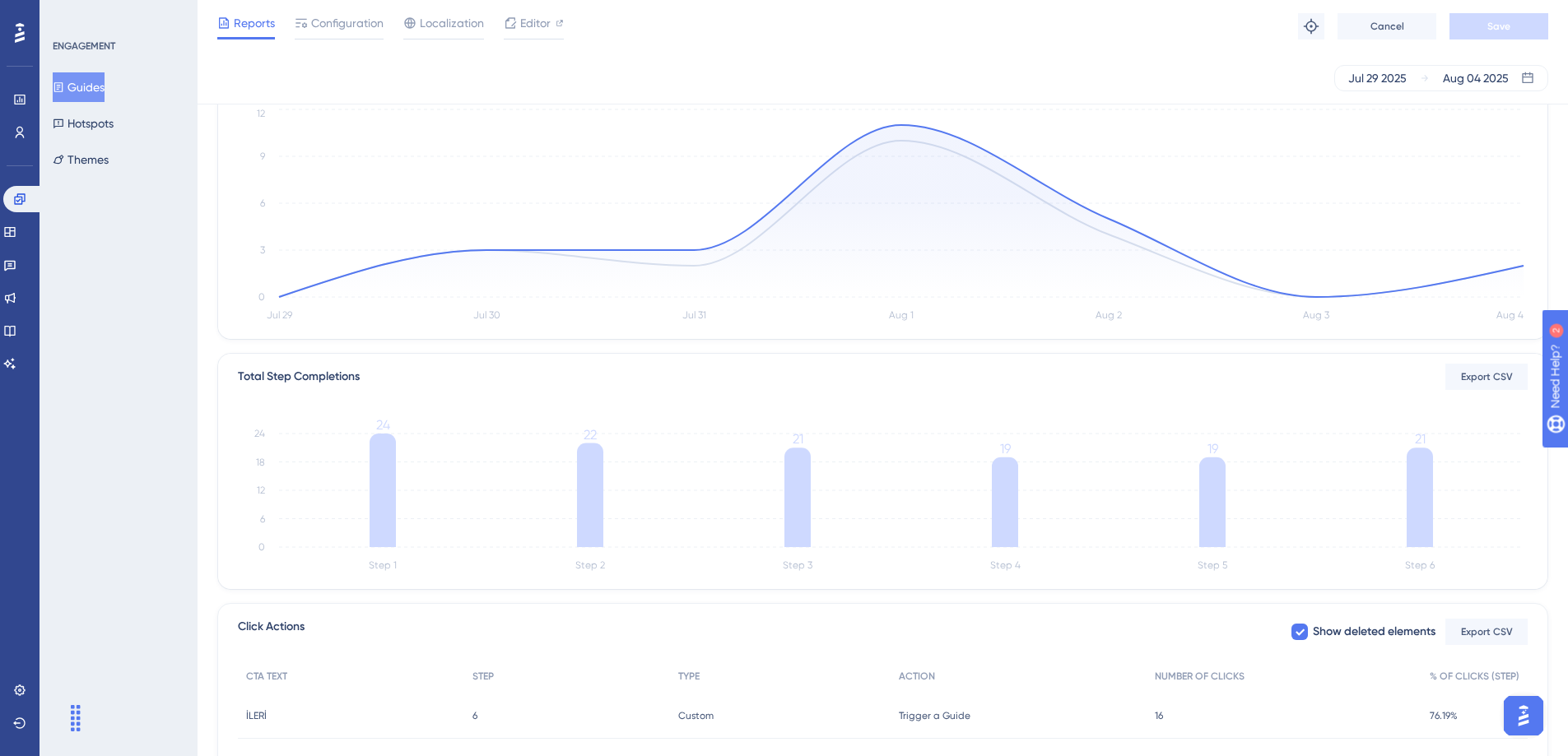 scroll, scrollTop: 0, scrollLeft: 0, axis: both 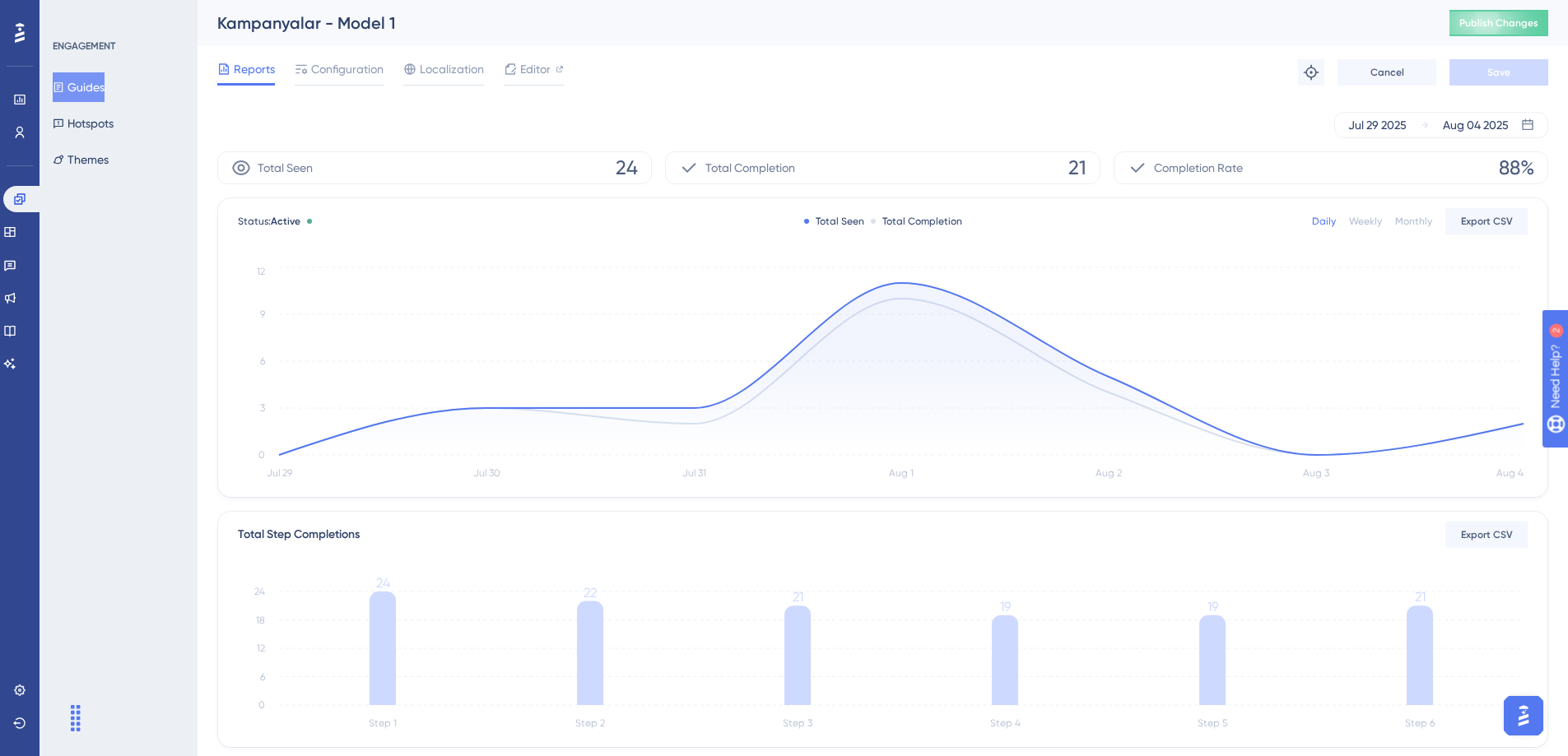 click on "Guides" at bounding box center [78, 87] 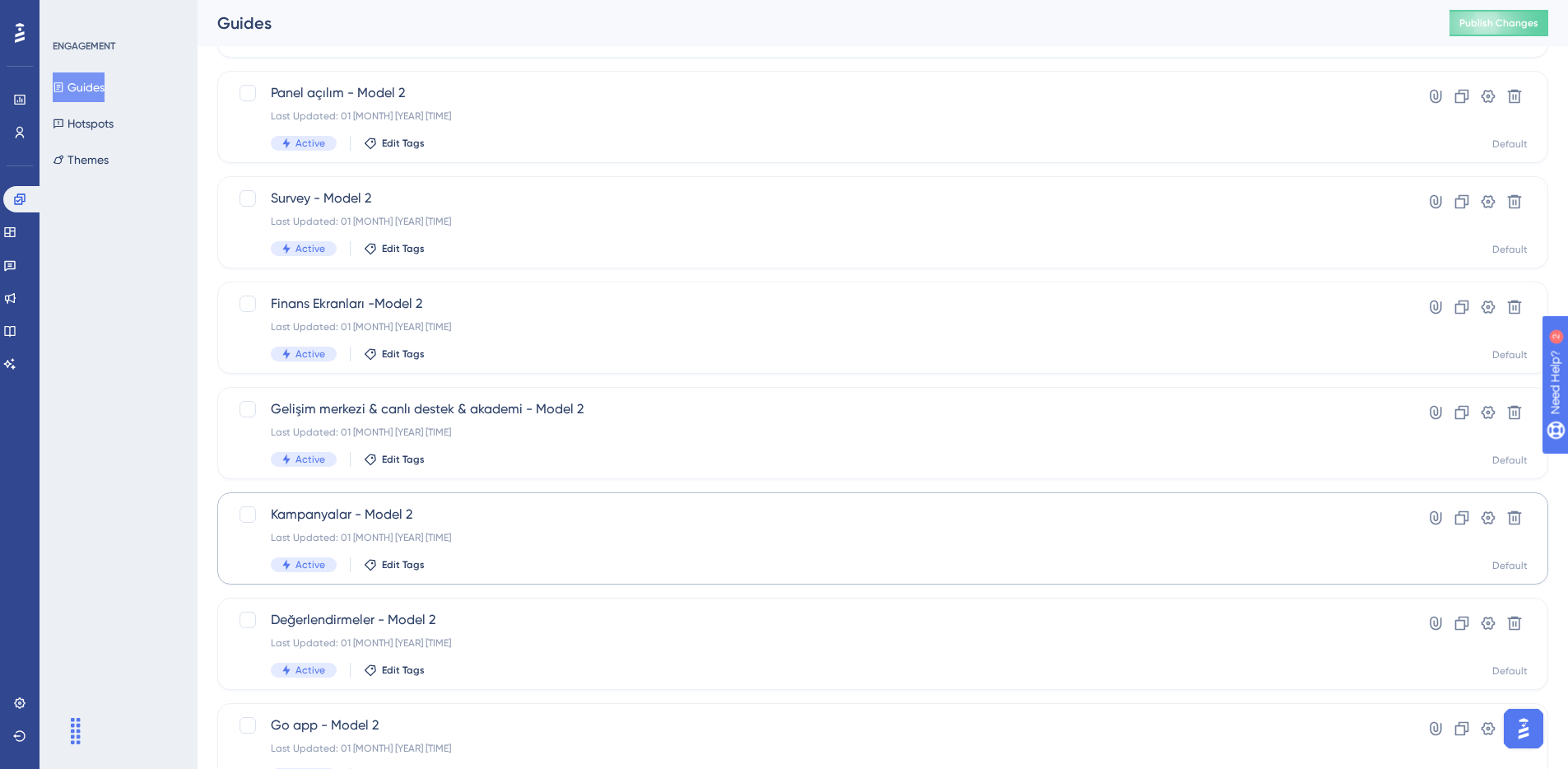 scroll, scrollTop: 398, scrollLeft: 0, axis: vertical 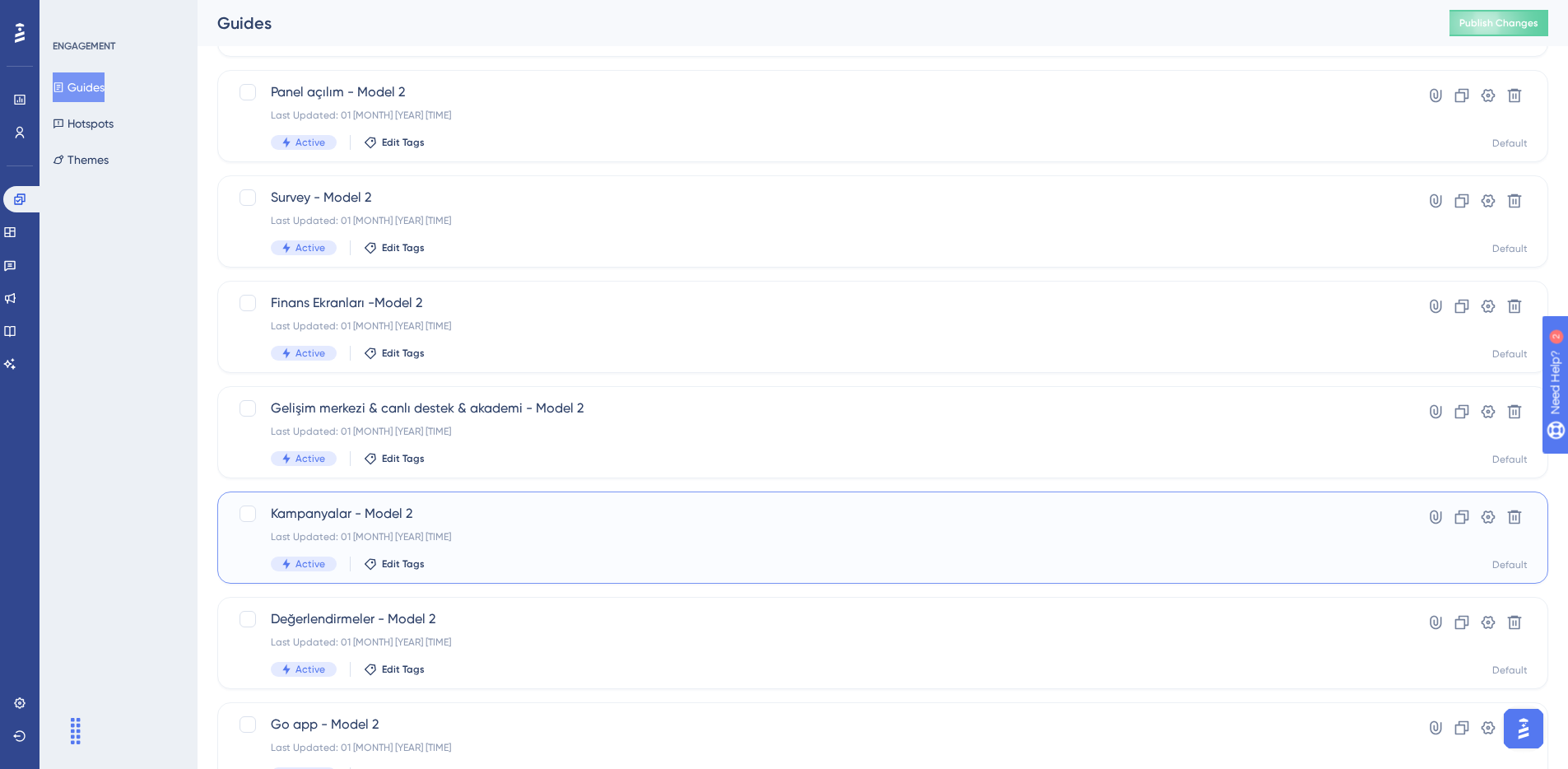 click on "Kampanyalar - Model 2" at bounding box center (817, 514) 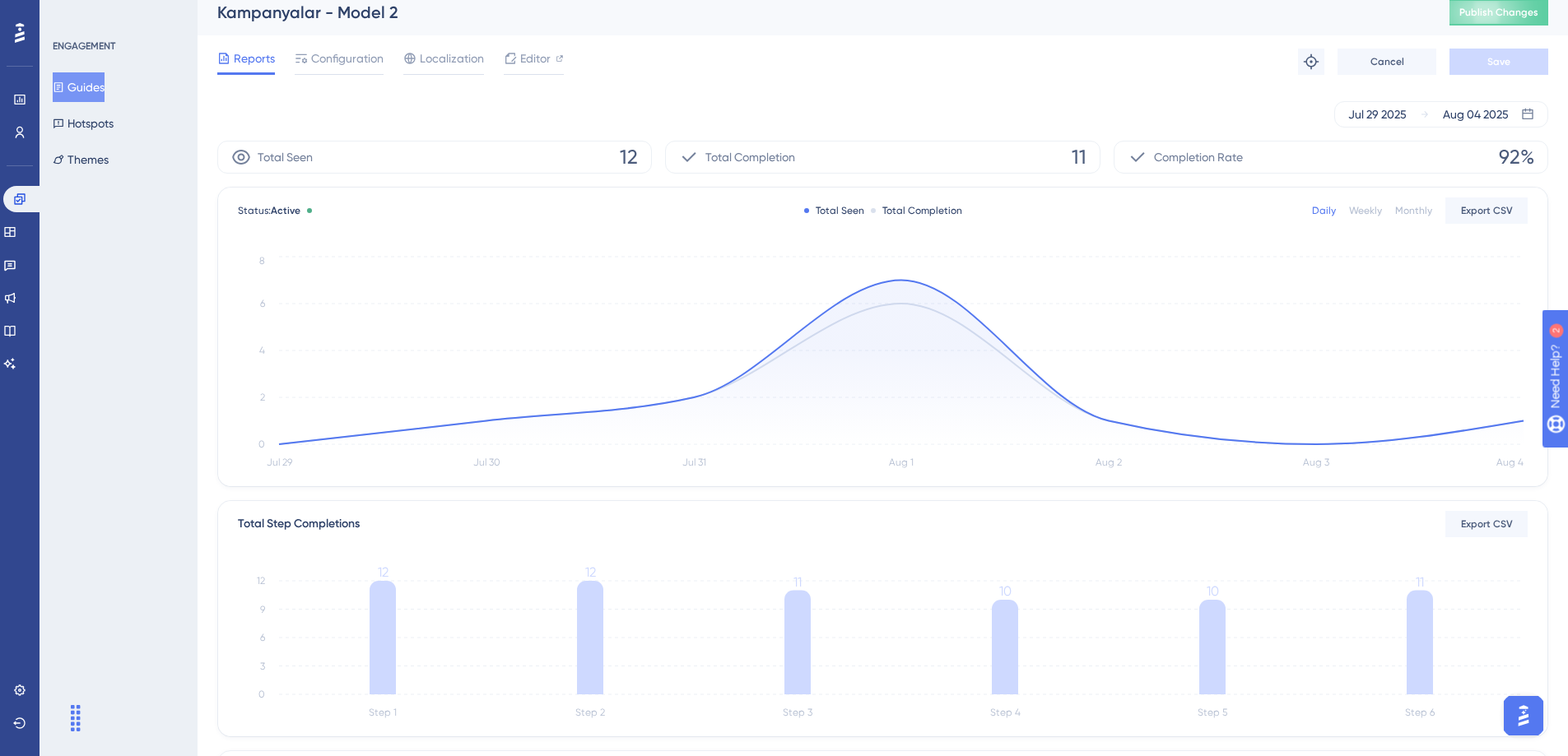 scroll, scrollTop: 0, scrollLeft: 0, axis: both 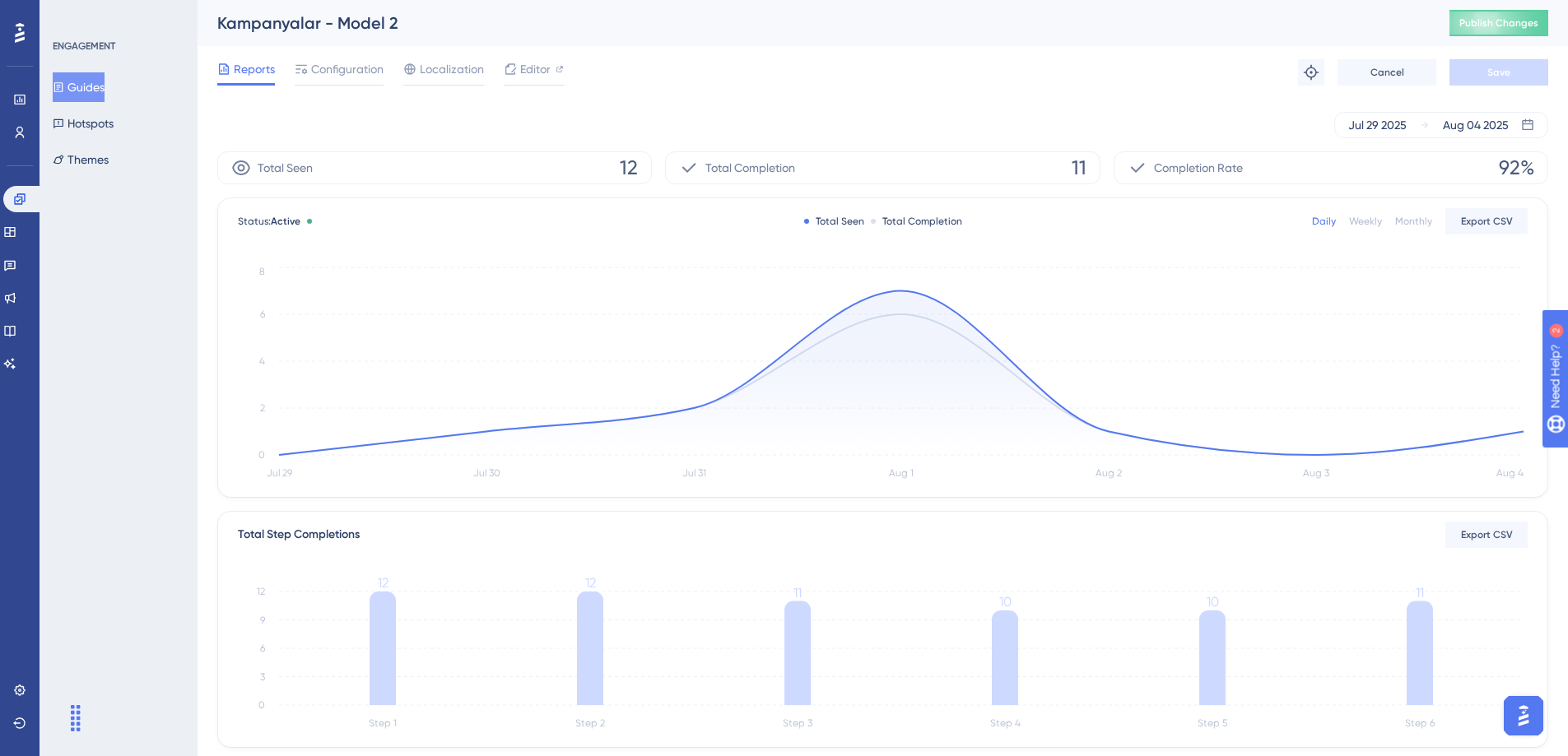 click on "ENGAGEMENT Guides Hotspots Themes" at bounding box center (119, 107) 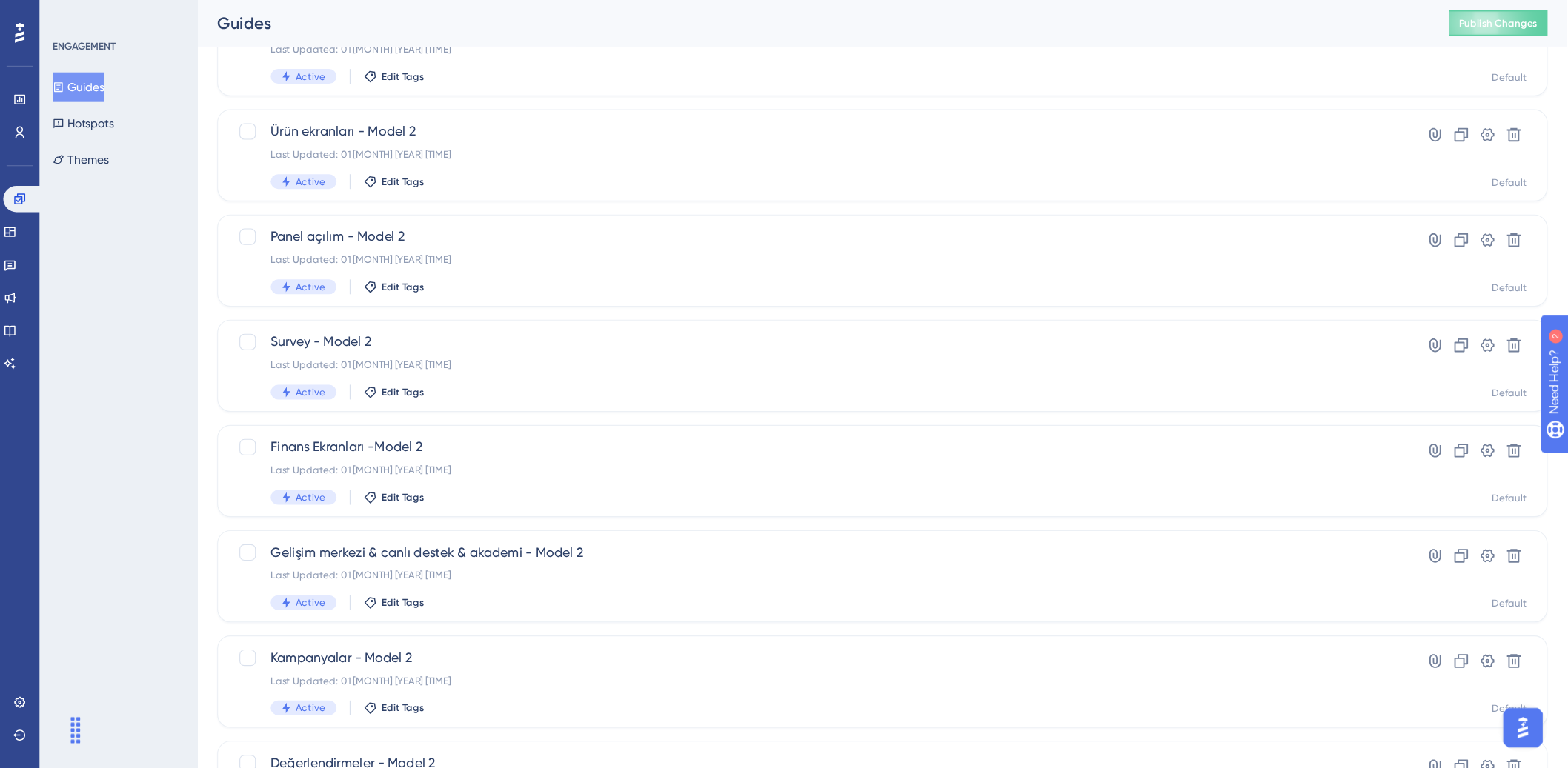 scroll, scrollTop: 304, scrollLeft: 0, axis: vertical 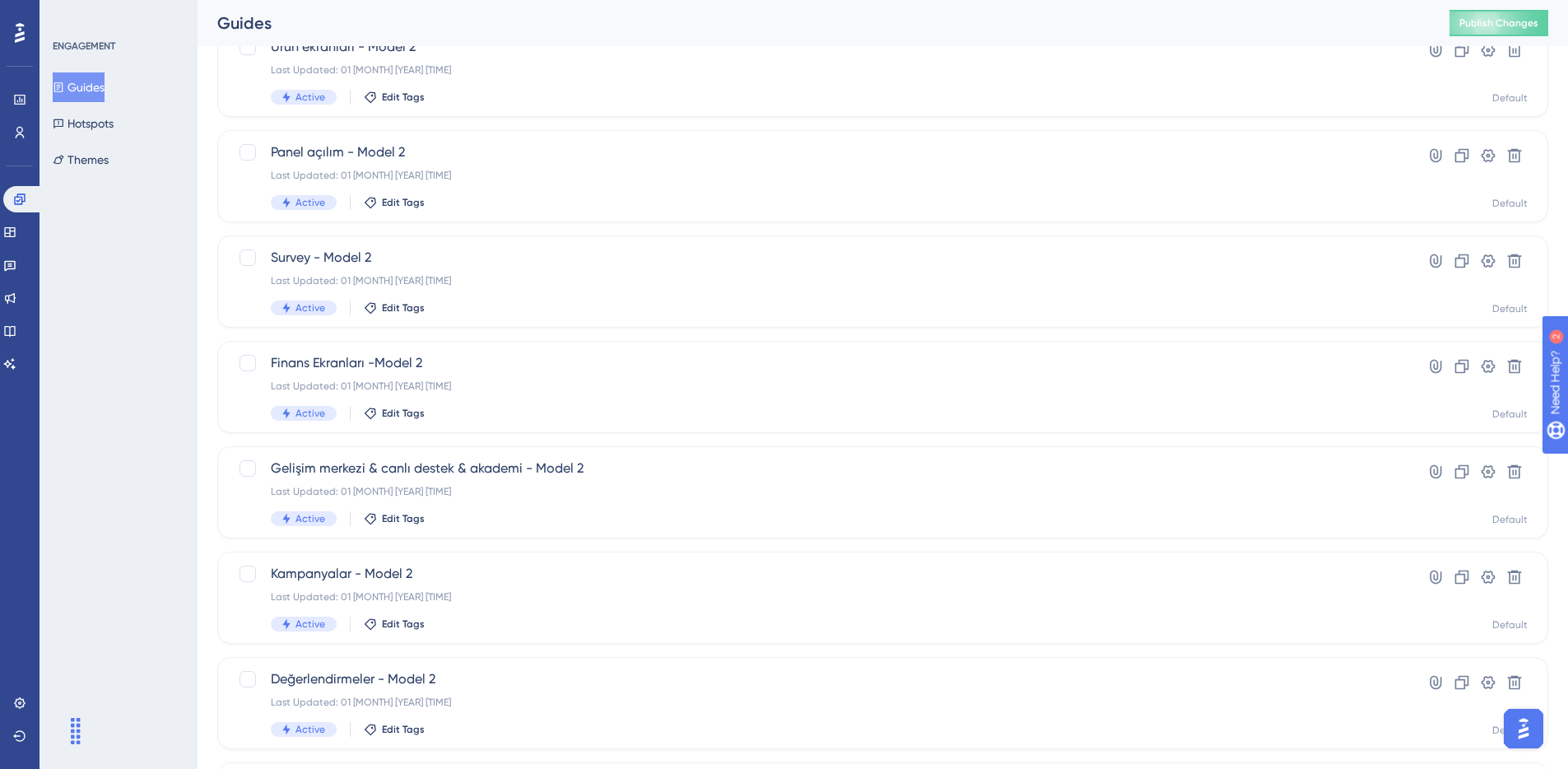 click on "ENGAGEMENT Guides Hotspots Themes" at bounding box center [119, 384] 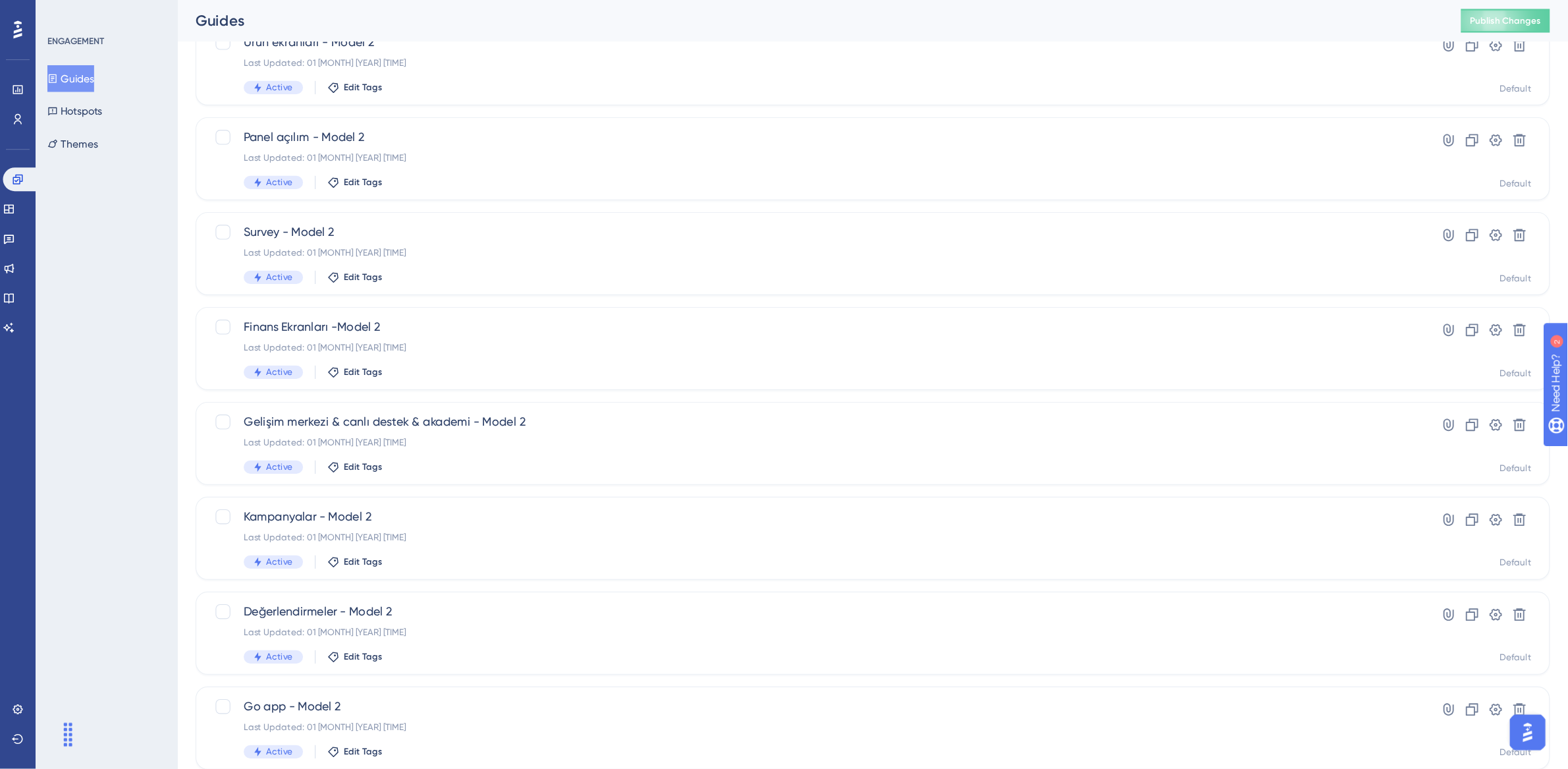scroll, scrollTop: 252, scrollLeft: 0, axis: vertical 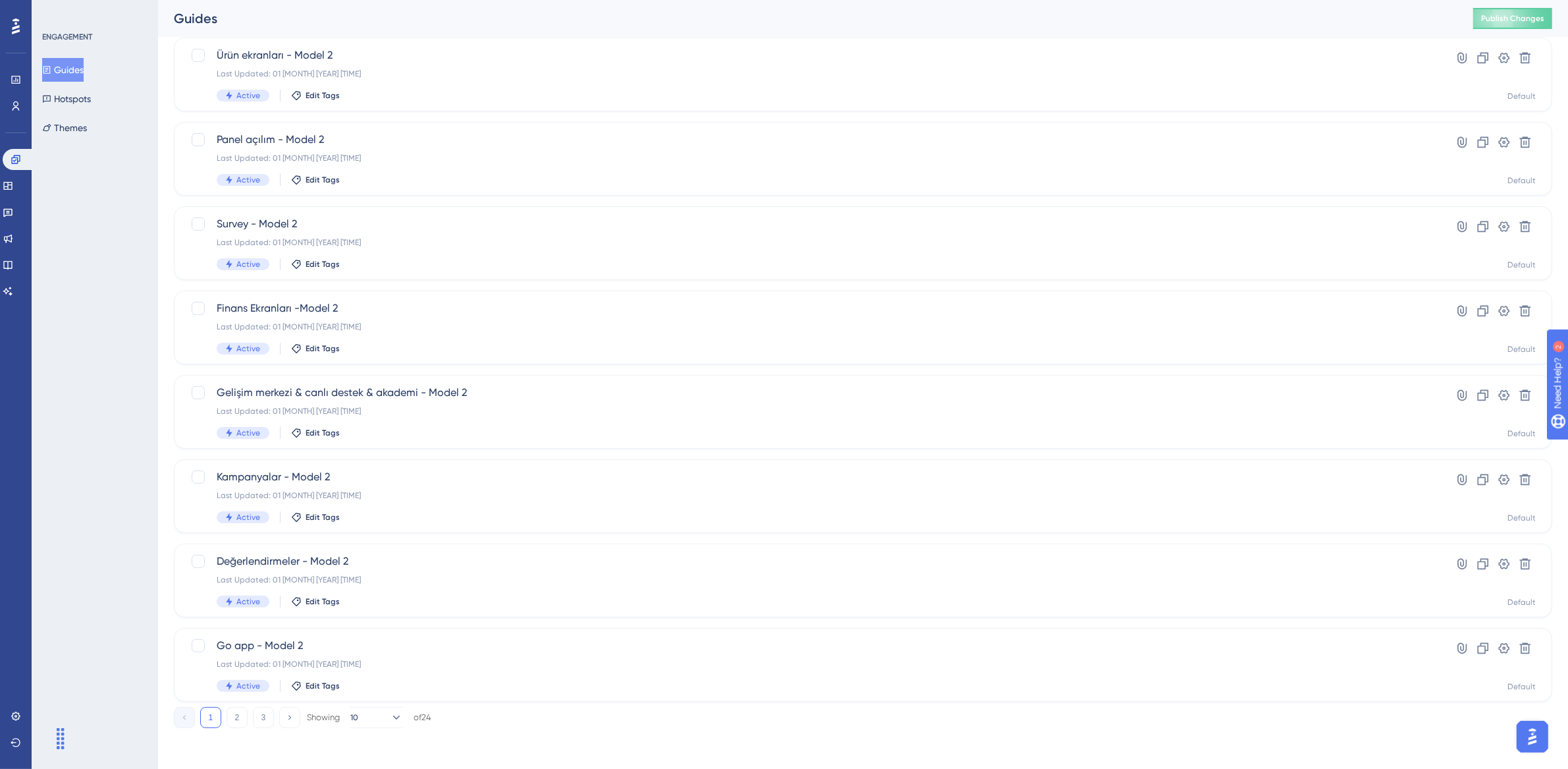 click on "ENGAGEMENT Guides Hotspots Themes" at bounding box center [95, 384] 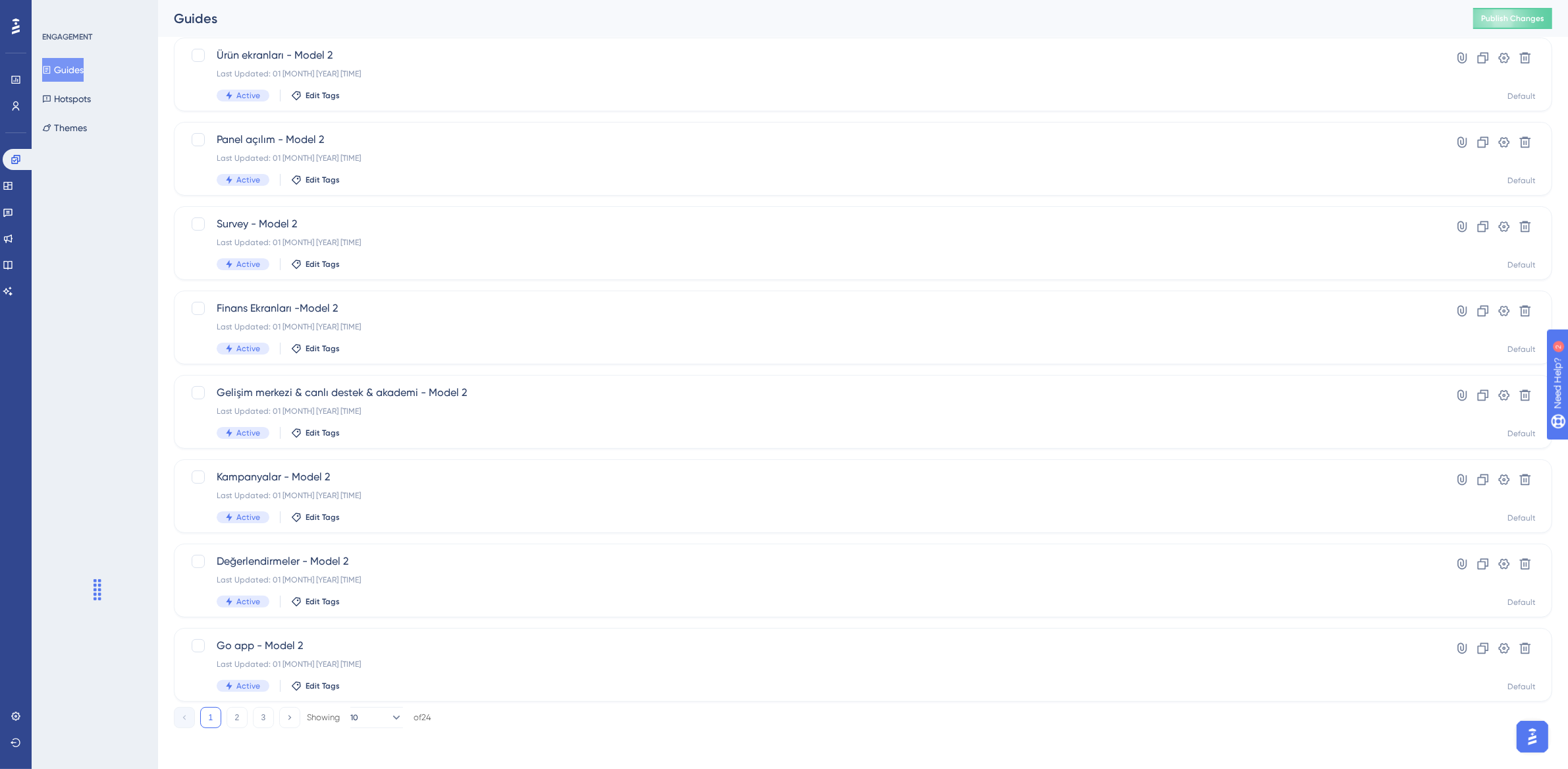 drag, startPoint x: 62, startPoint y: 739, endPoint x: 103, endPoint y: 559, distance: 184.6104 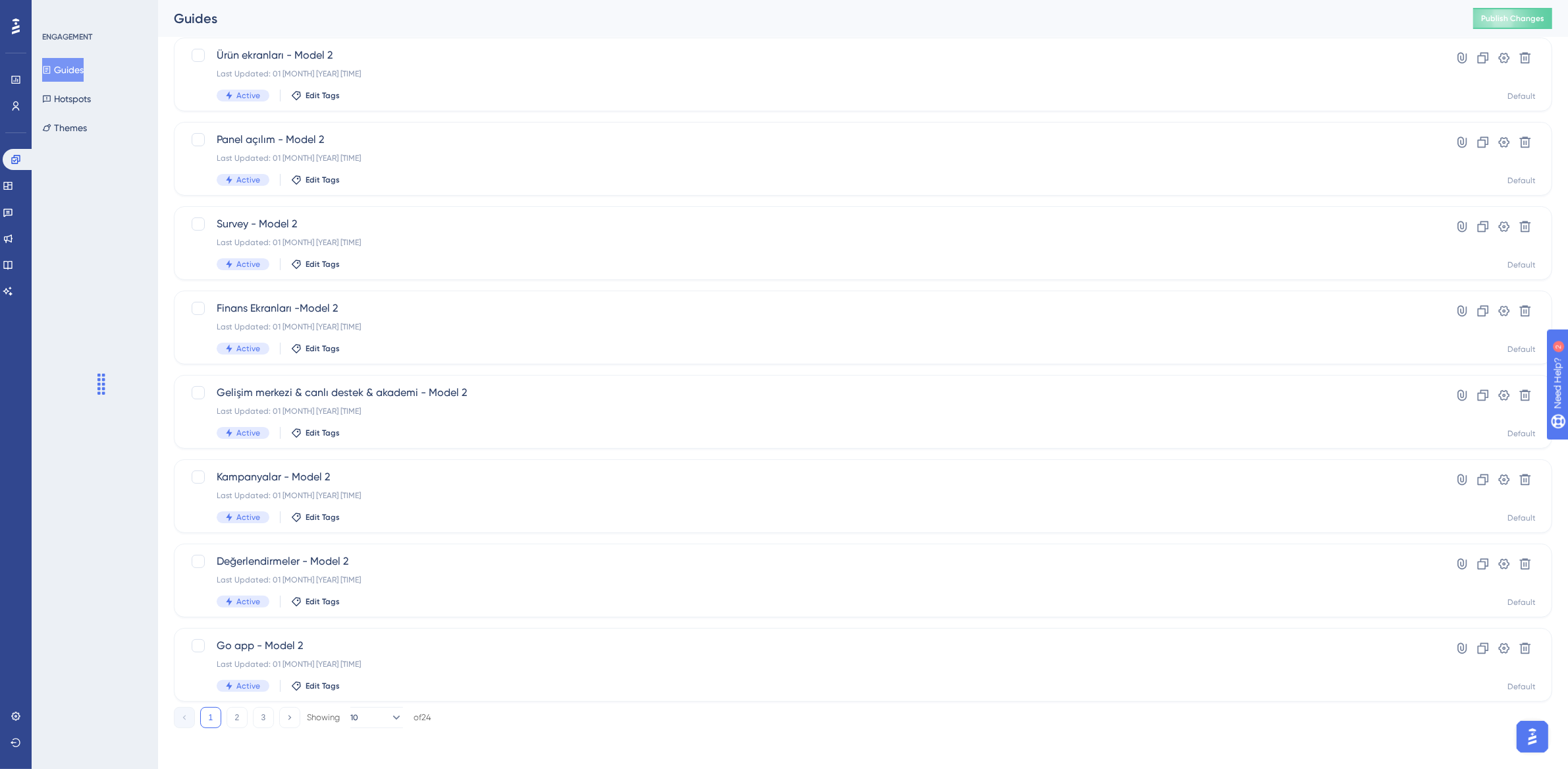 drag, startPoint x: 102, startPoint y: 562, endPoint x: 100, endPoint y: 387, distance: 175.0114 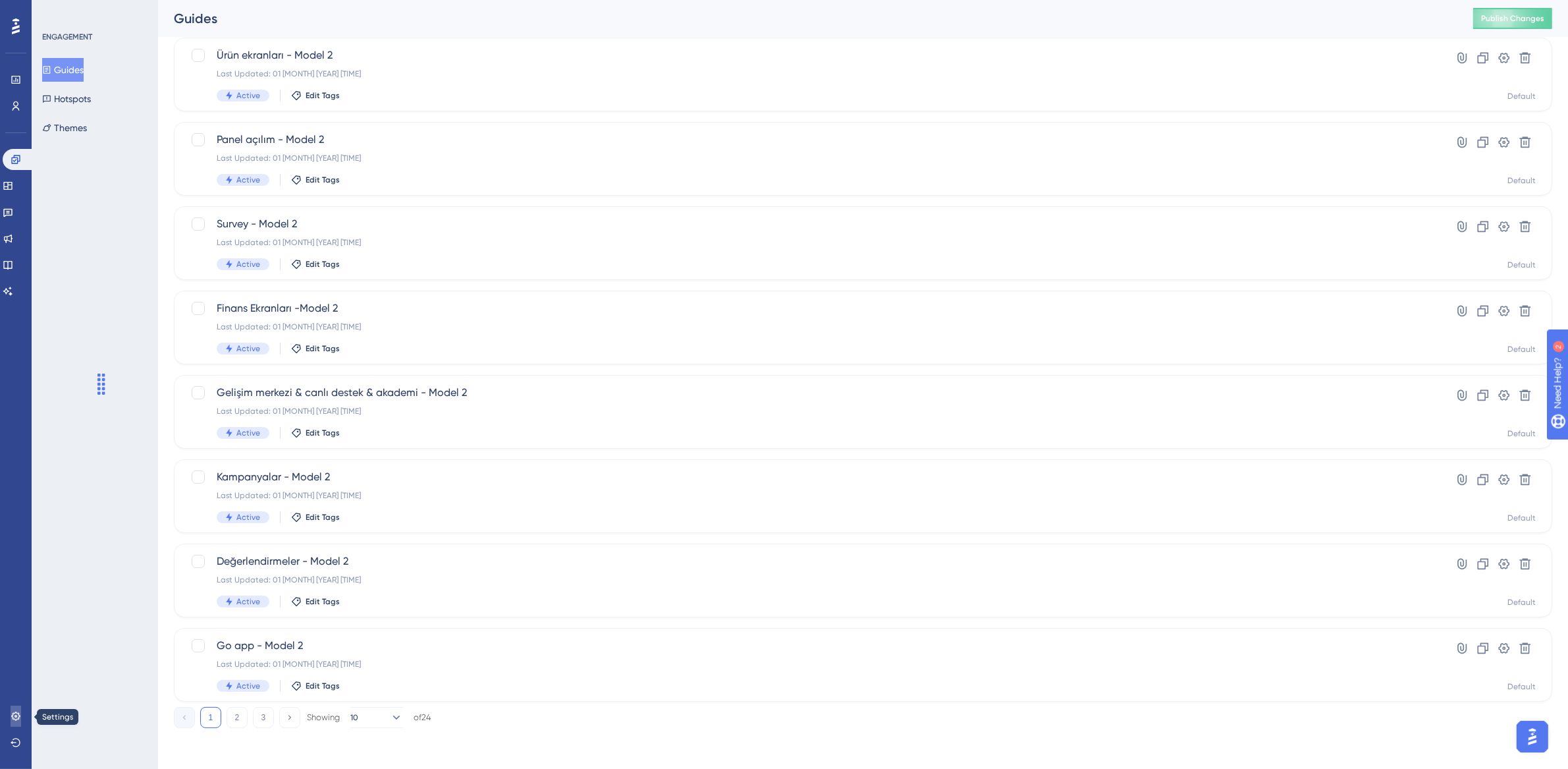 click at bounding box center [16, 716] 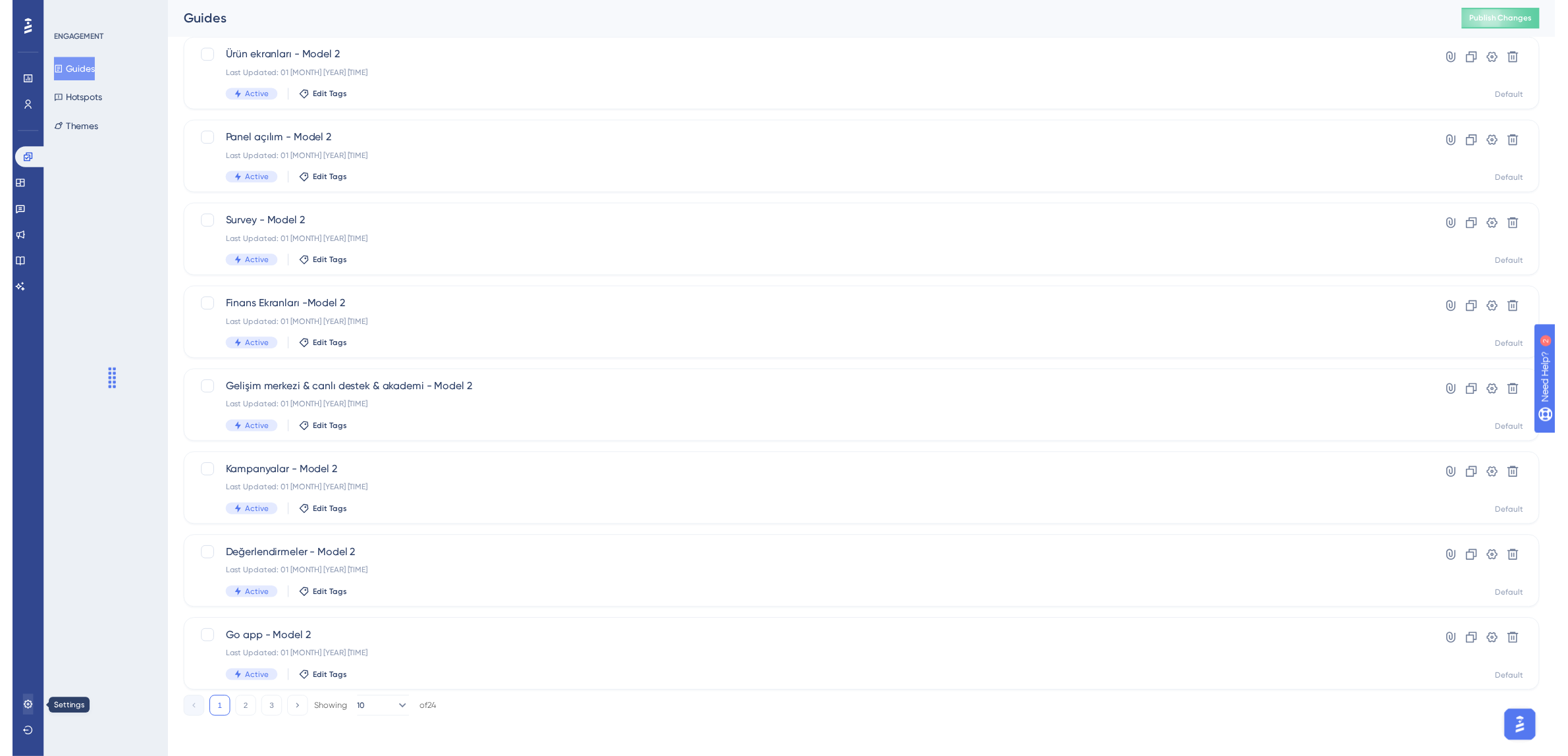scroll, scrollTop: 0, scrollLeft: 0, axis: both 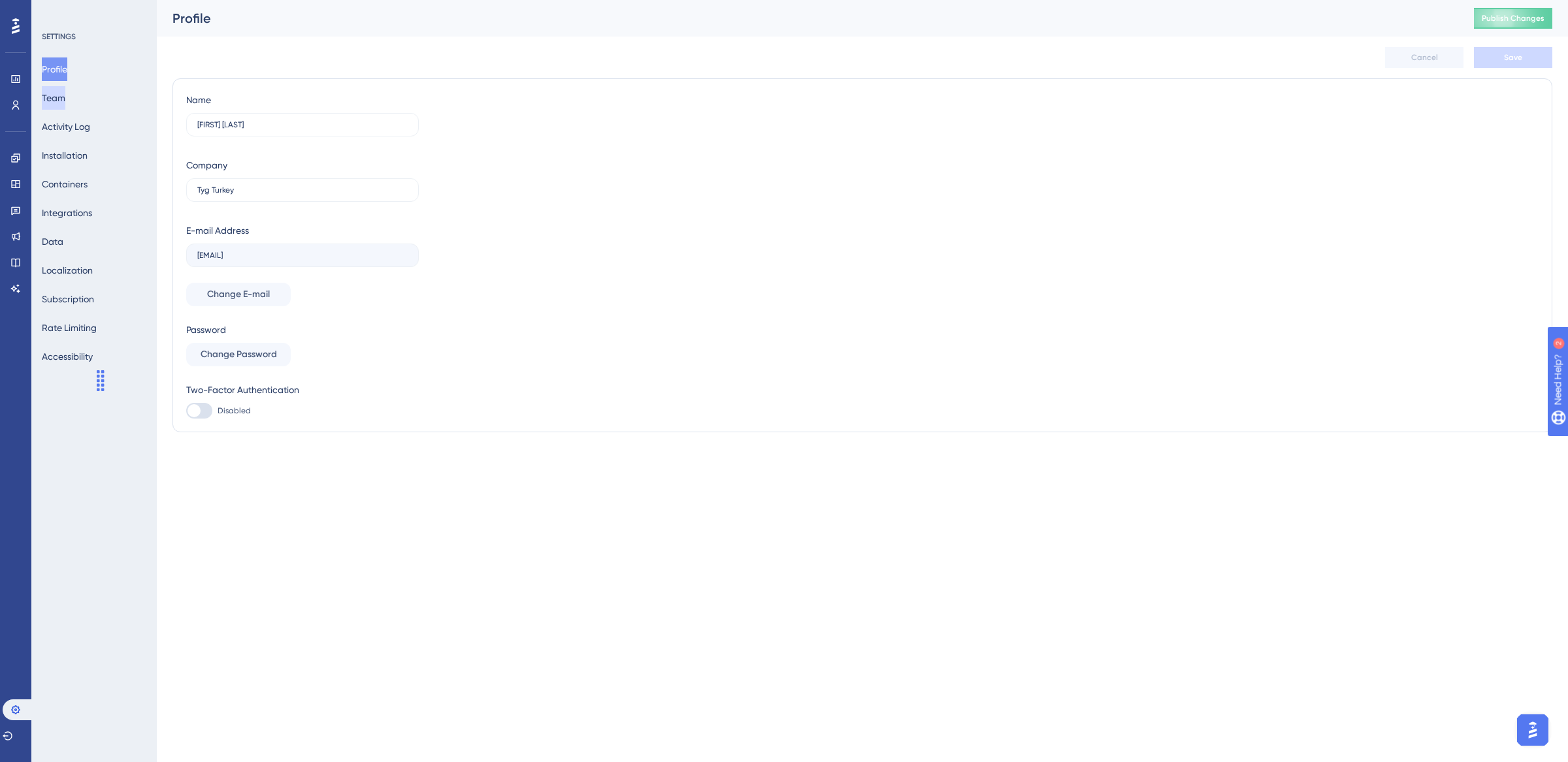 click on "Team" at bounding box center (54, 98) 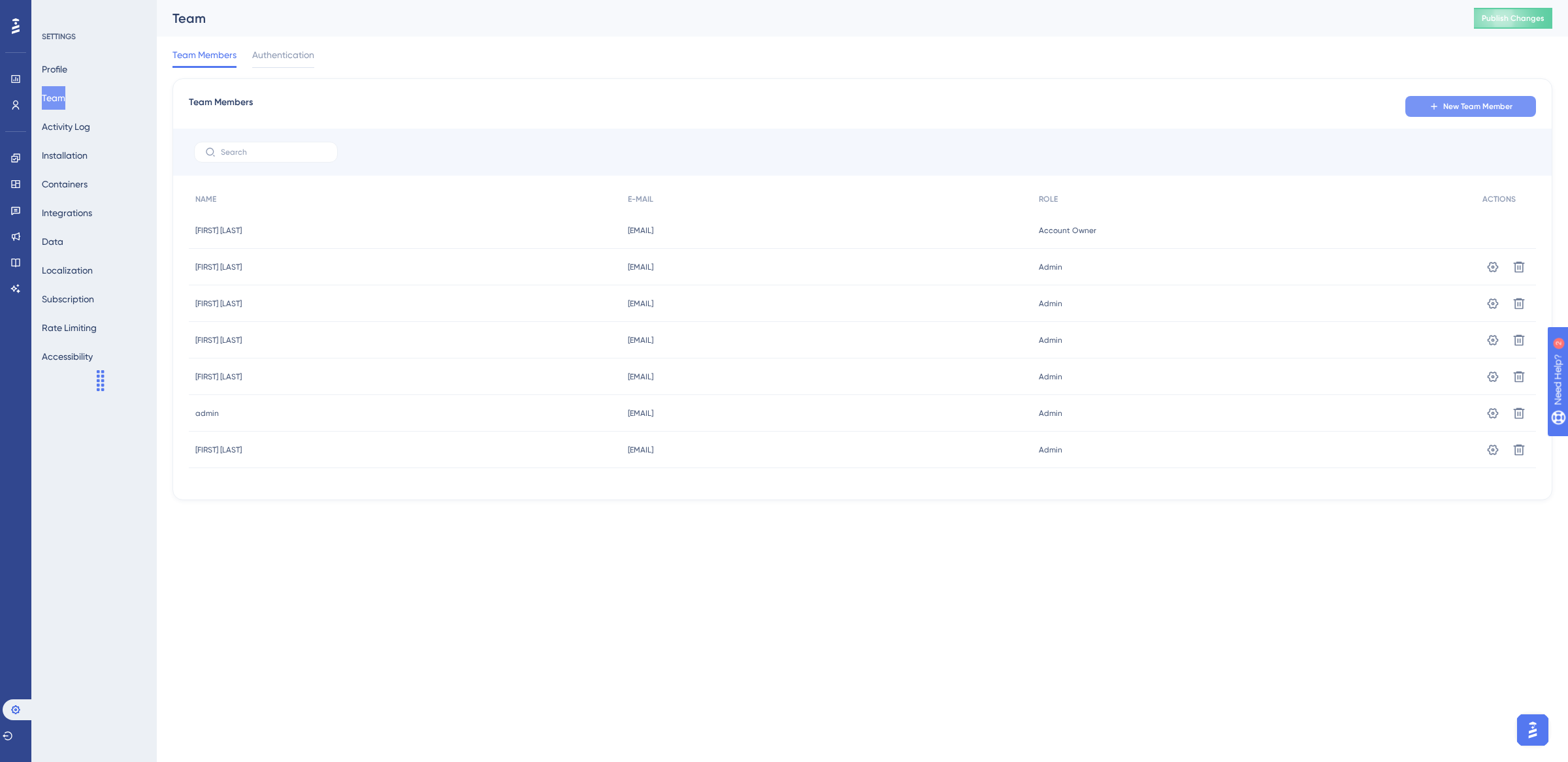 click on "New Team Member" at bounding box center [1471, 106] 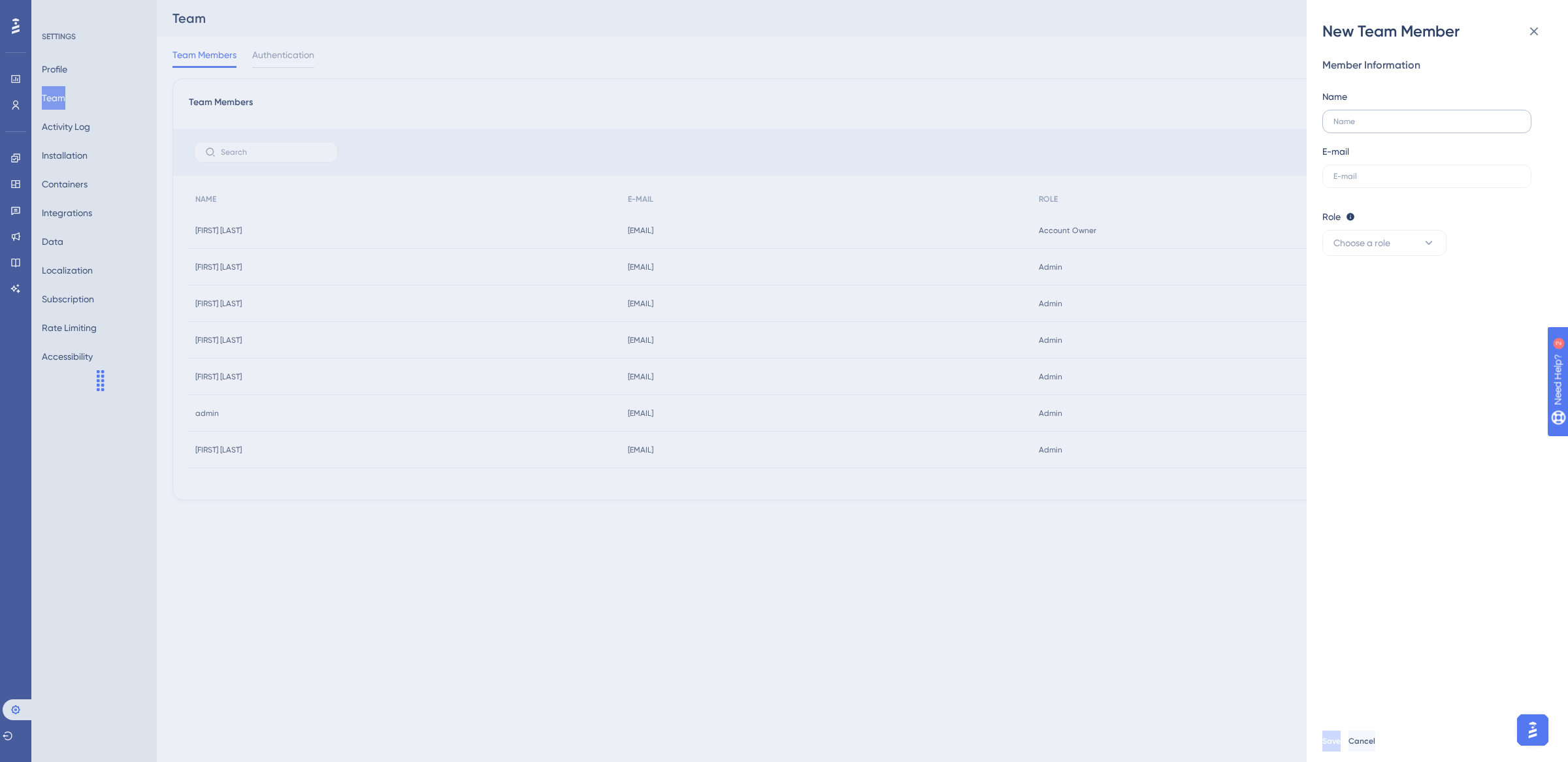 click at bounding box center [1427, 121] 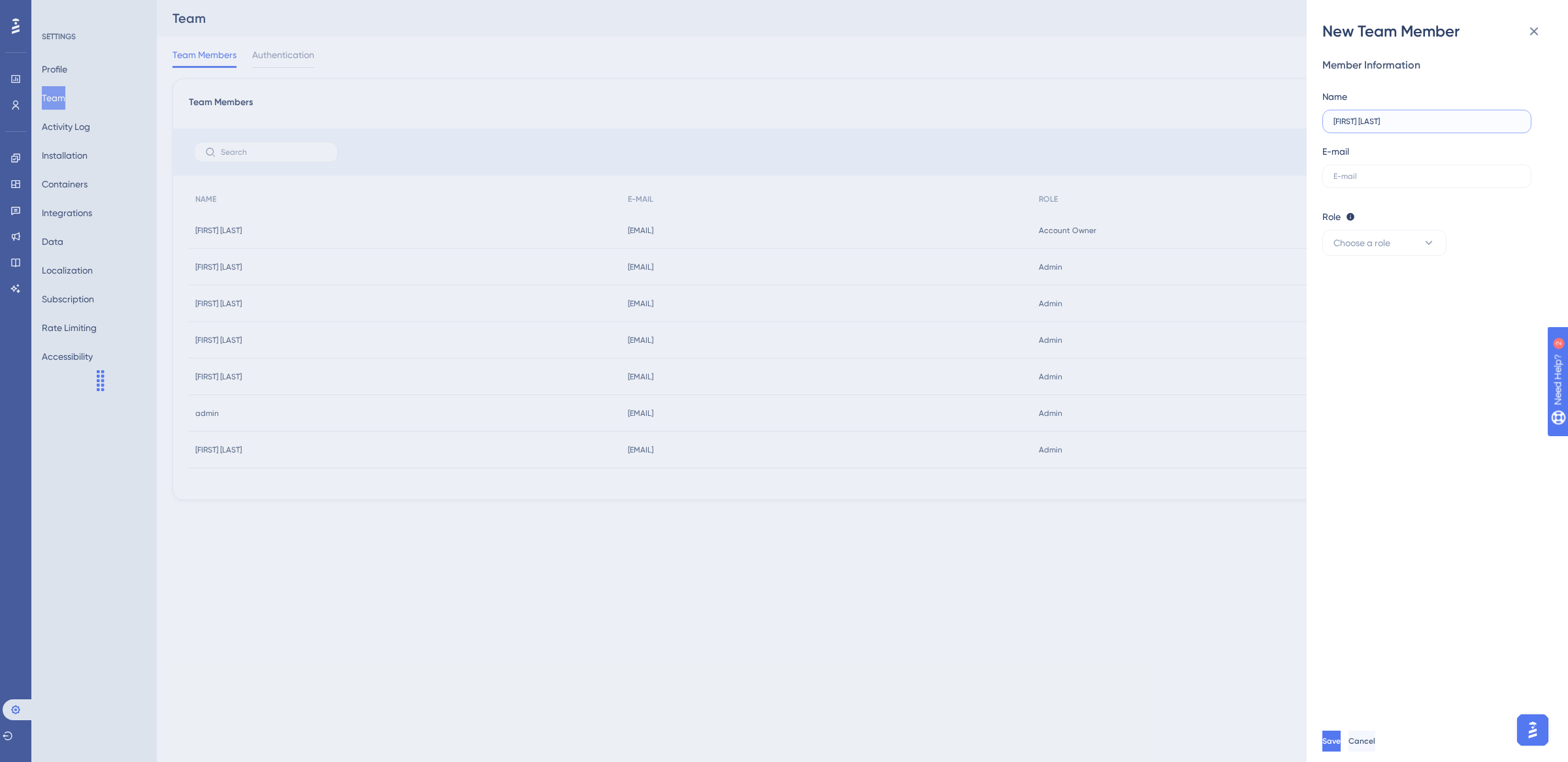 type on "[FIRST] [LAST]" 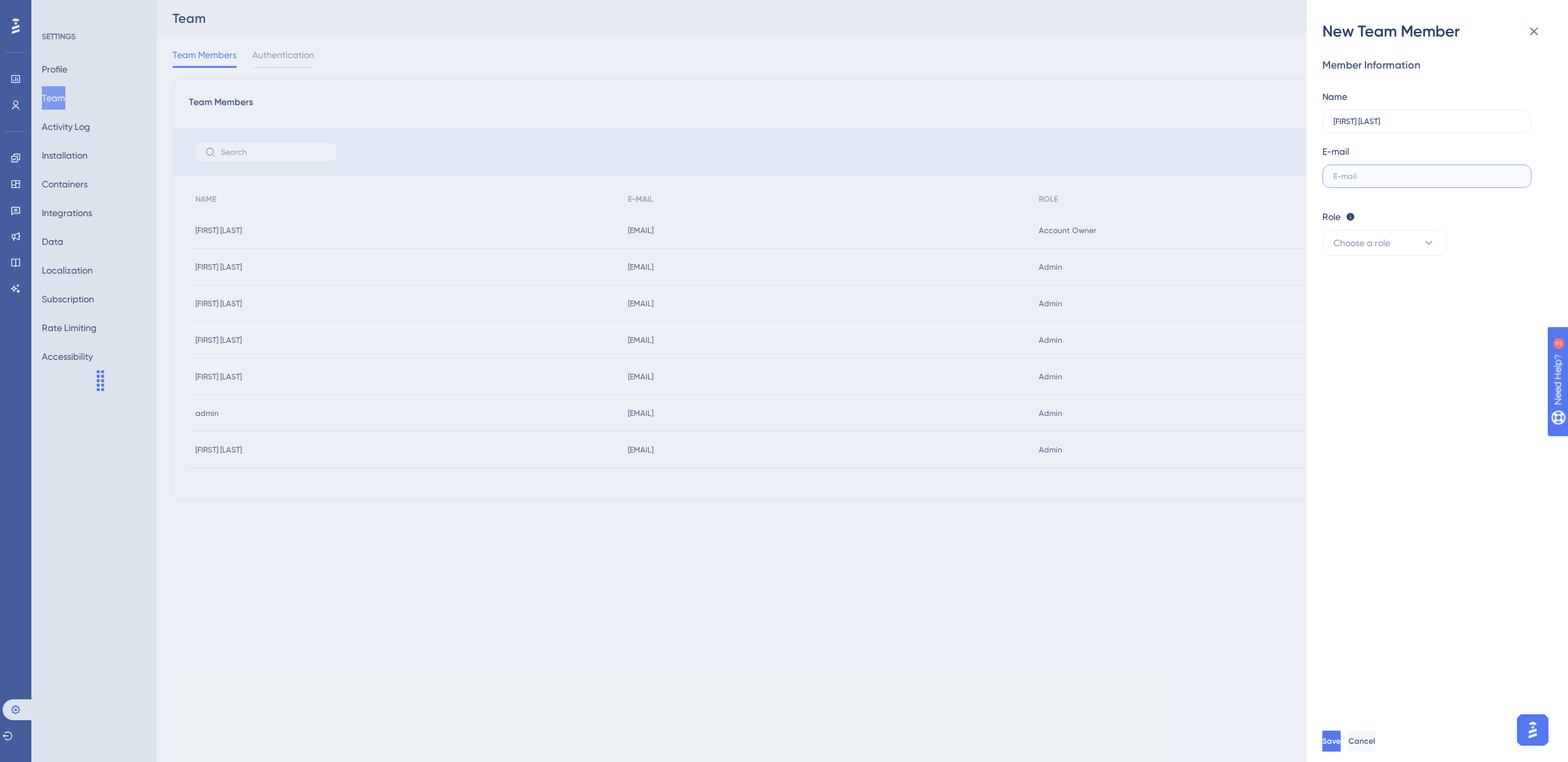 click at bounding box center [1427, 176] 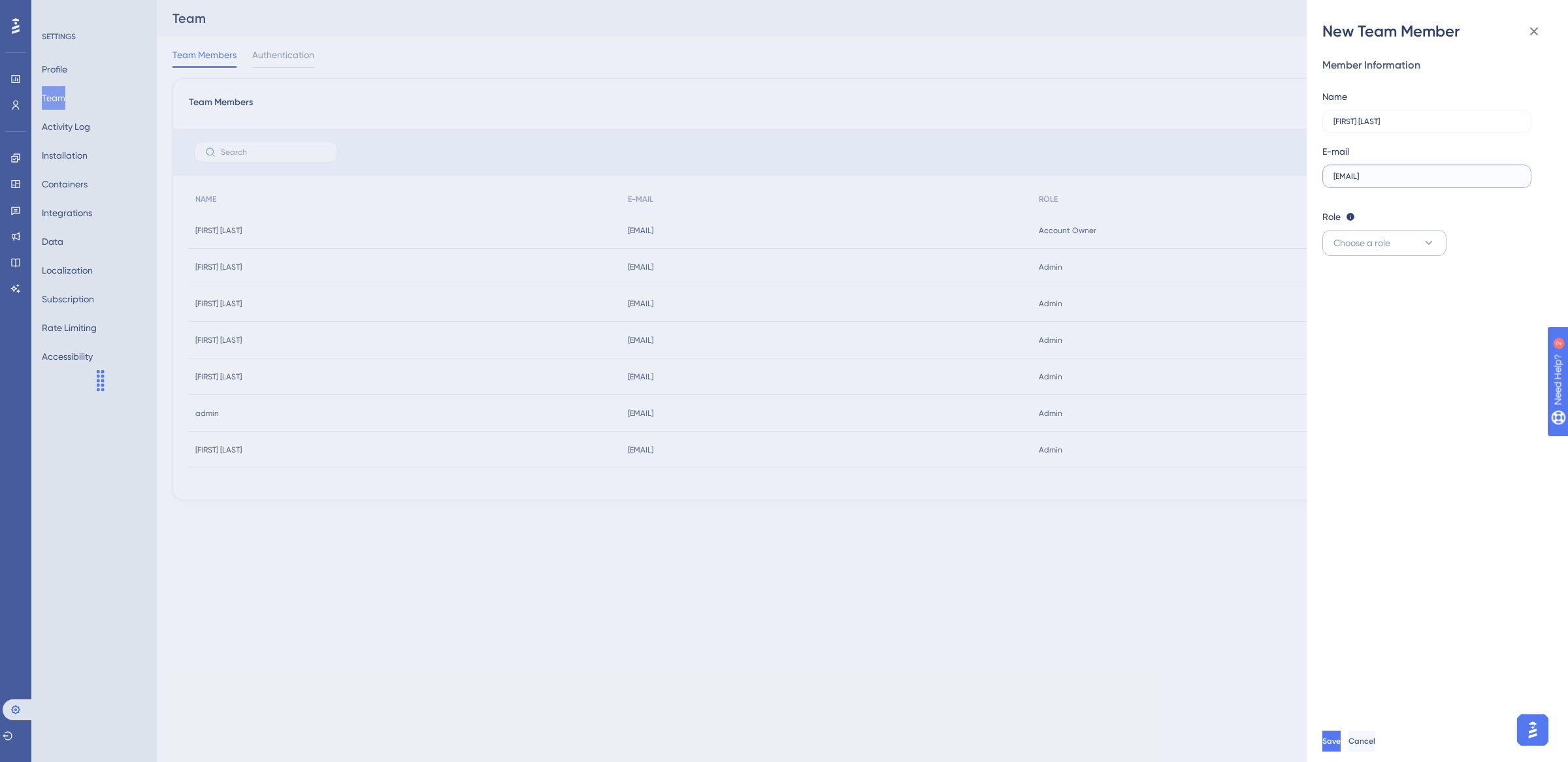 type on "[EMAIL]" 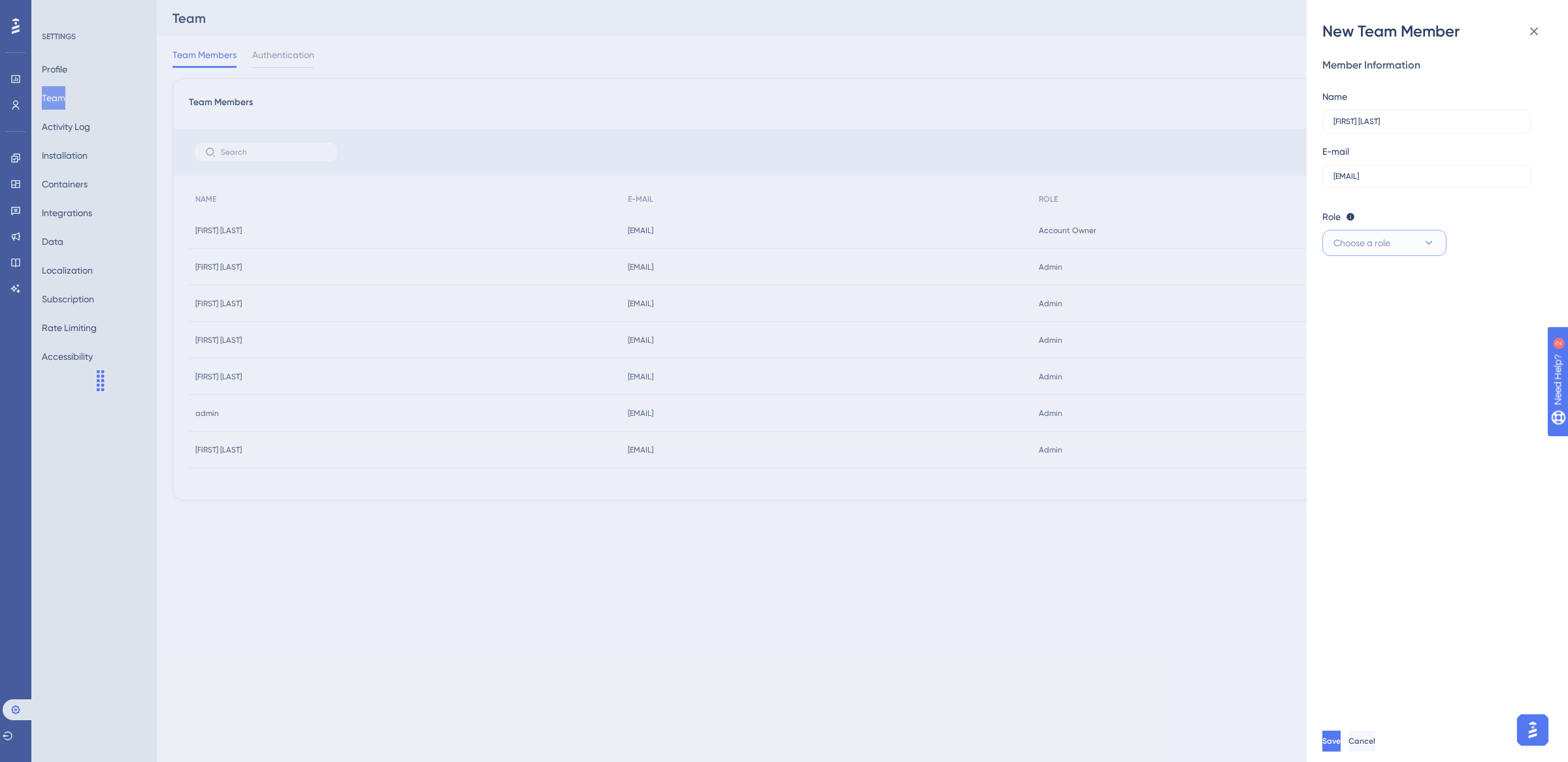 click on "Choose a role" at bounding box center [1384, 243] 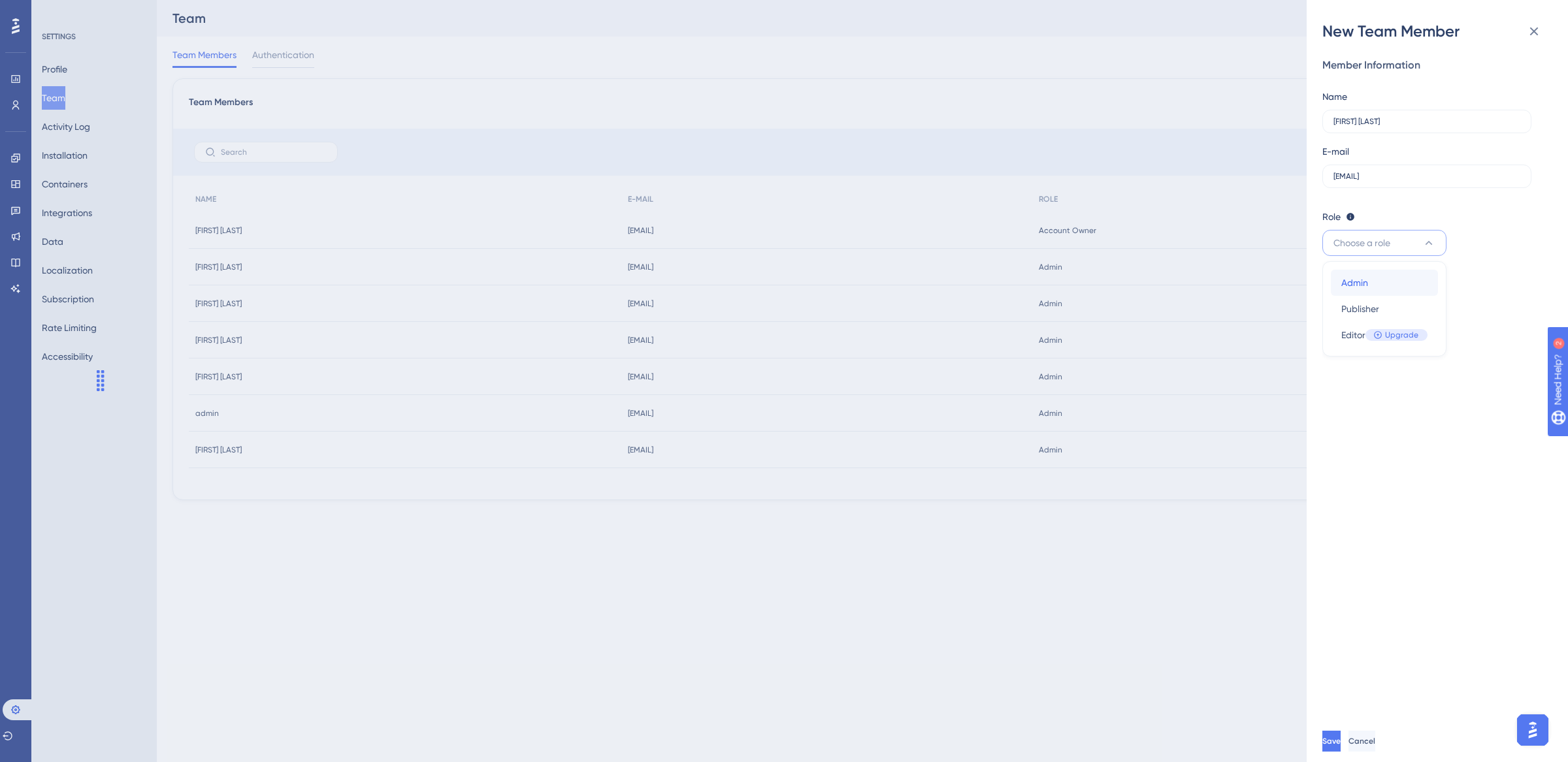 click on "Admin Admin" at bounding box center [1384, 283] 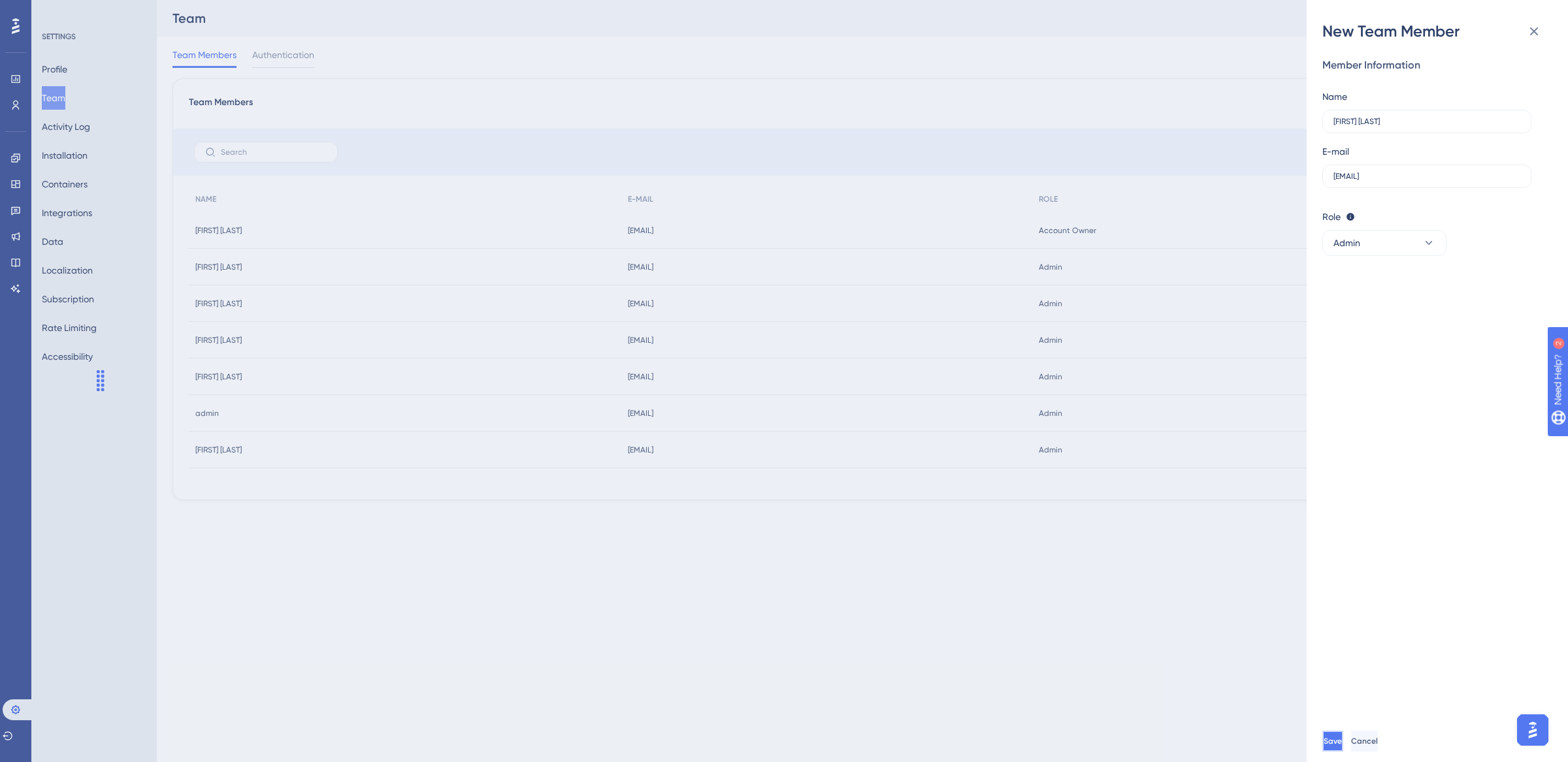 click on "Save" at bounding box center [1333, 741] 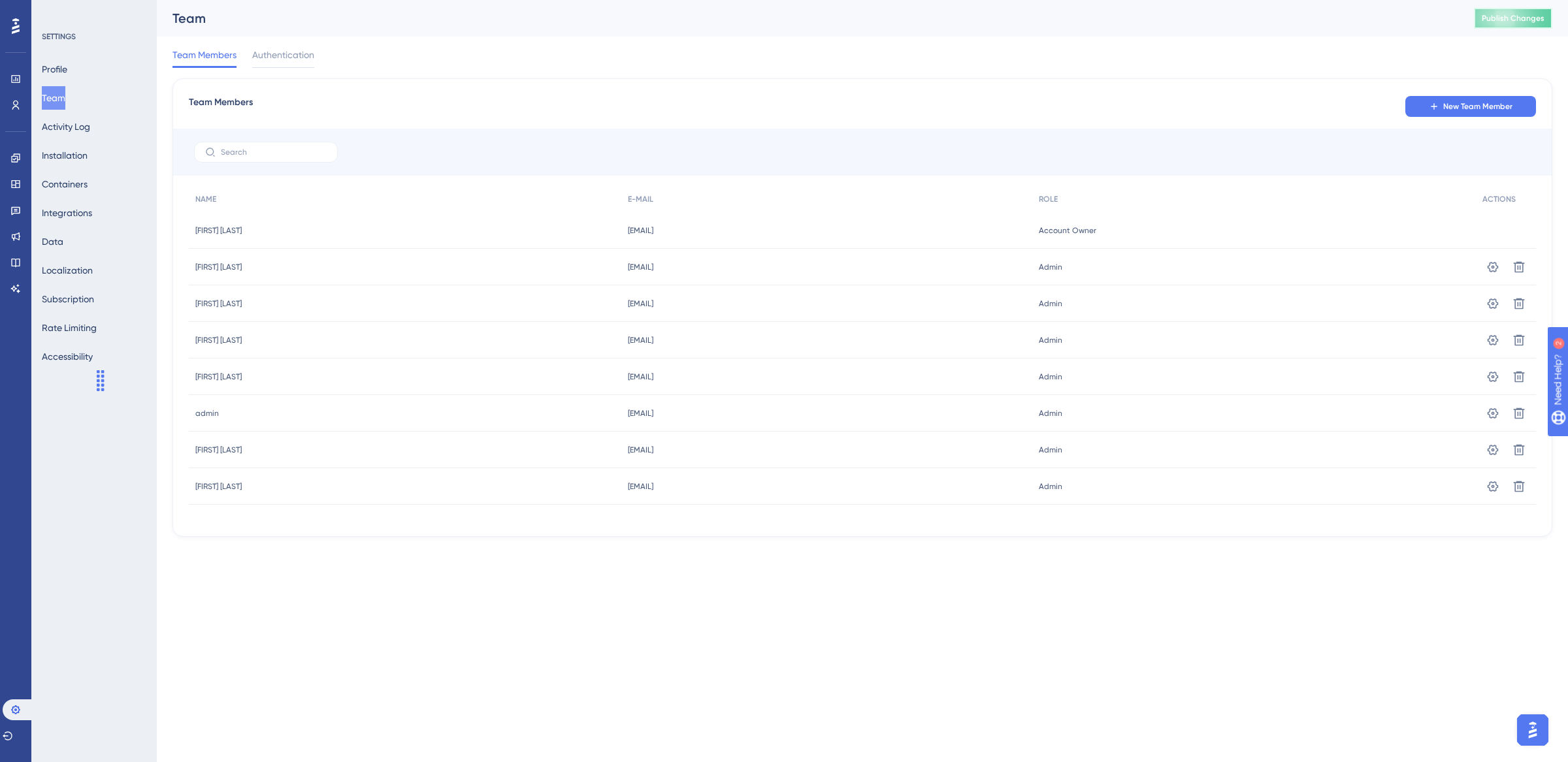 click on "Publish Changes" at bounding box center [1513, 18] 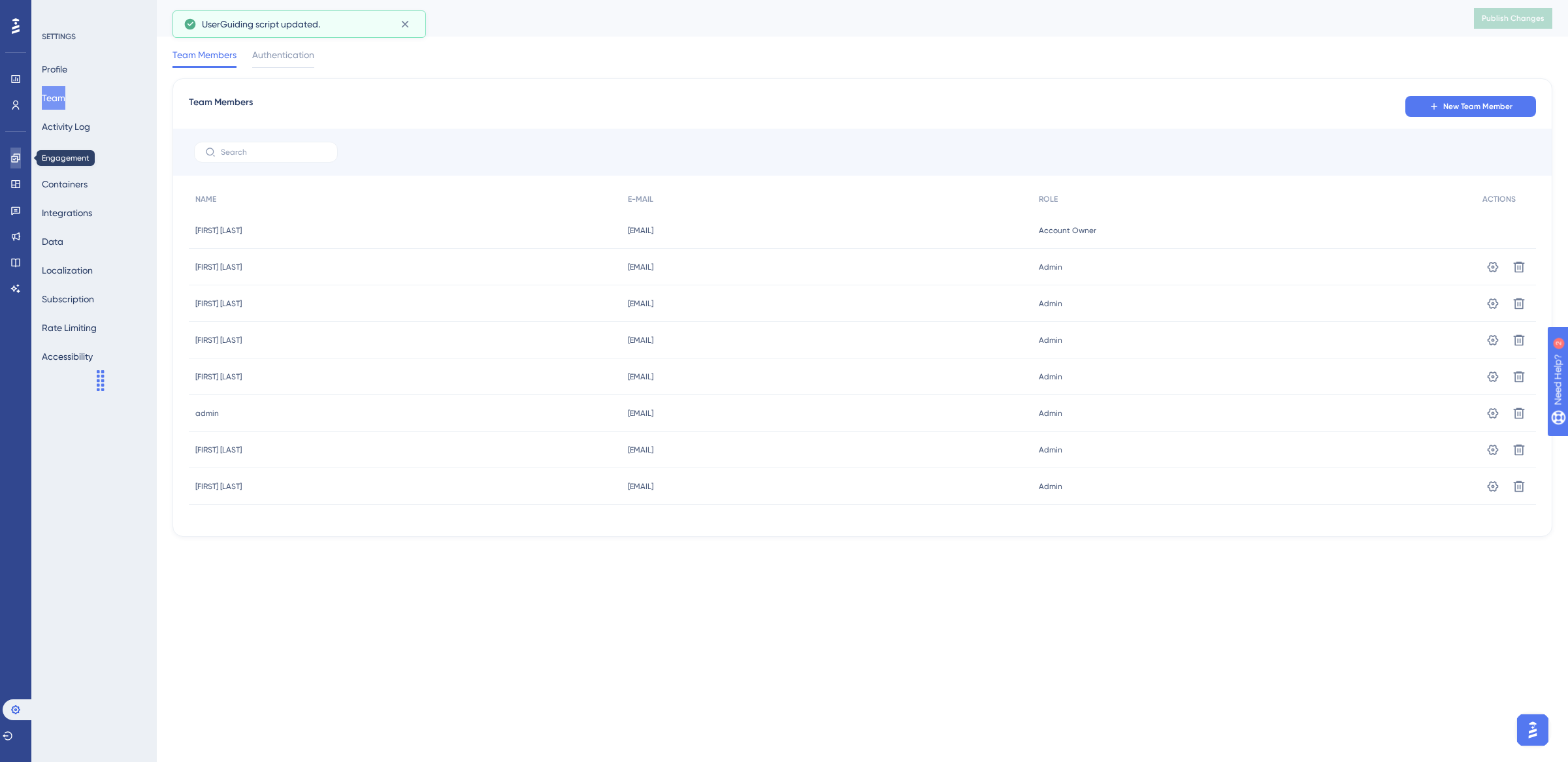 click 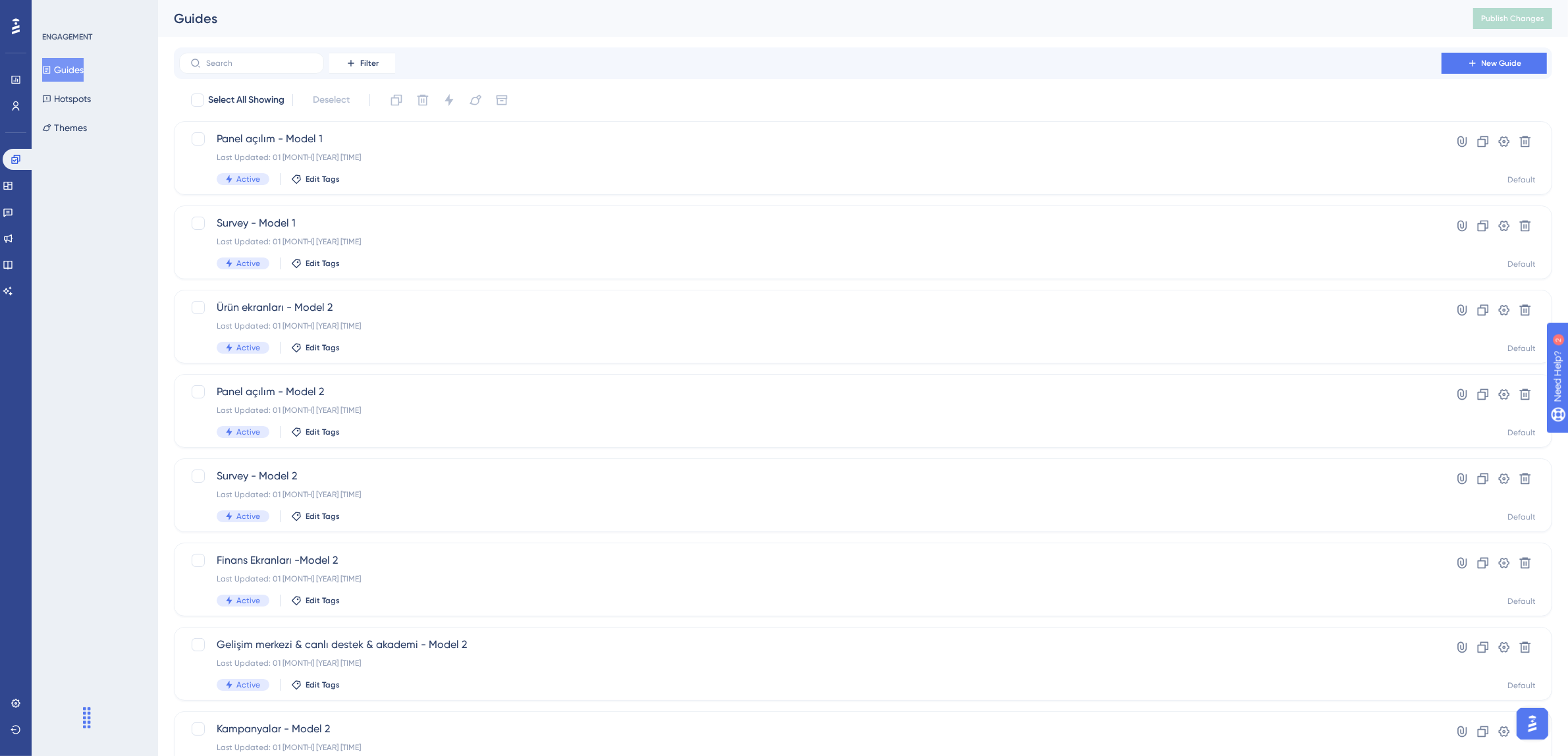 drag, startPoint x: 101, startPoint y: 370, endPoint x: 86, endPoint y: 730, distance: 360.3124 